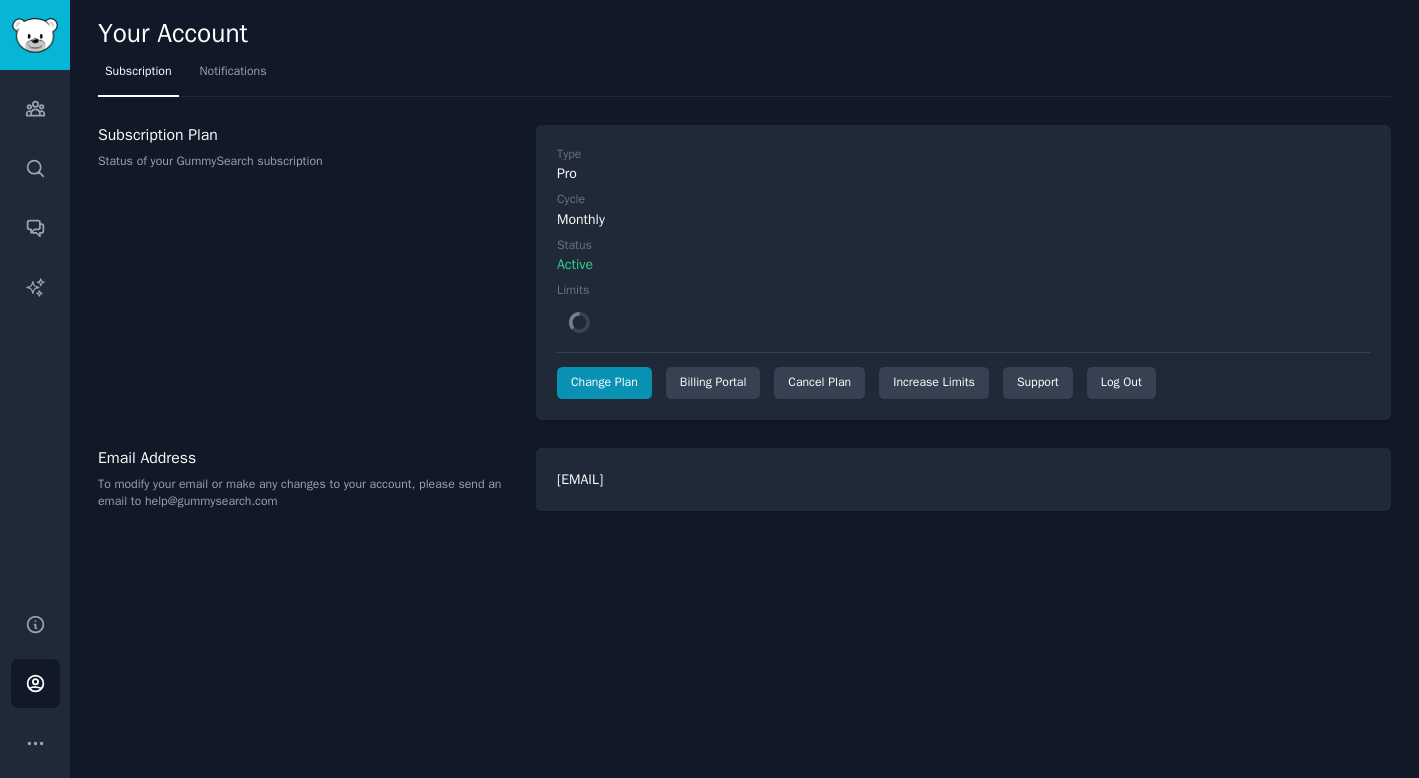 scroll, scrollTop: 0, scrollLeft: 0, axis: both 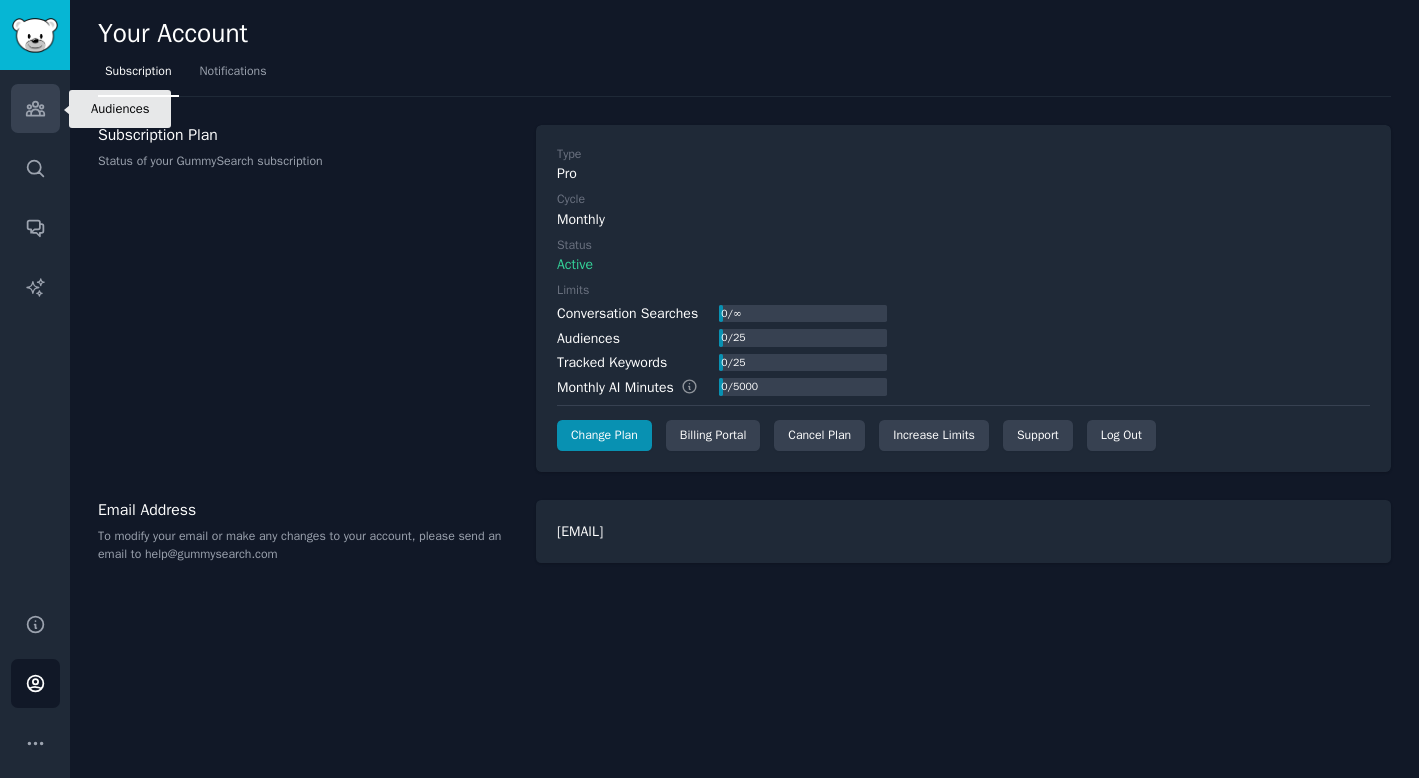 click 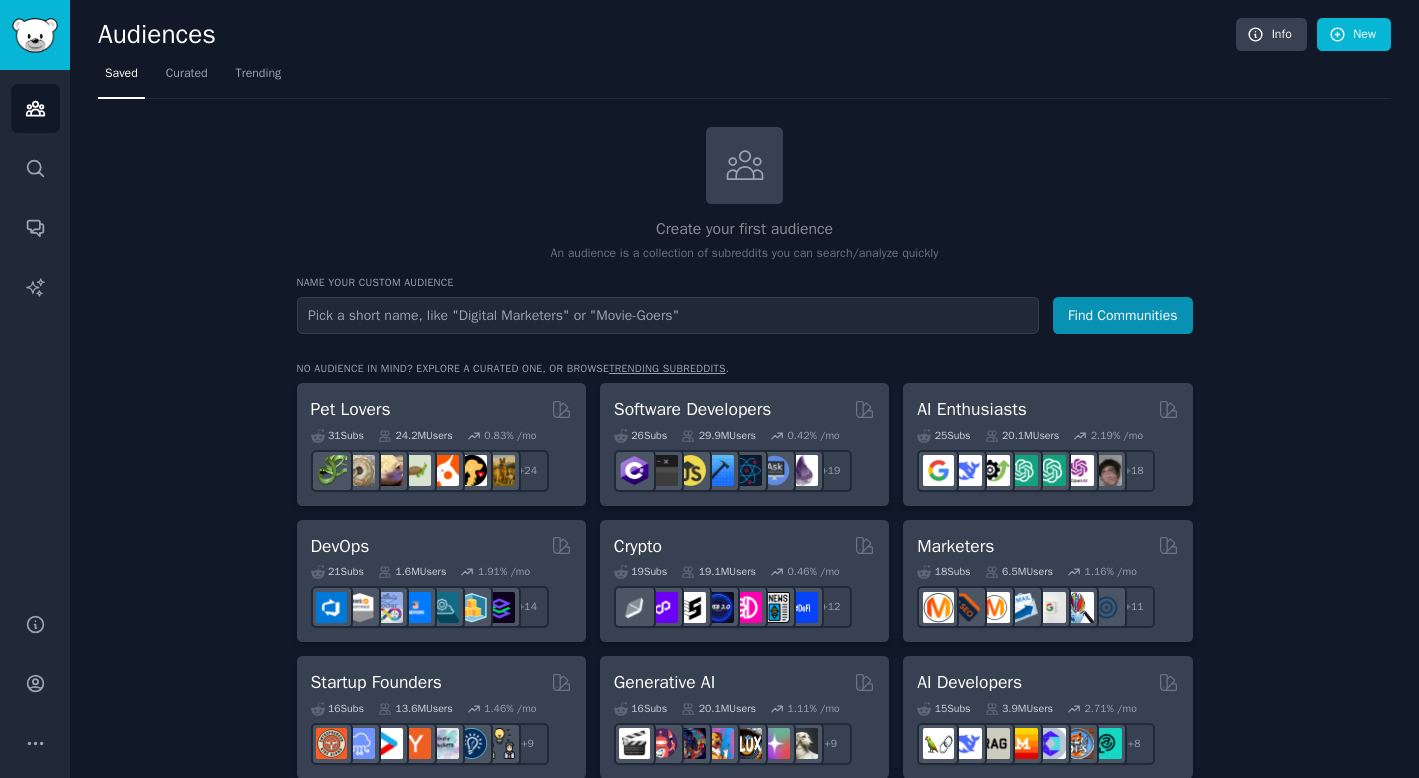 click at bounding box center [668, 315] 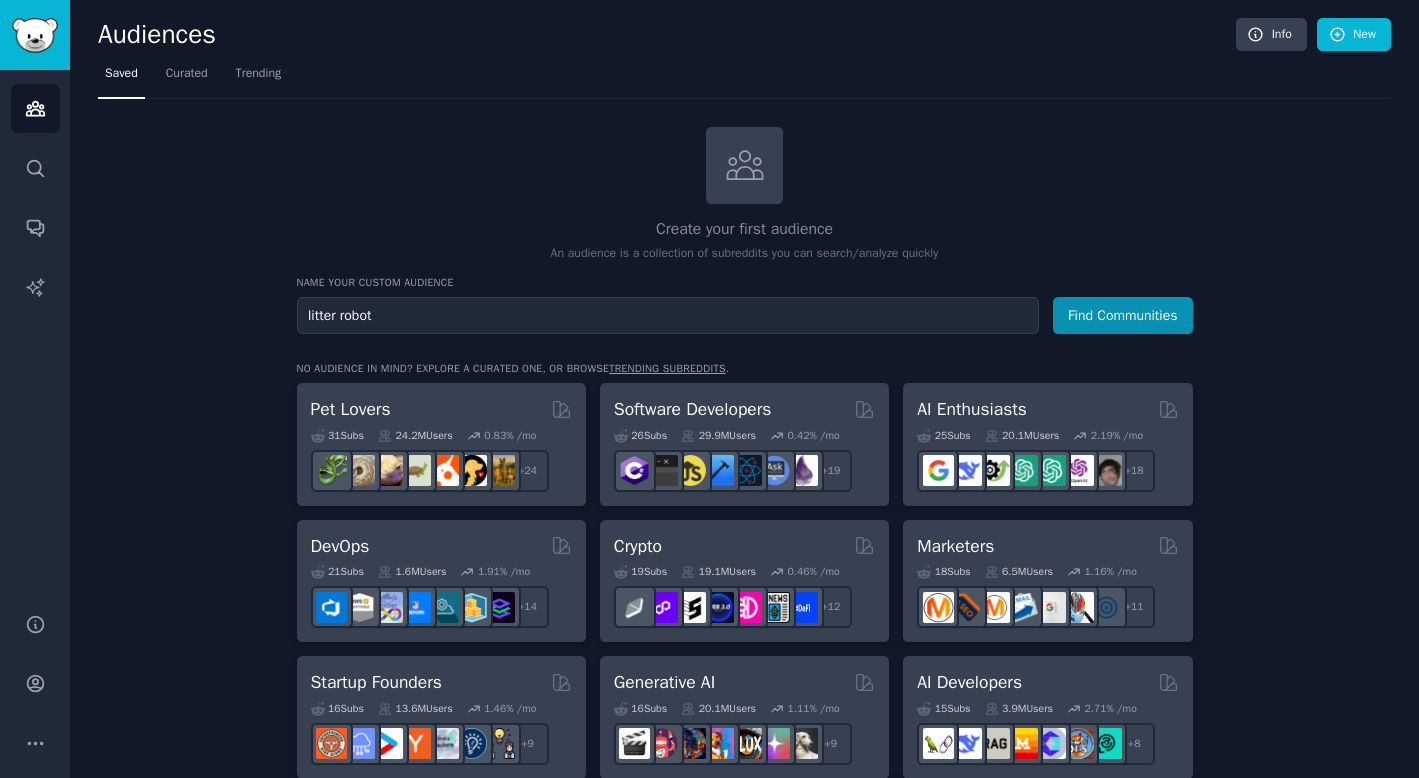 type on "litter robot" 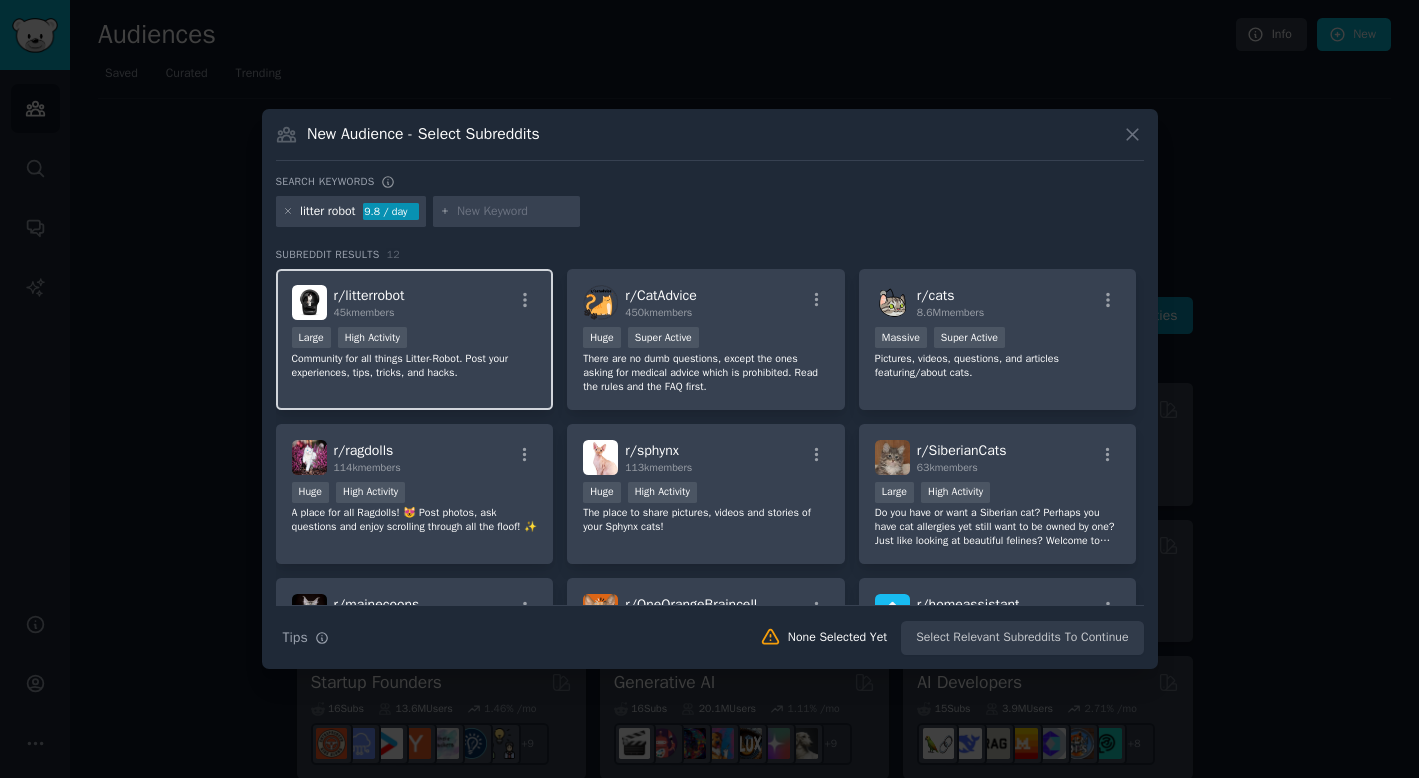 click on "r/ litterrobot 45k  members" at bounding box center [415, 302] 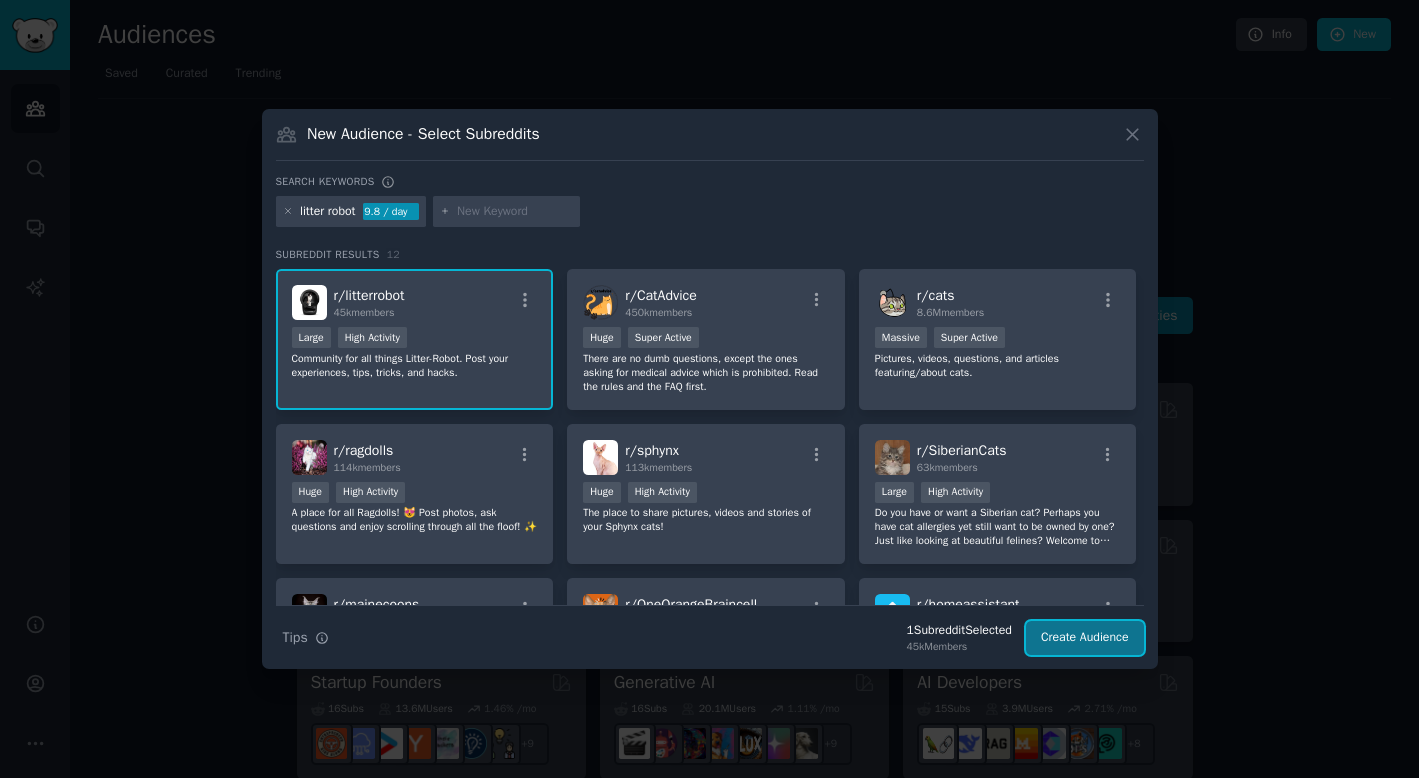 click on "Create Audience" at bounding box center (1085, 638) 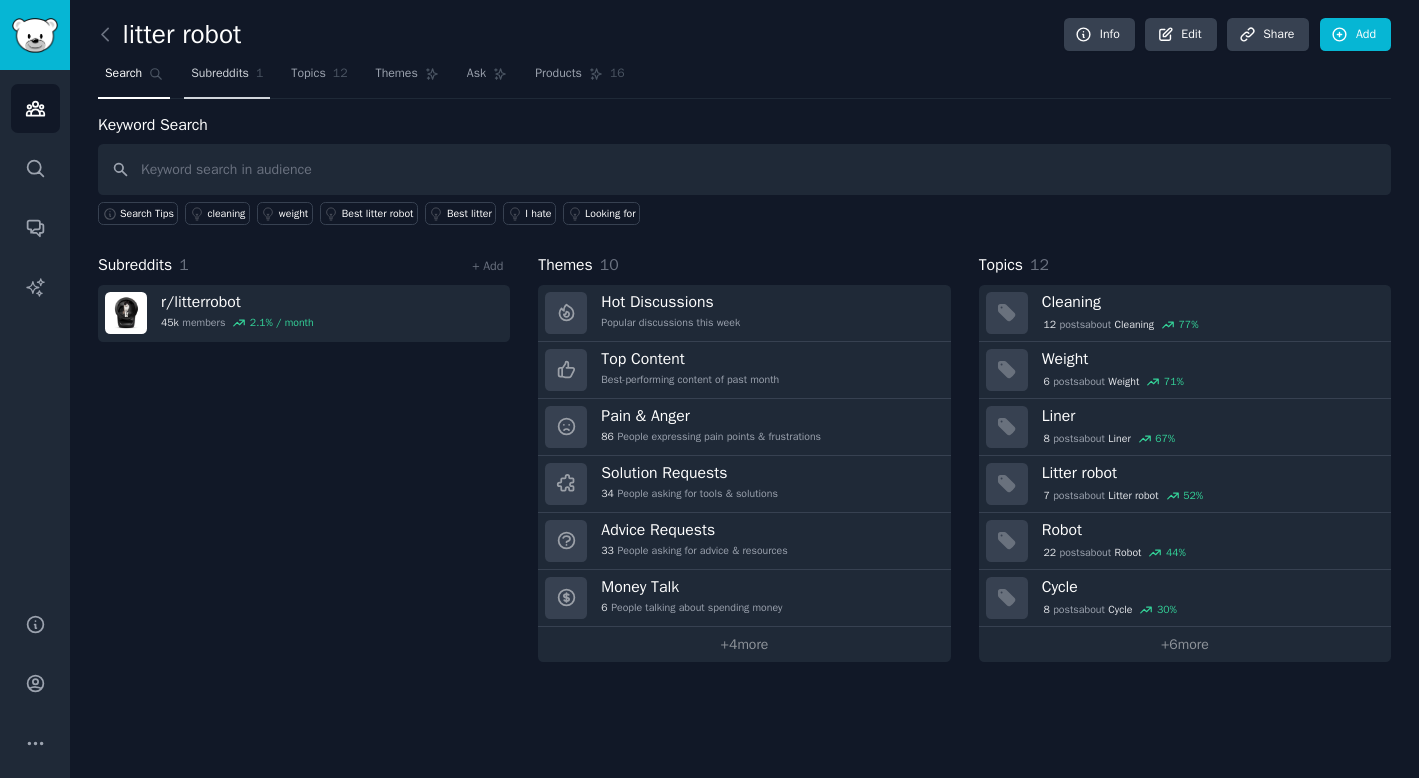 click on "Subreddits" at bounding box center [220, 74] 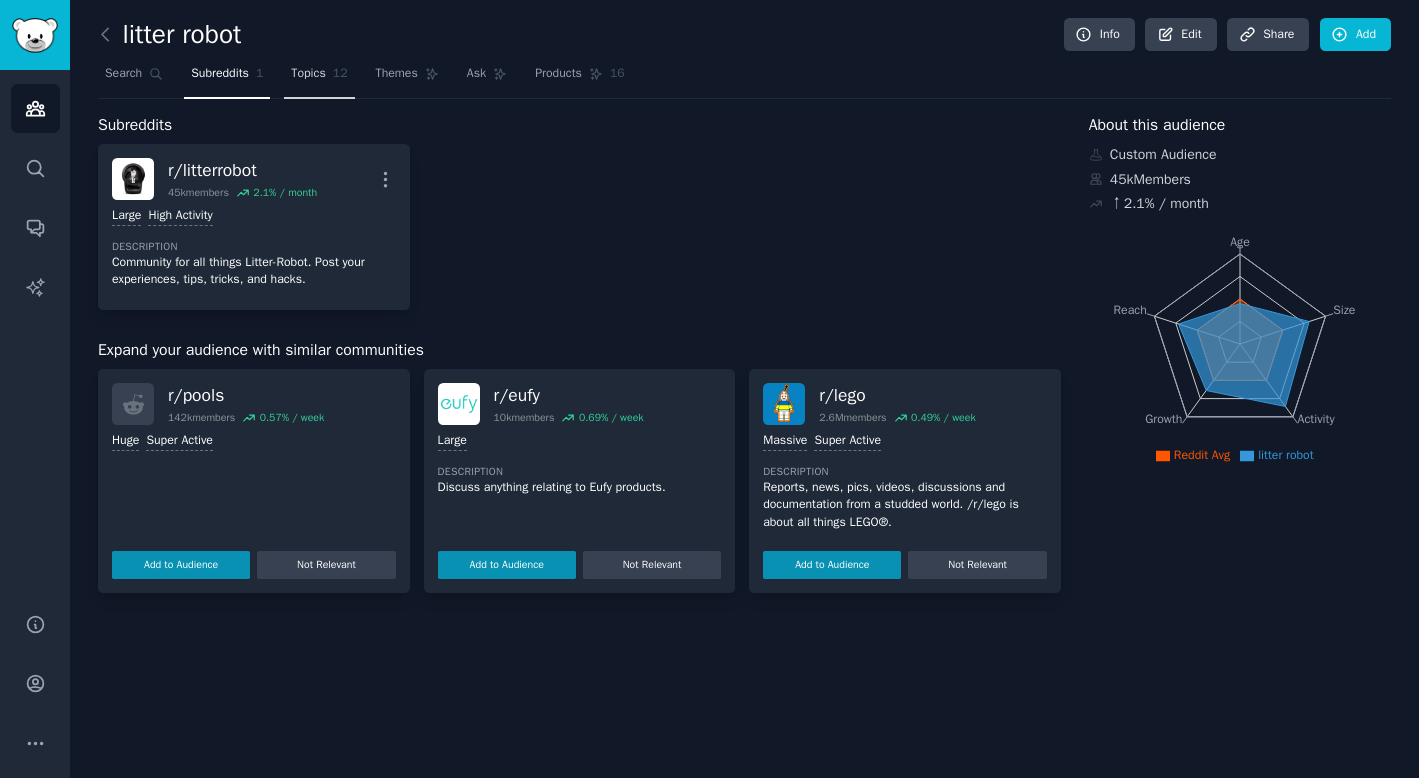 click on "Topics" at bounding box center [308, 74] 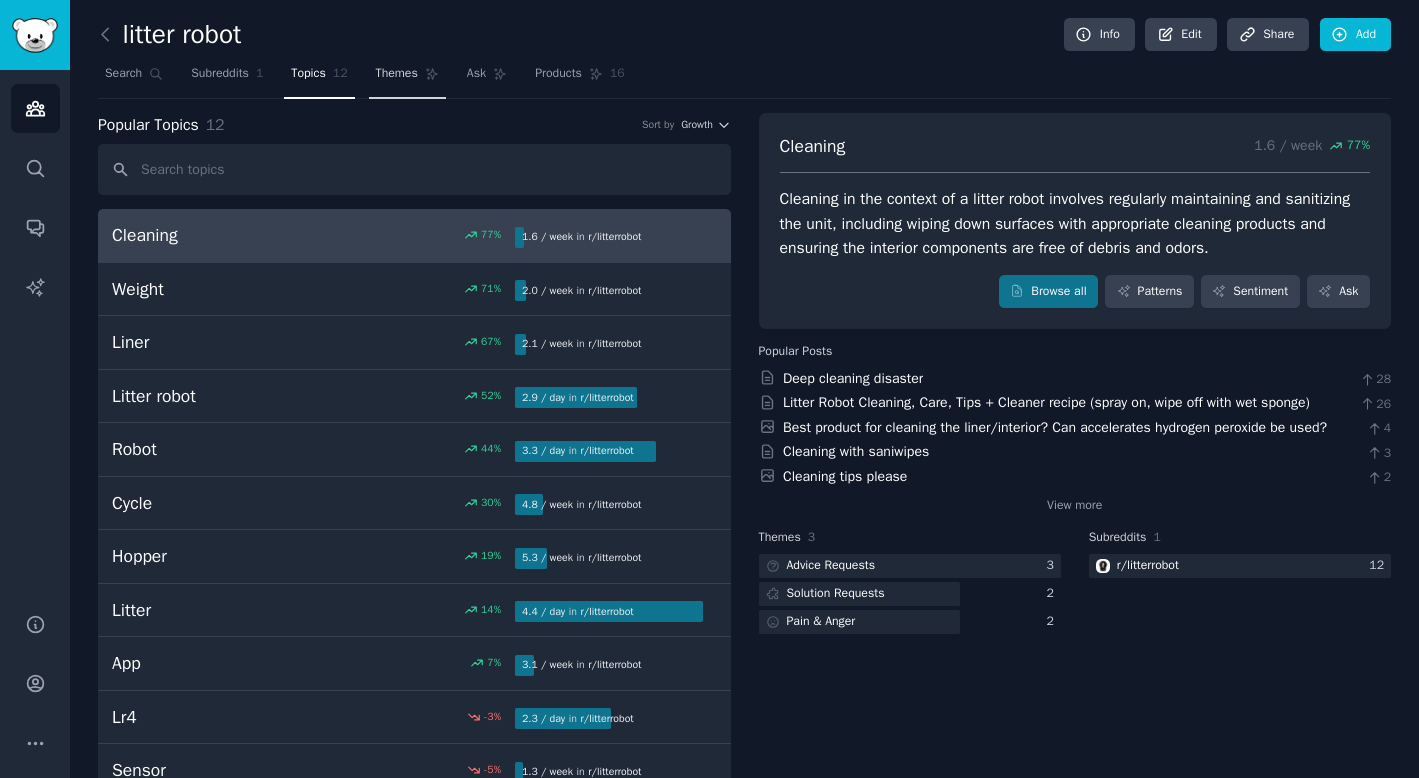 click on "Themes" at bounding box center [407, 78] 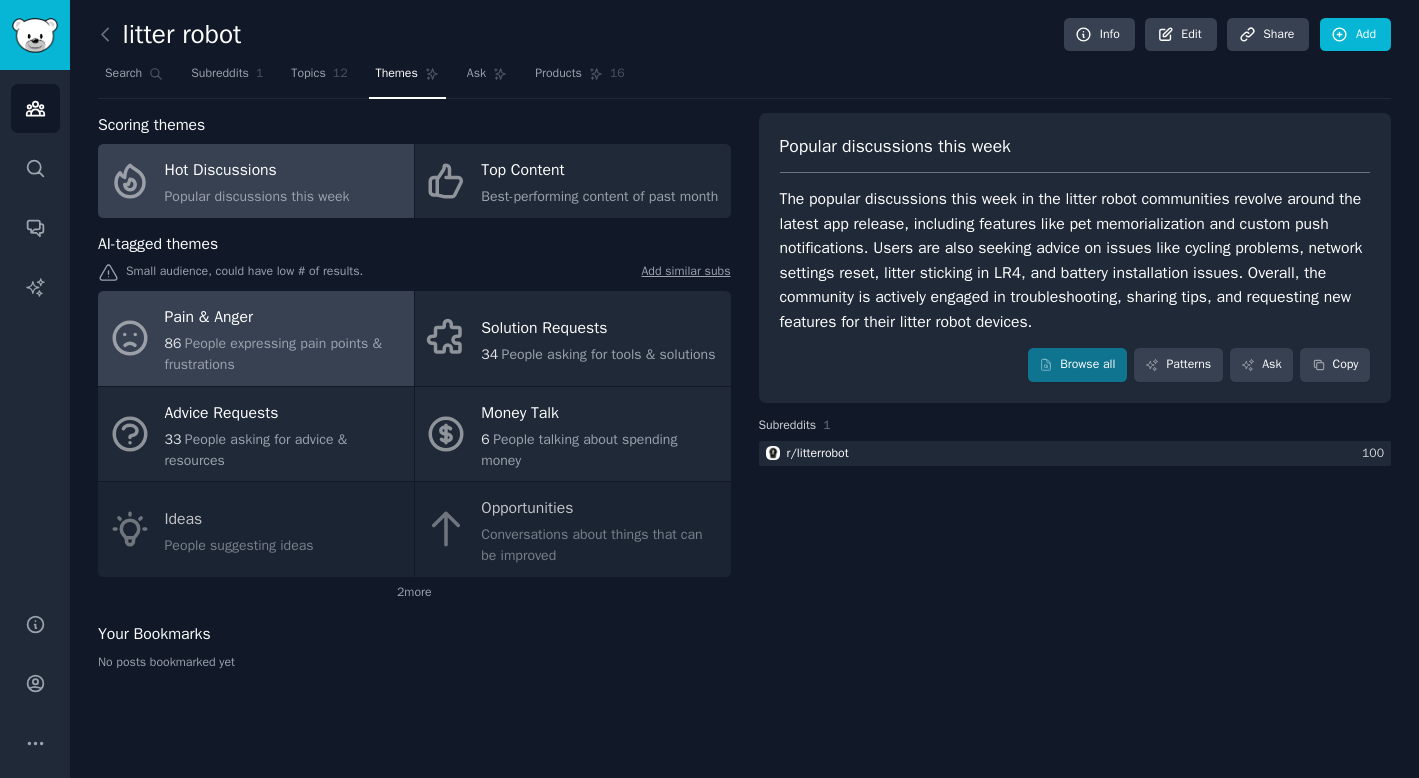 click on "Pain & Anger" at bounding box center [284, 318] 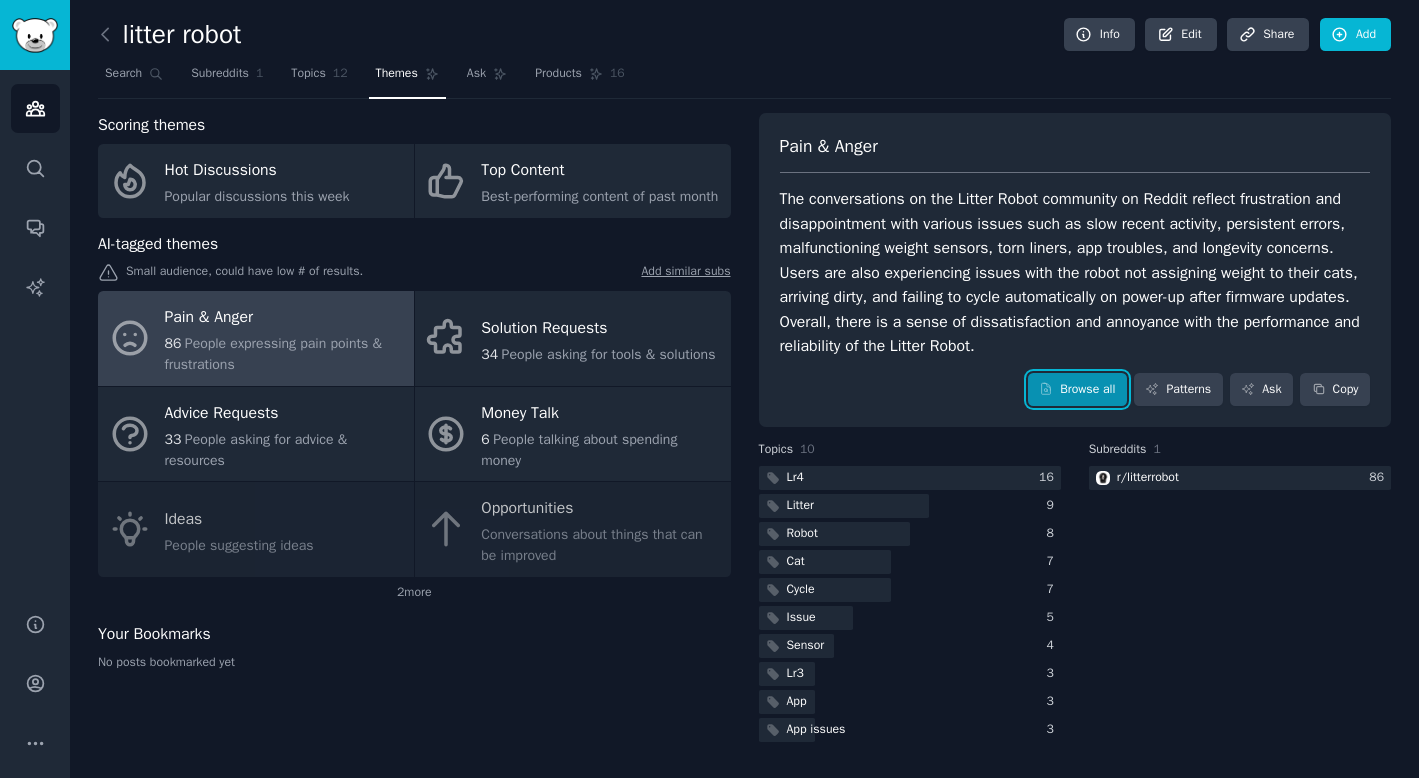 click on "Browse all" at bounding box center (1077, 390) 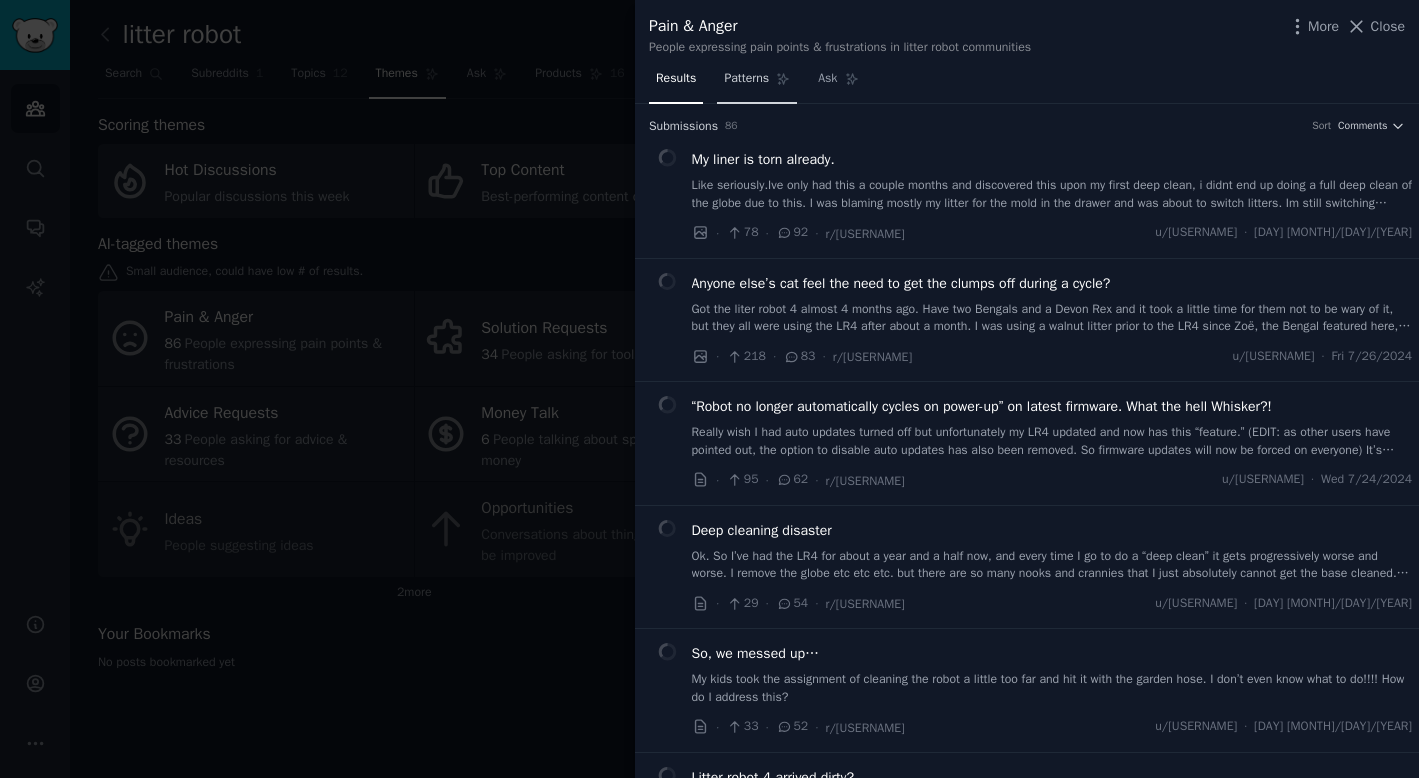 click on "Patterns" at bounding box center (757, 83) 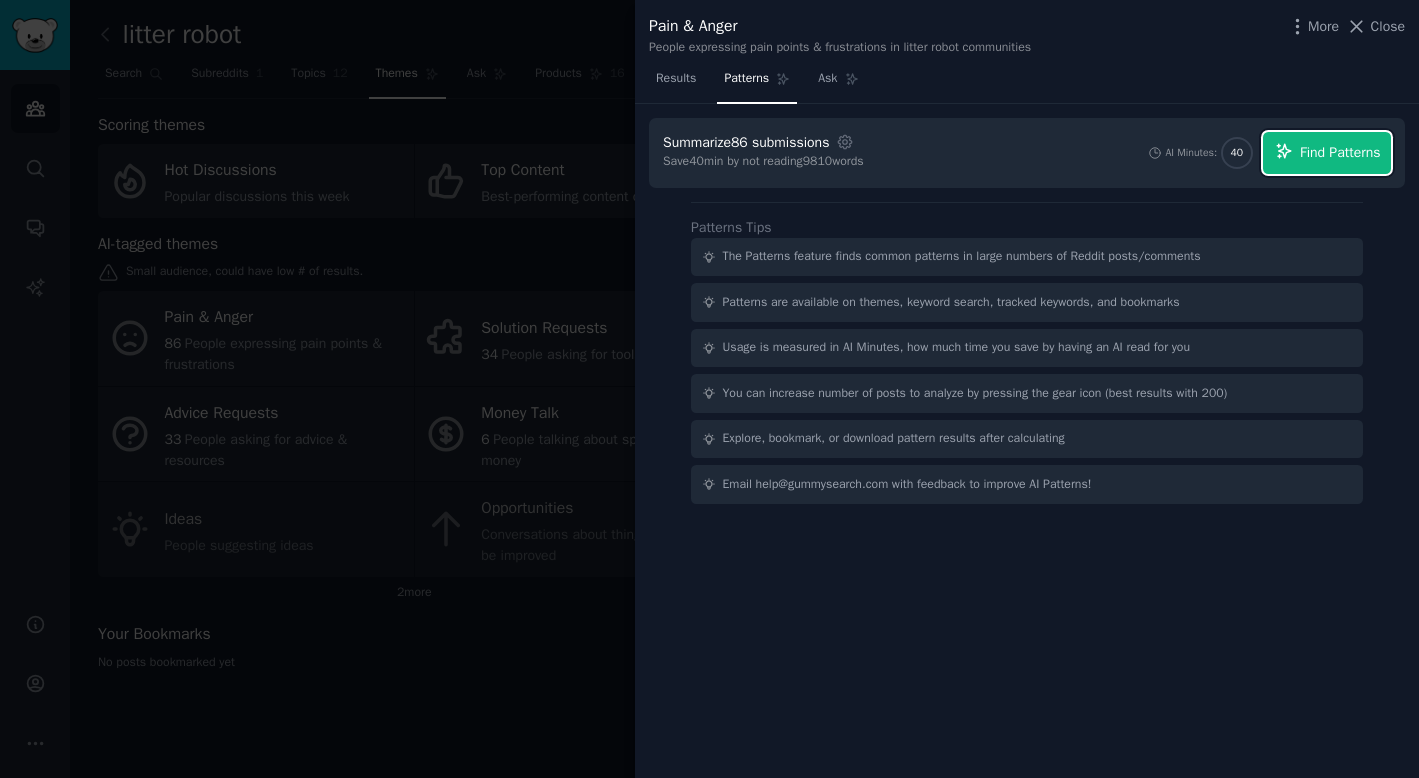 click on "Find Patterns" at bounding box center [1327, 153] 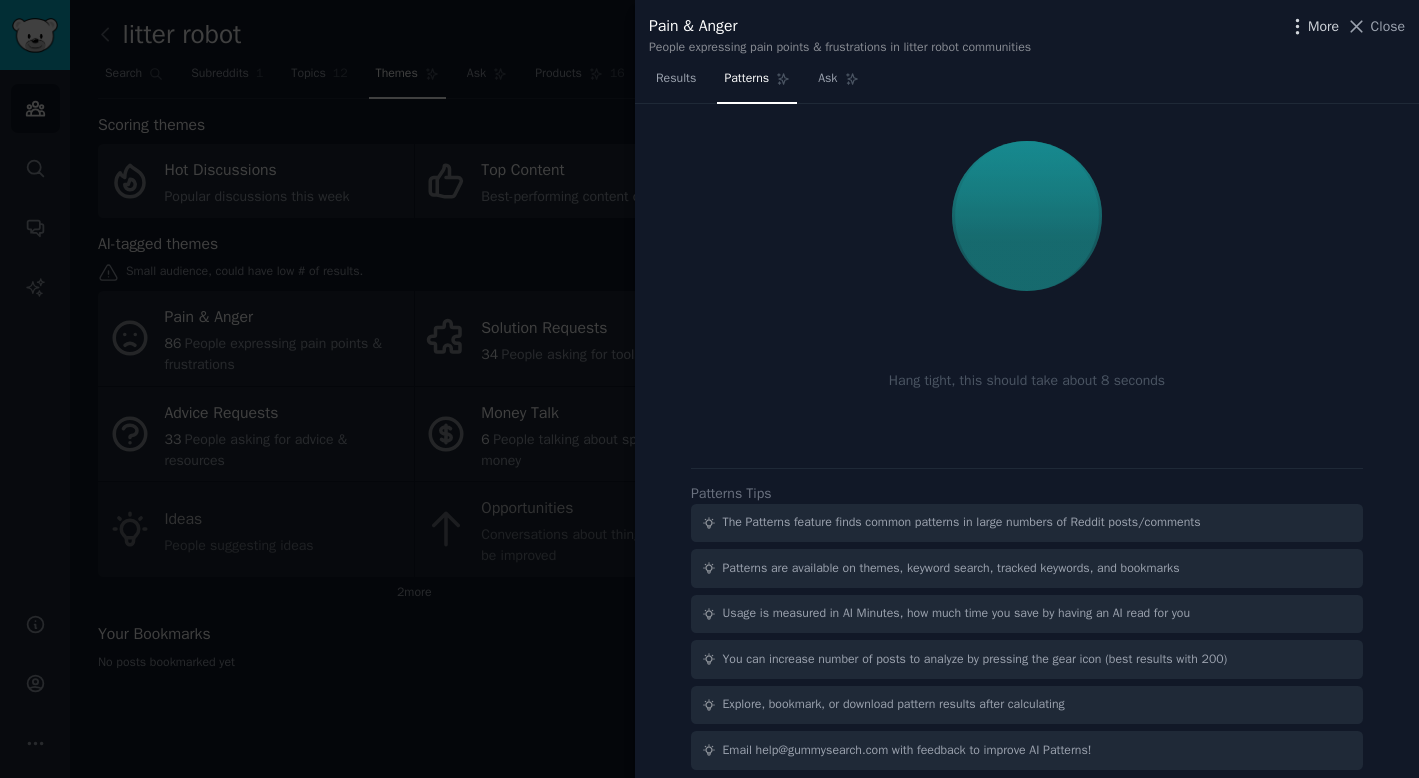 click 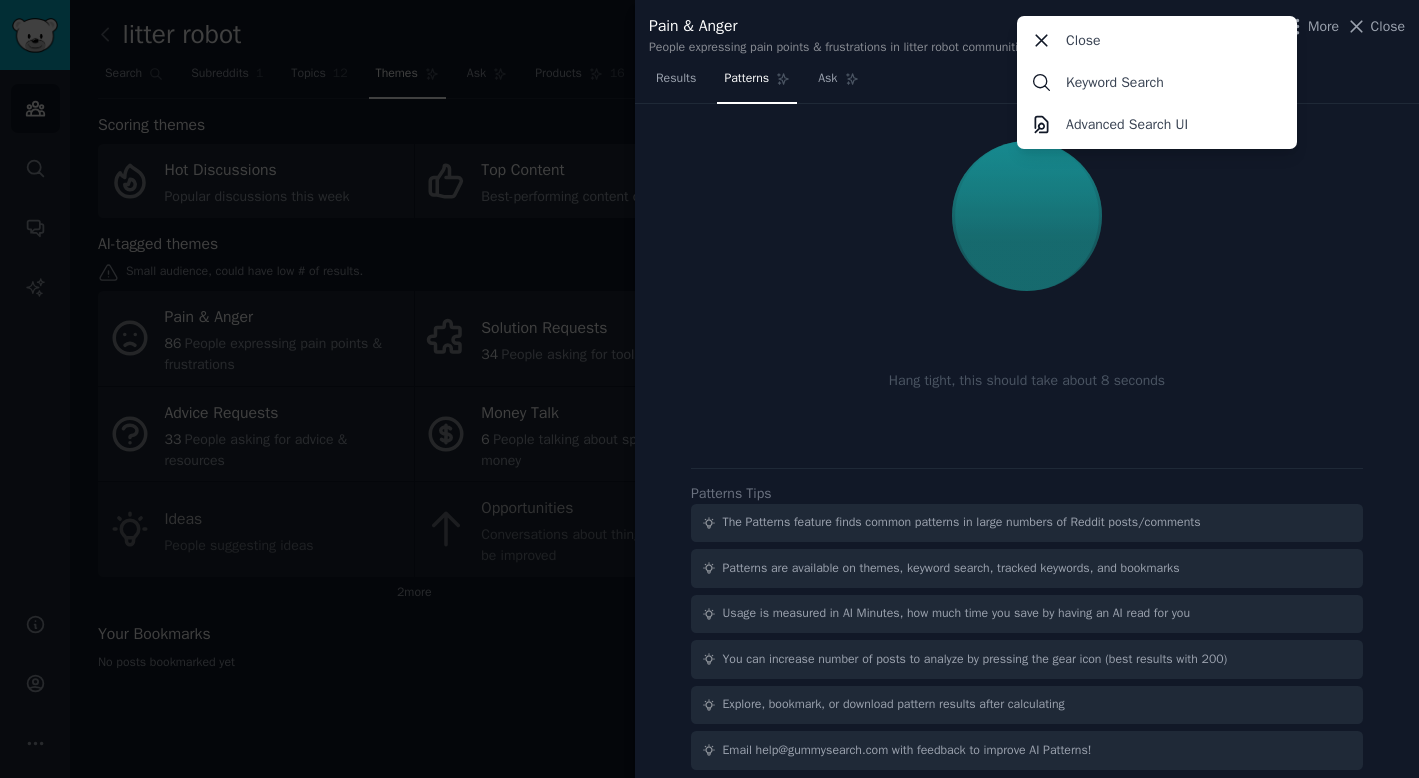 click on "More Close Keyword Search Advanced Search UI Close" at bounding box center [1346, 26] 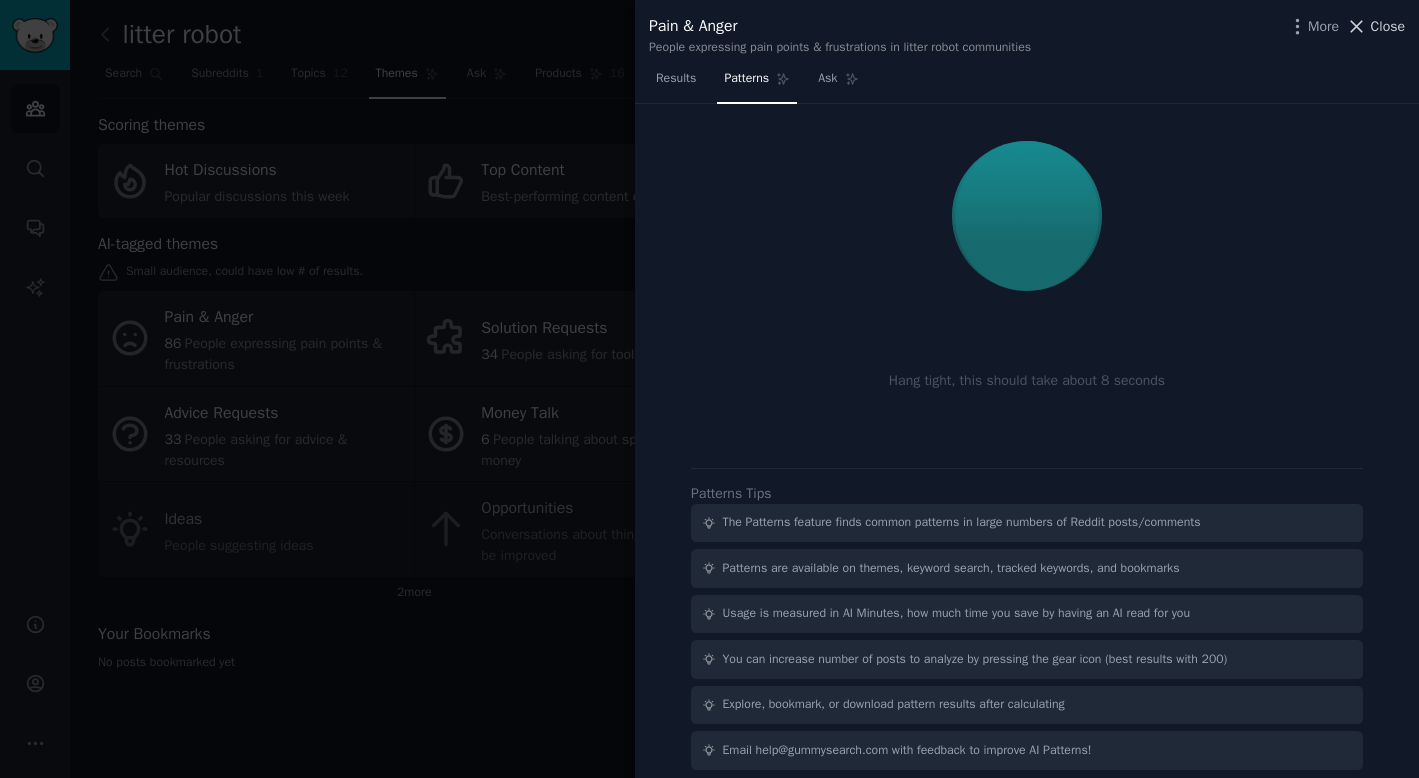 click on "Close" at bounding box center [1388, 26] 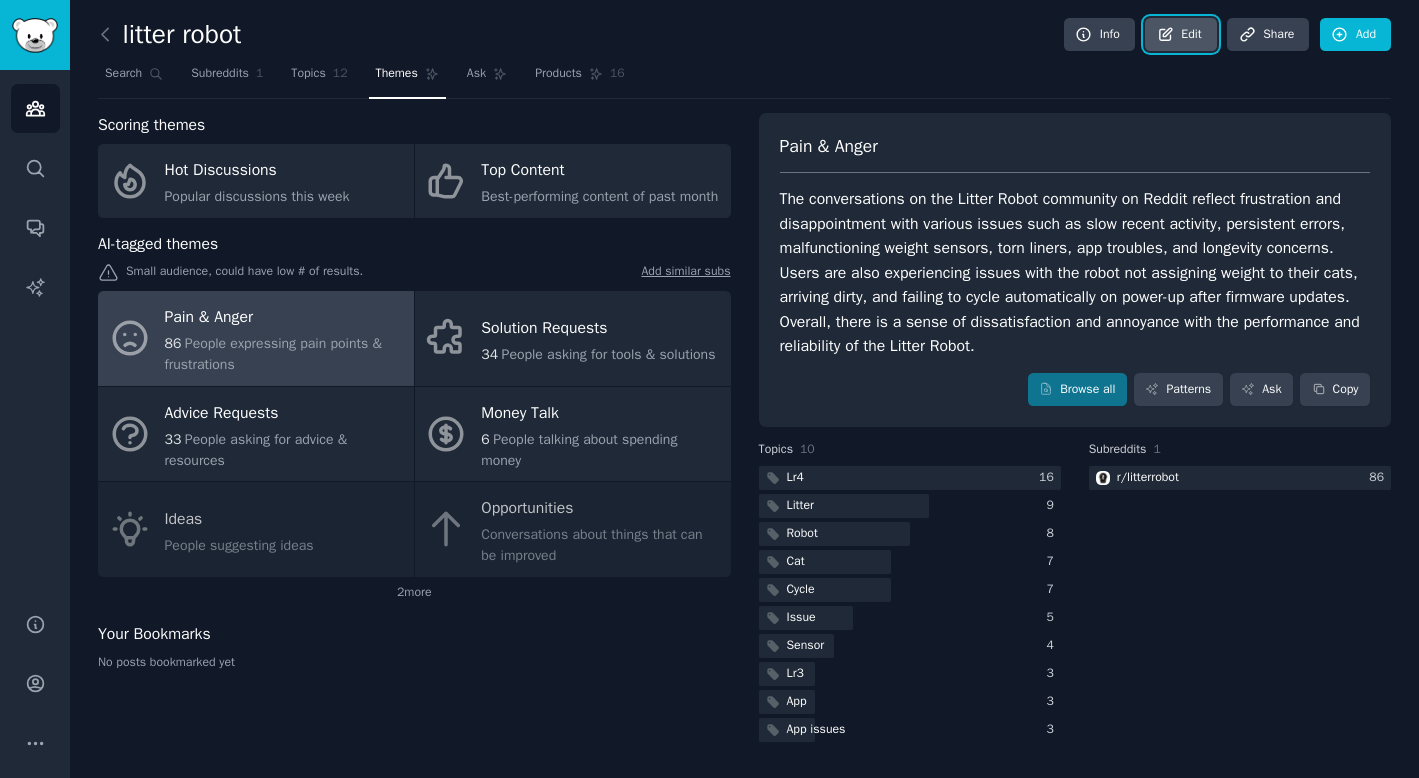 click 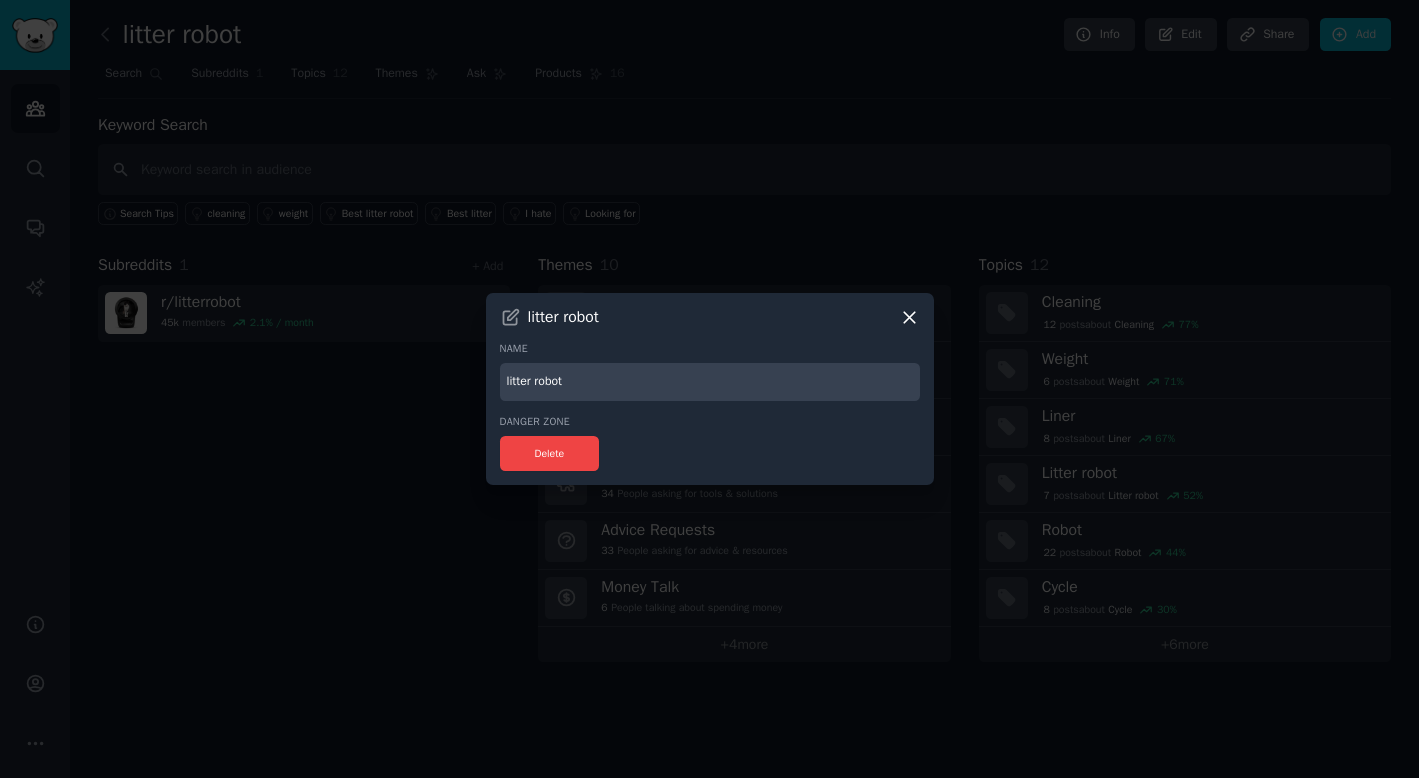 click 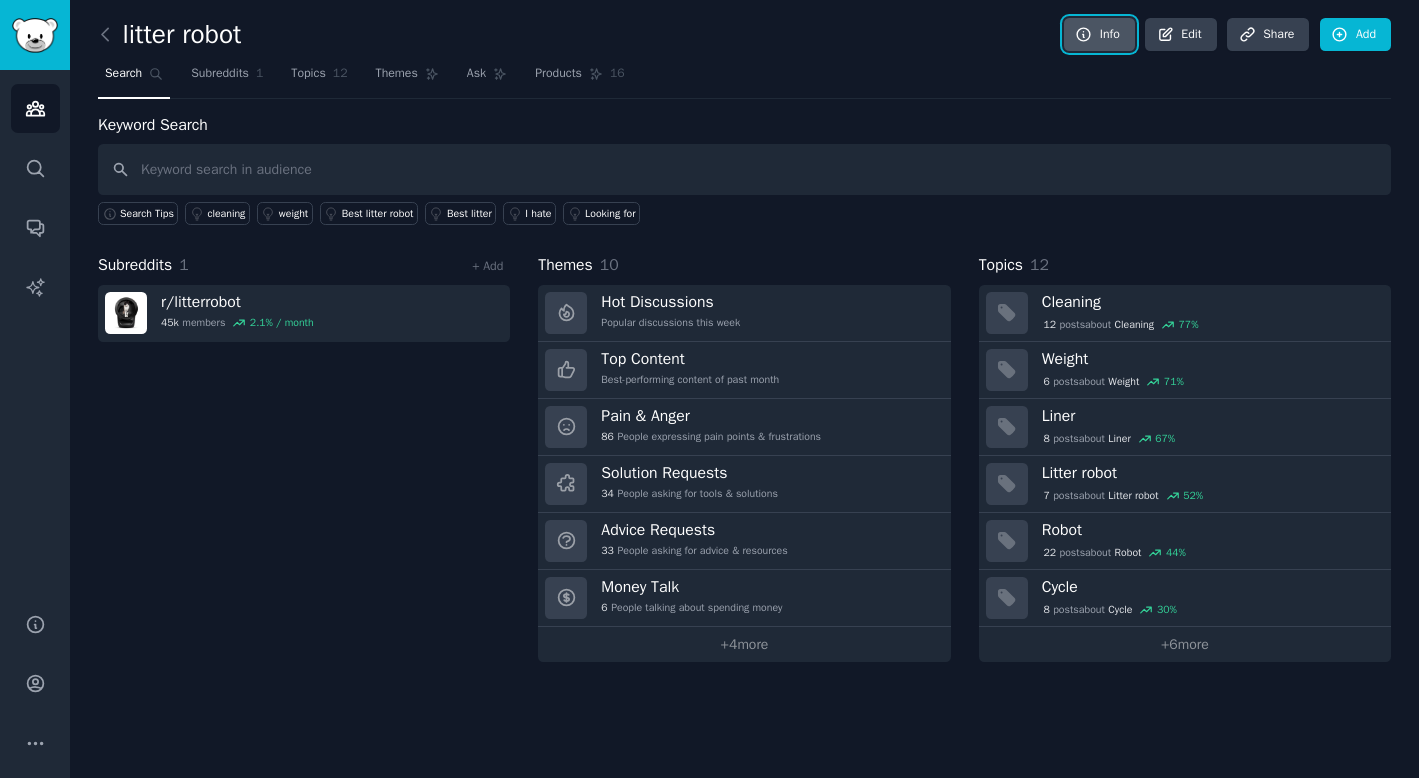 click on "Info" at bounding box center (1099, 35) 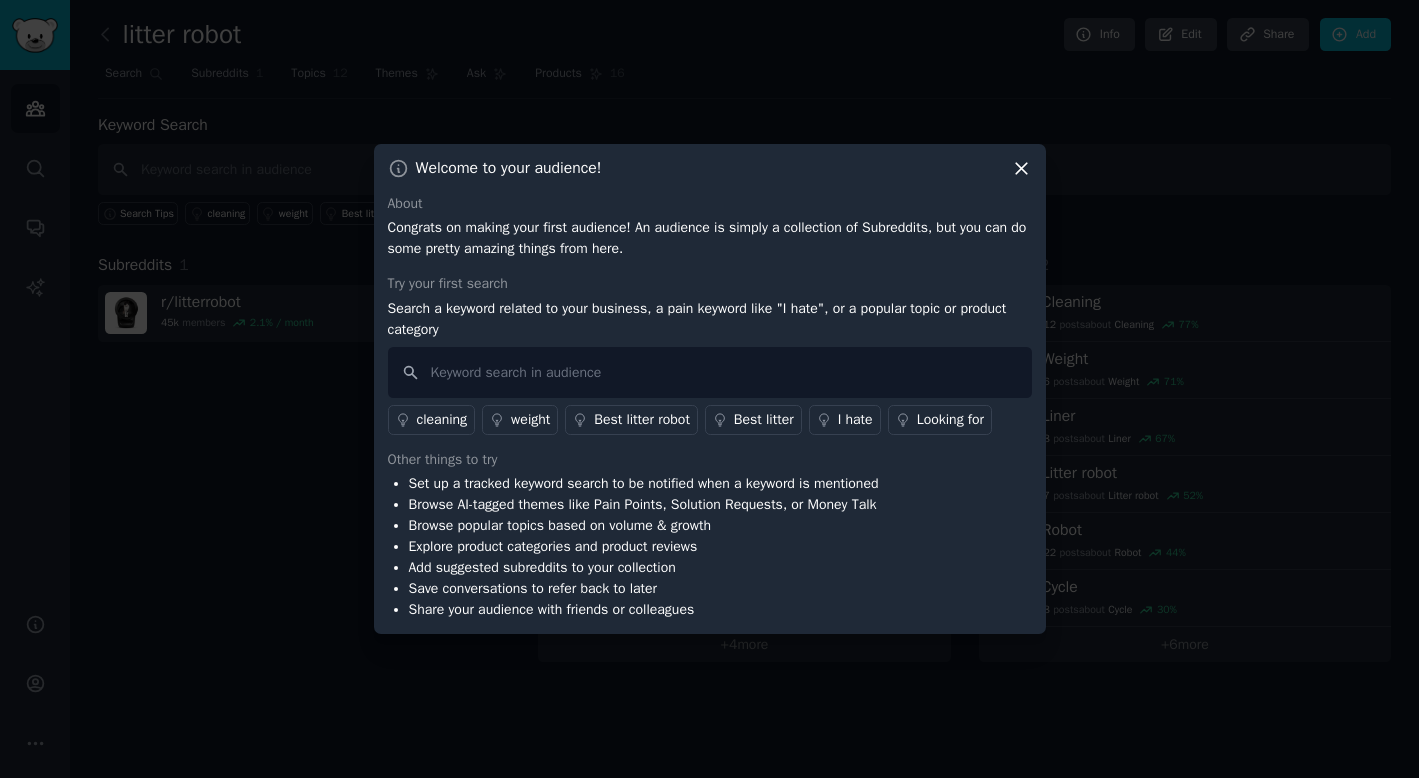 click 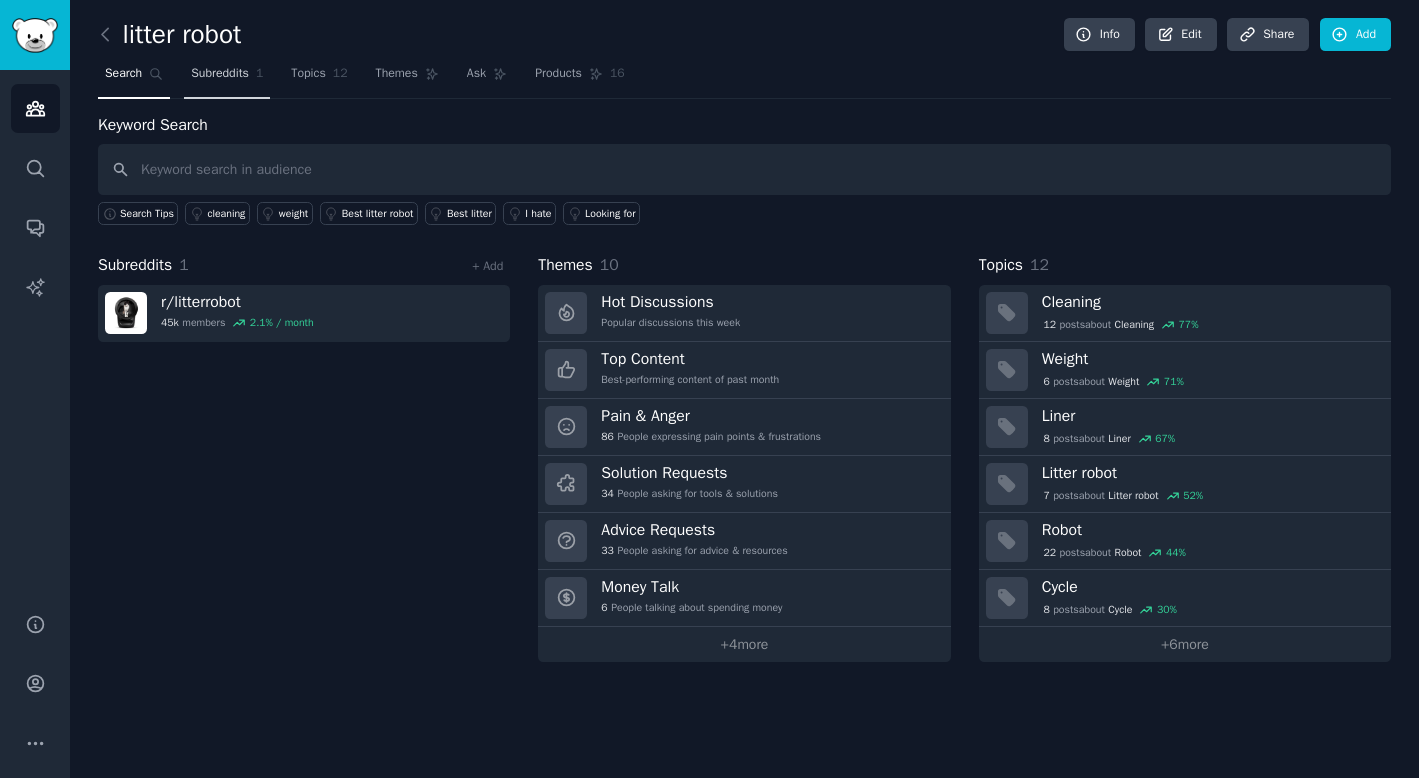 click on "Subreddits 1" at bounding box center [227, 78] 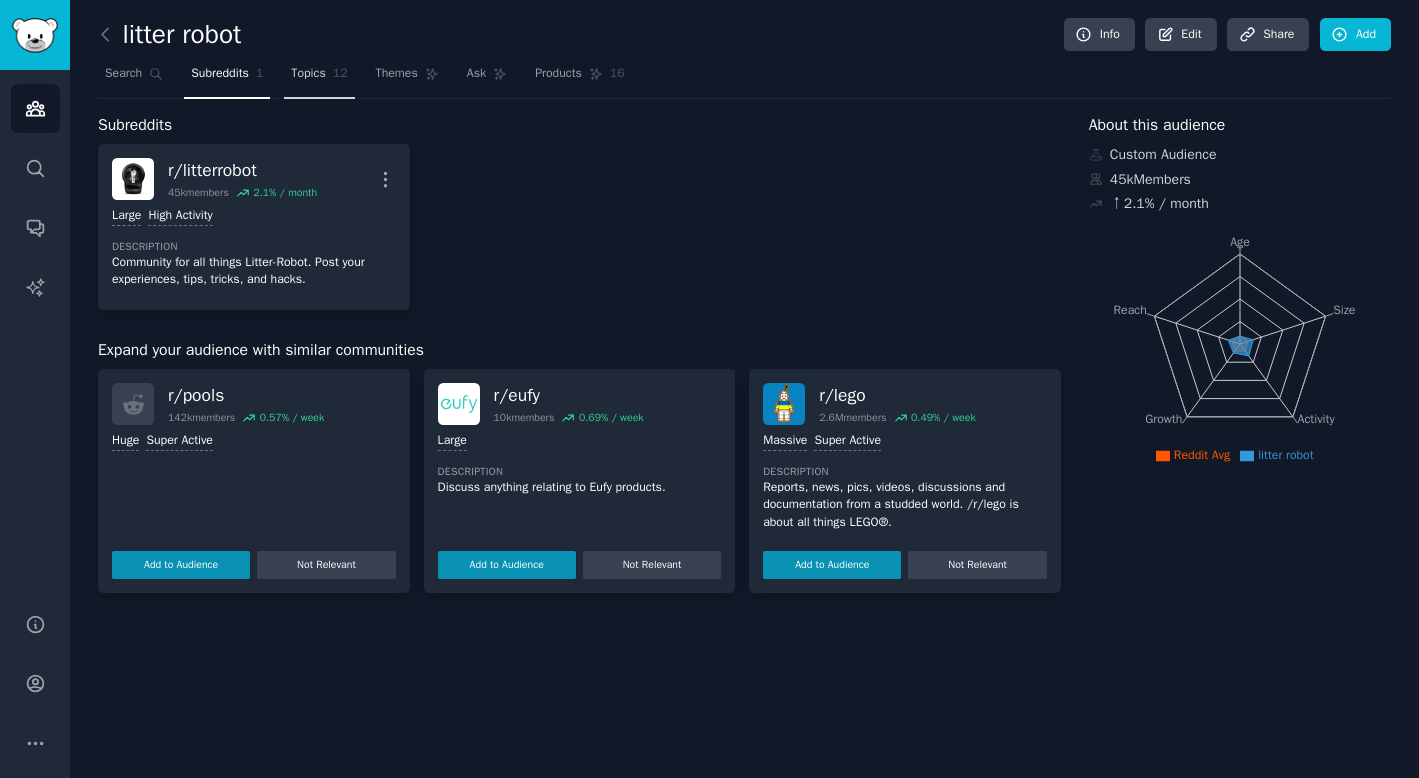 click on "Topics" at bounding box center (308, 74) 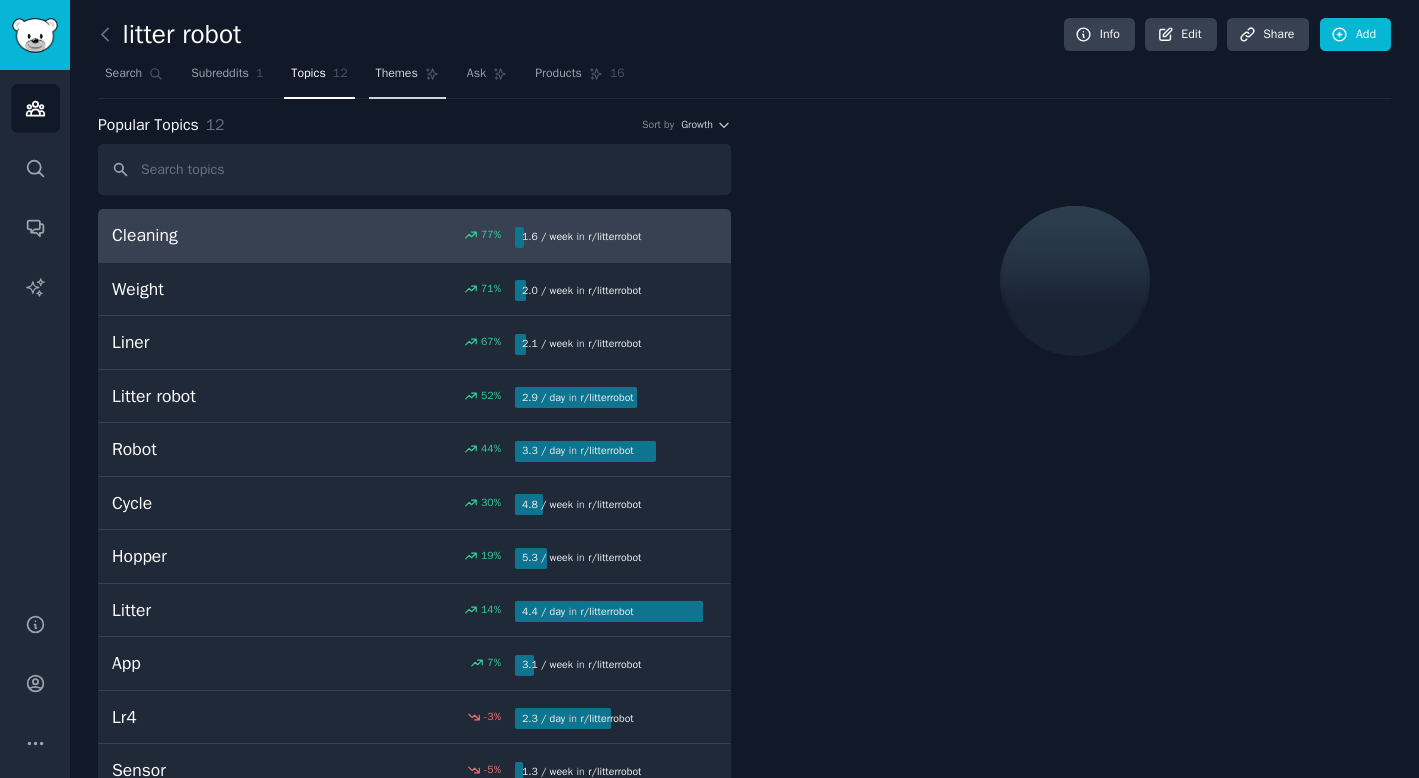 click on "Themes" at bounding box center (397, 74) 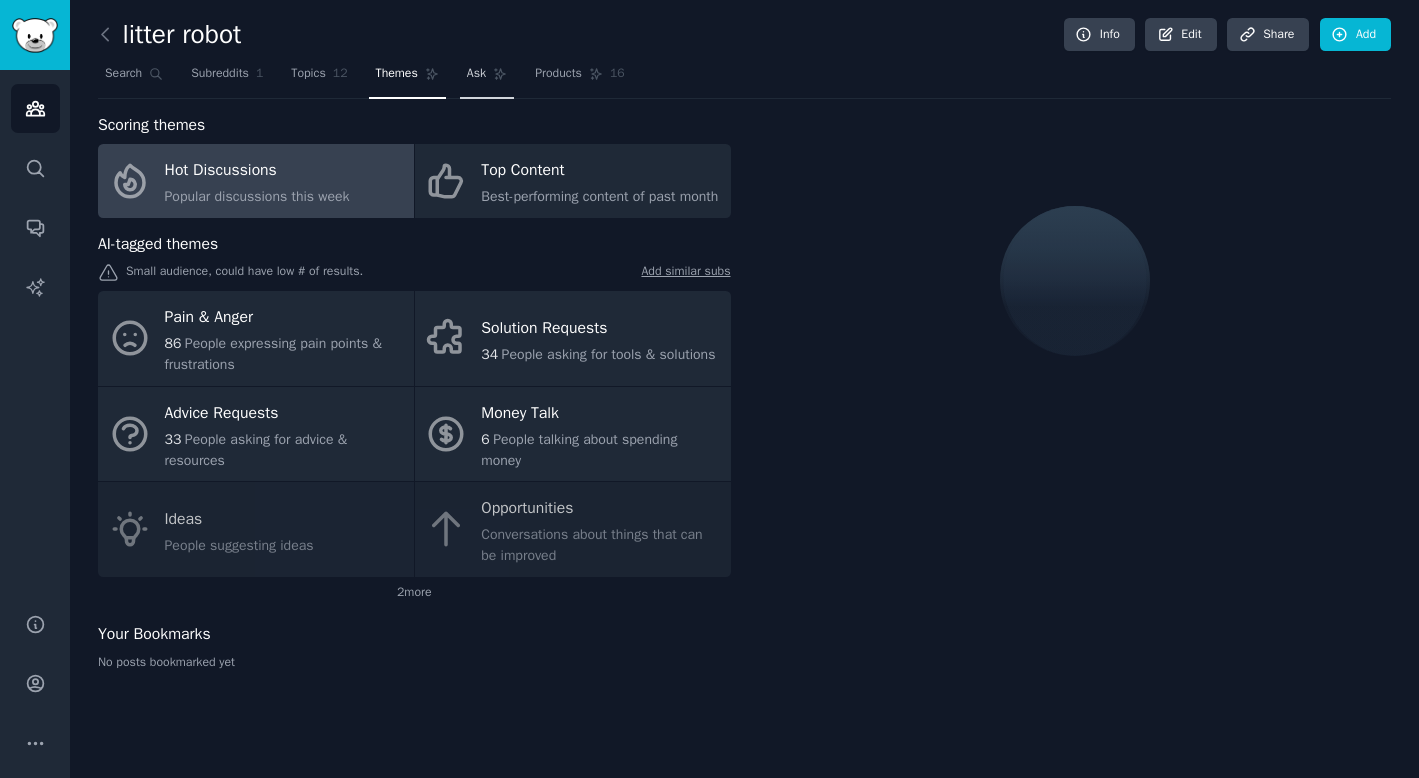 click on "Ask" at bounding box center (487, 78) 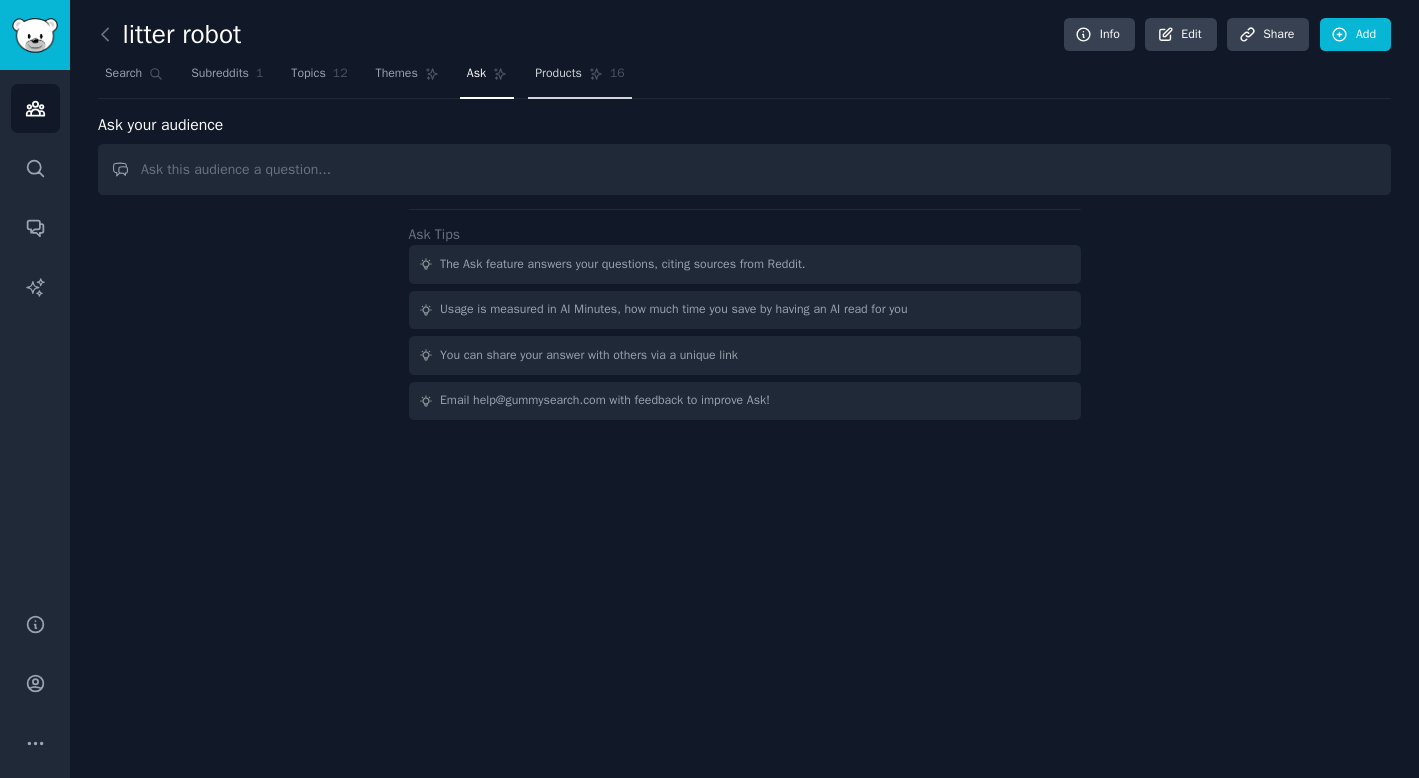 click on "Products" at bounding box center [558, 74] 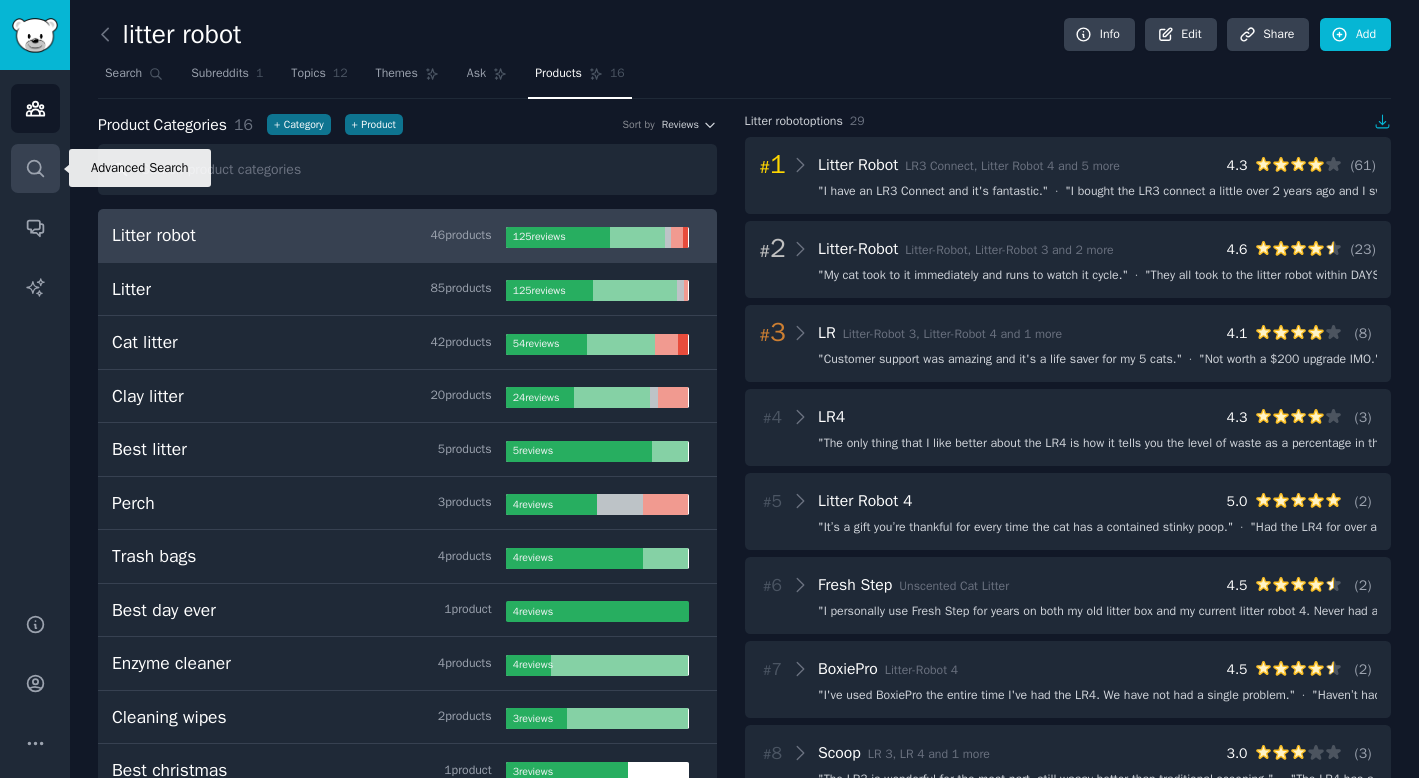 click 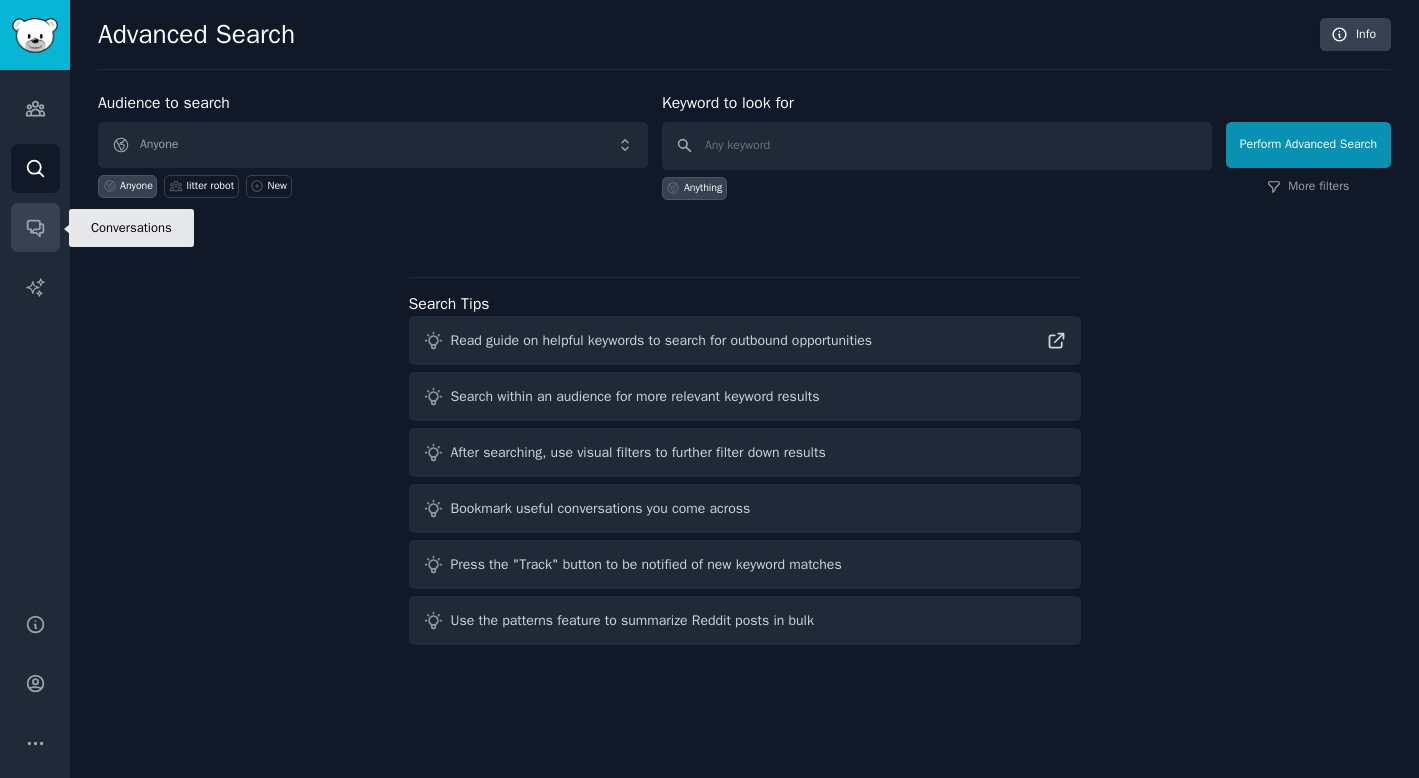 click on "Conversations" at bounding box center (35, 227) 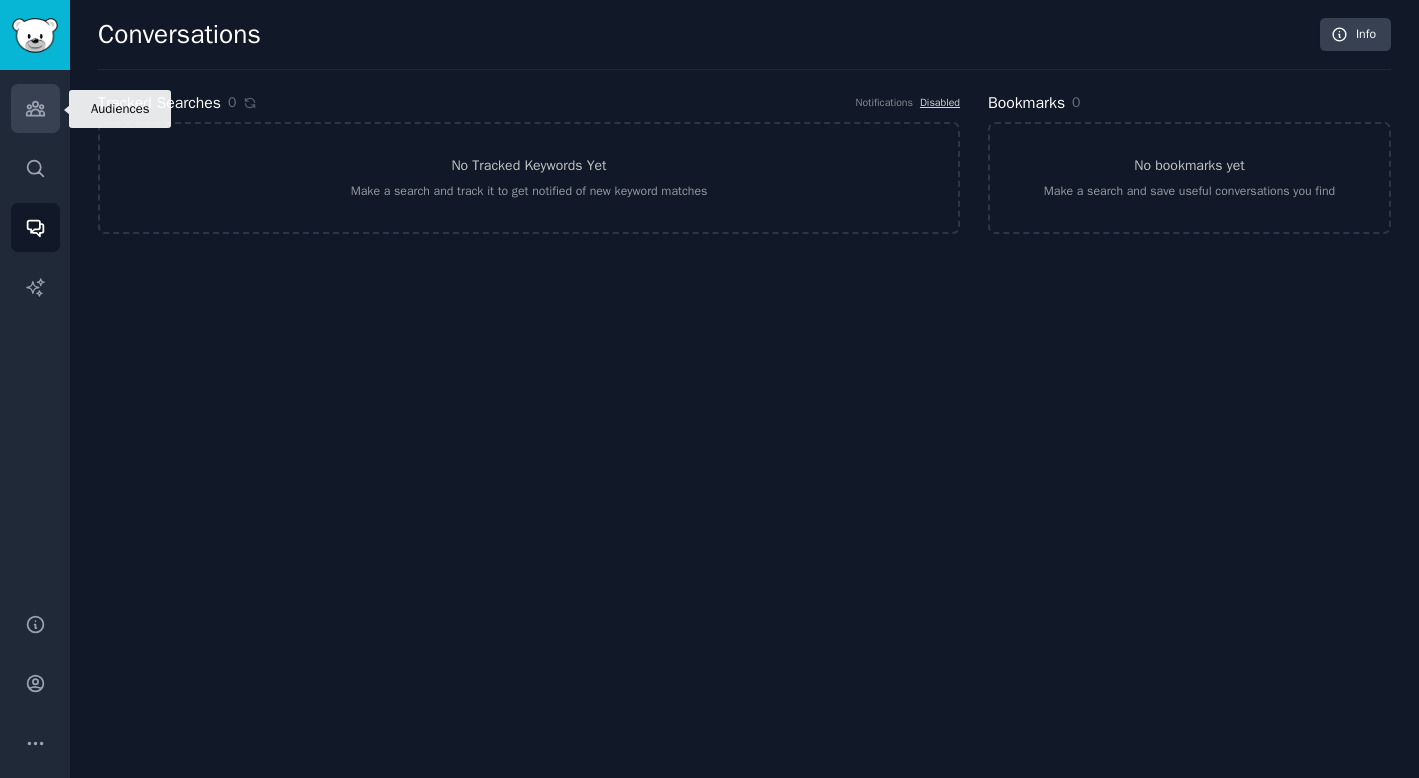 click 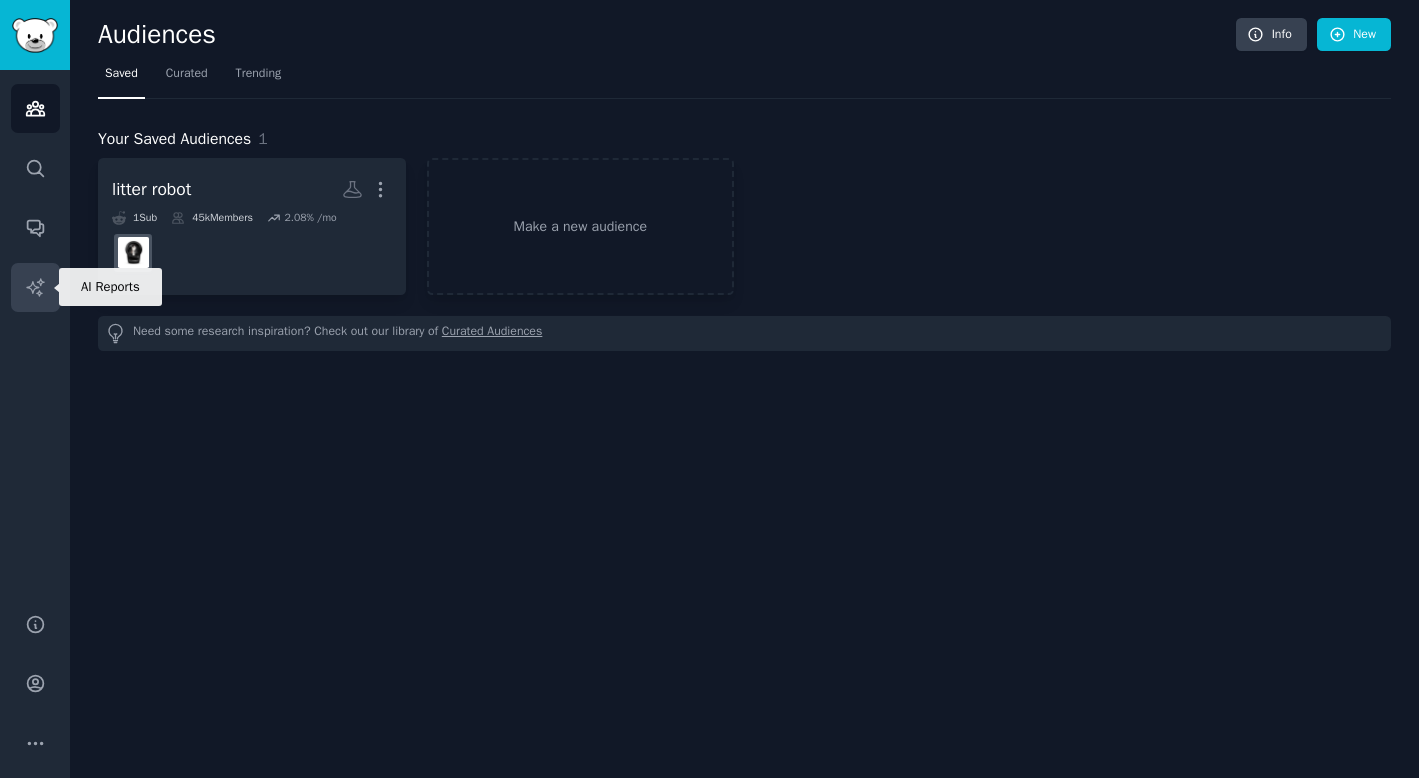 click 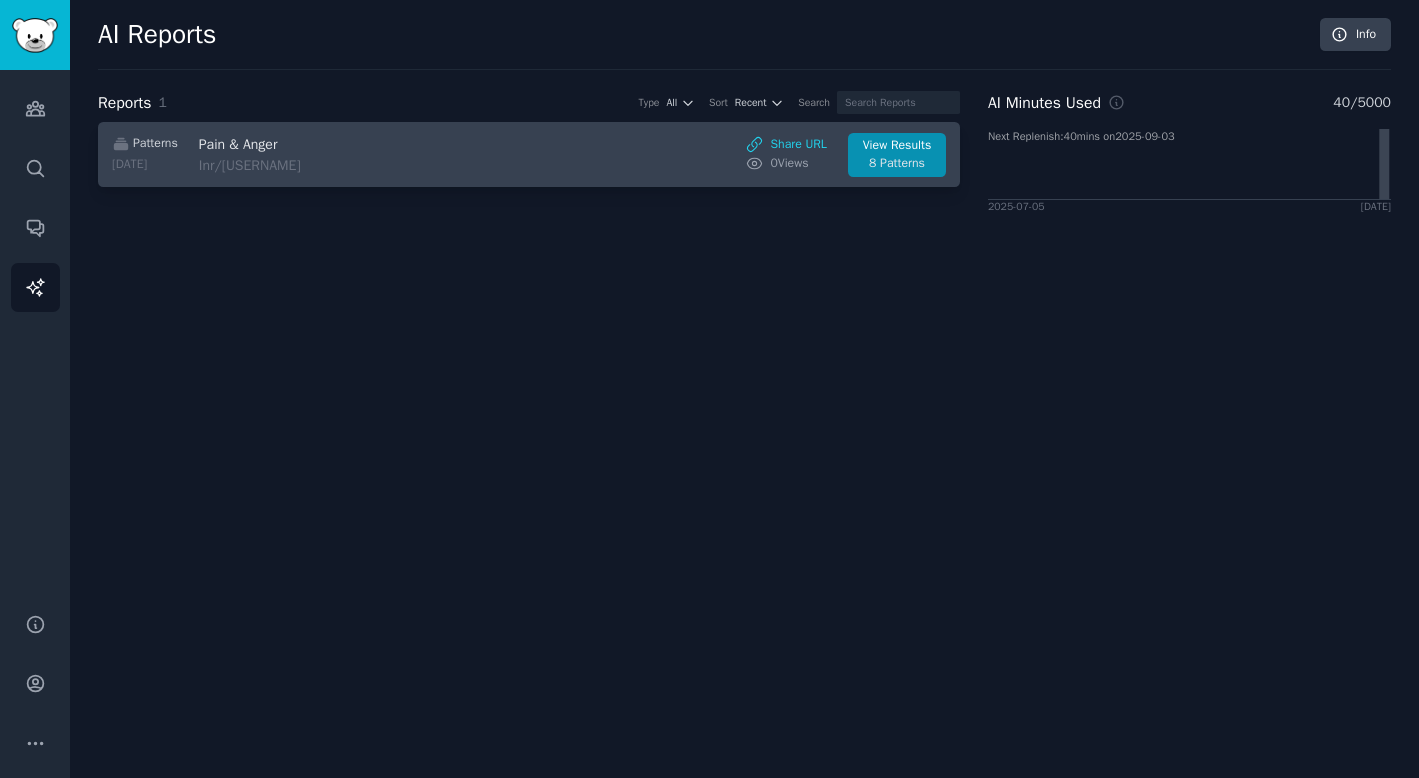 click on "Pain & Anger" at bounding box center [367, 144] 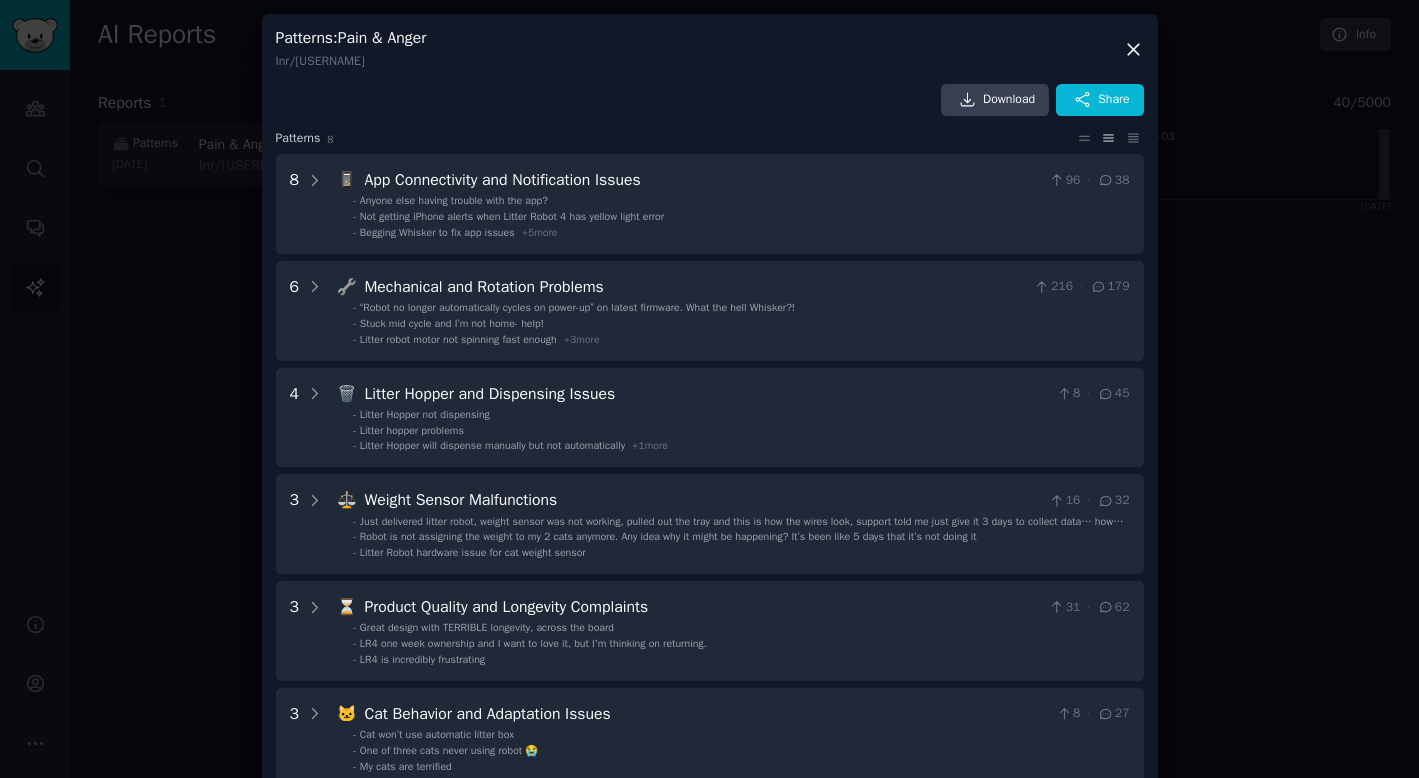 click 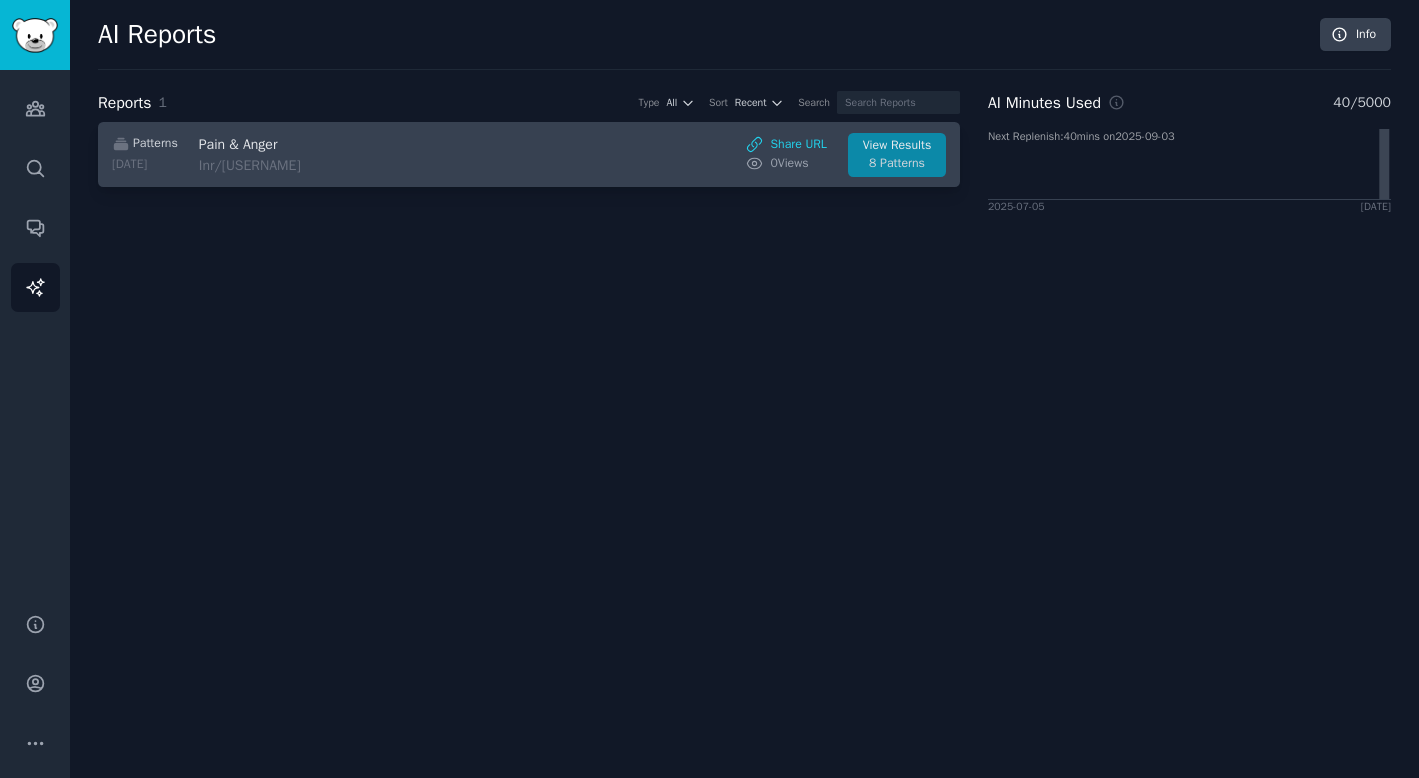 click on "View Results" at bounding box center (897, 146) 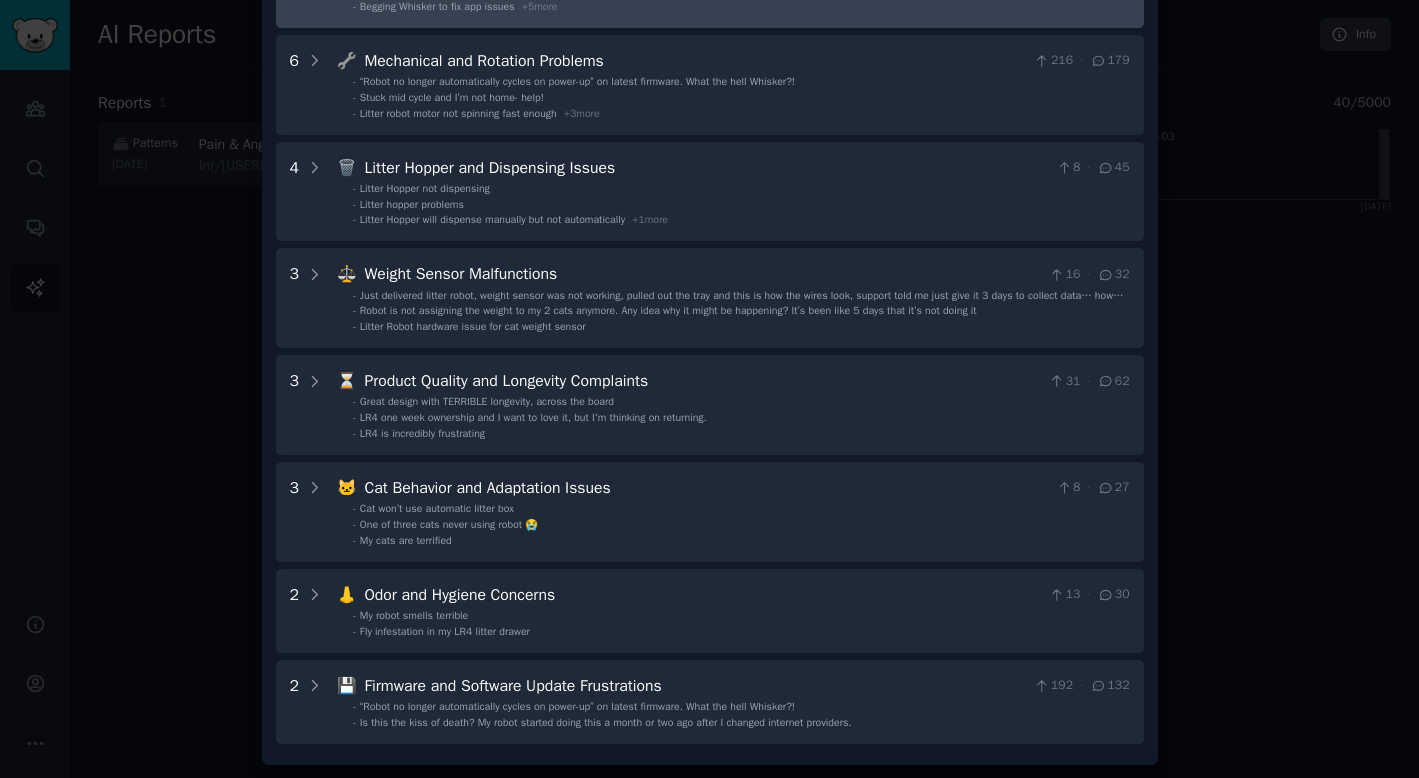 scroll, scrollTop: 0, scrollLeft: 0, axis: both 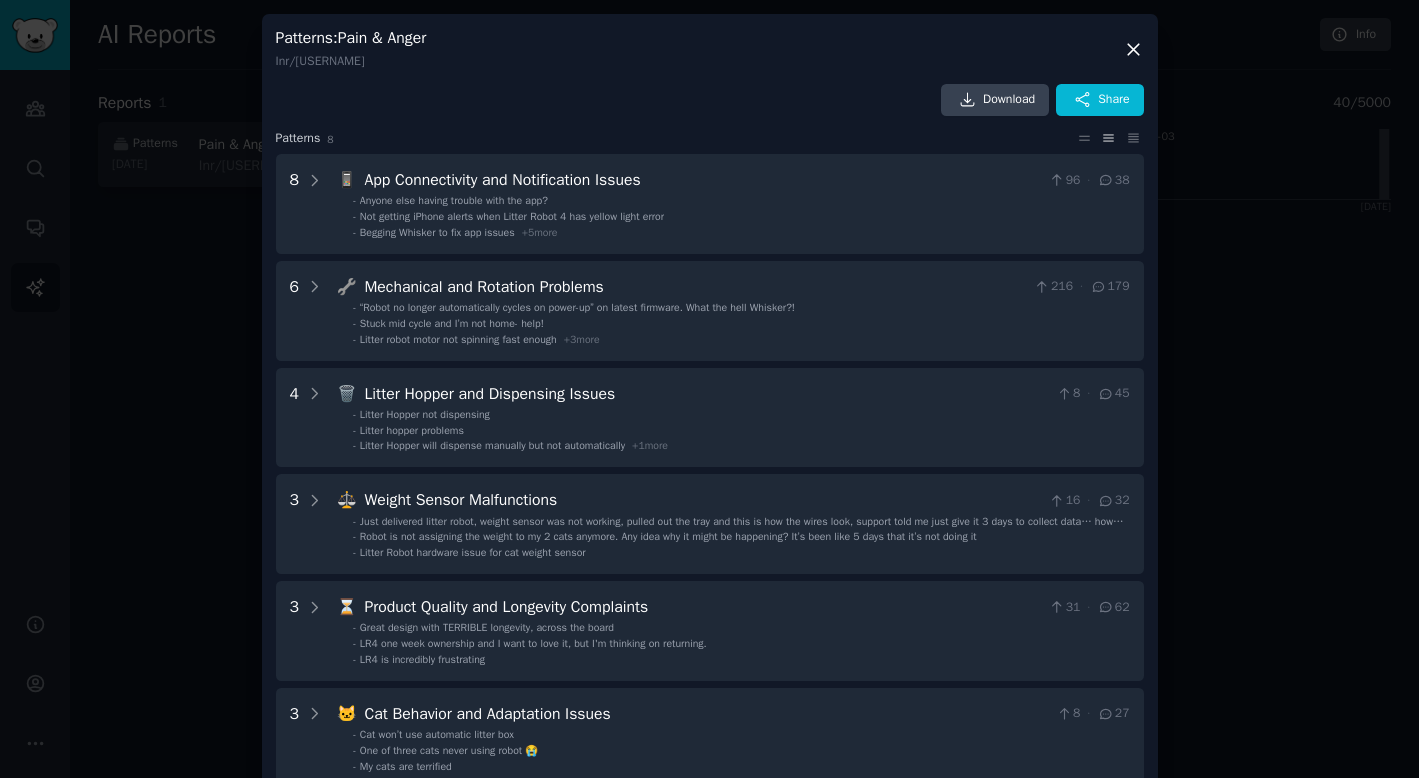 click on "Download Share Pattern s 8 8 📱 App Connectivity and Notification Issues 96 · 38 - Anyone else having trouble with the app? - Not getting iPhone alerts when Litter Robot 4 has yellow light error - Begging Whisker to fix app issues +  5  more 6 🔧 Mechanical and Rotation Problems 216 · 179 - “Robot no longer automatically cycles on power-up” on latest firmware. What the hell Whisker?! - Stuck mid cycle and I’m not home- help! - Litter robot motor not spinning fast enough +  3  more 4 🗑️ Litter Hopper and Dispensing Issues 8 · 45 - Litter Hopper not dispensing  - Litter hopper problems - Litter Hopper will dispense manually but not automatically  +  1  more 3 ⚖️ Weight Sensor Malfunctions 16 · 32 - Just delivered litter robot, weight sensor was not working, pulled out the tray and this is how the wires look, support told me just give it 3 days to collect data… how could it collect data… - - Litter Robot hardware issue for cat weight sensor 3 ⏳ 31 · 62 - - - 3 🐱 8 · 27 - - - 2 -" at bounding box center (710, 527) 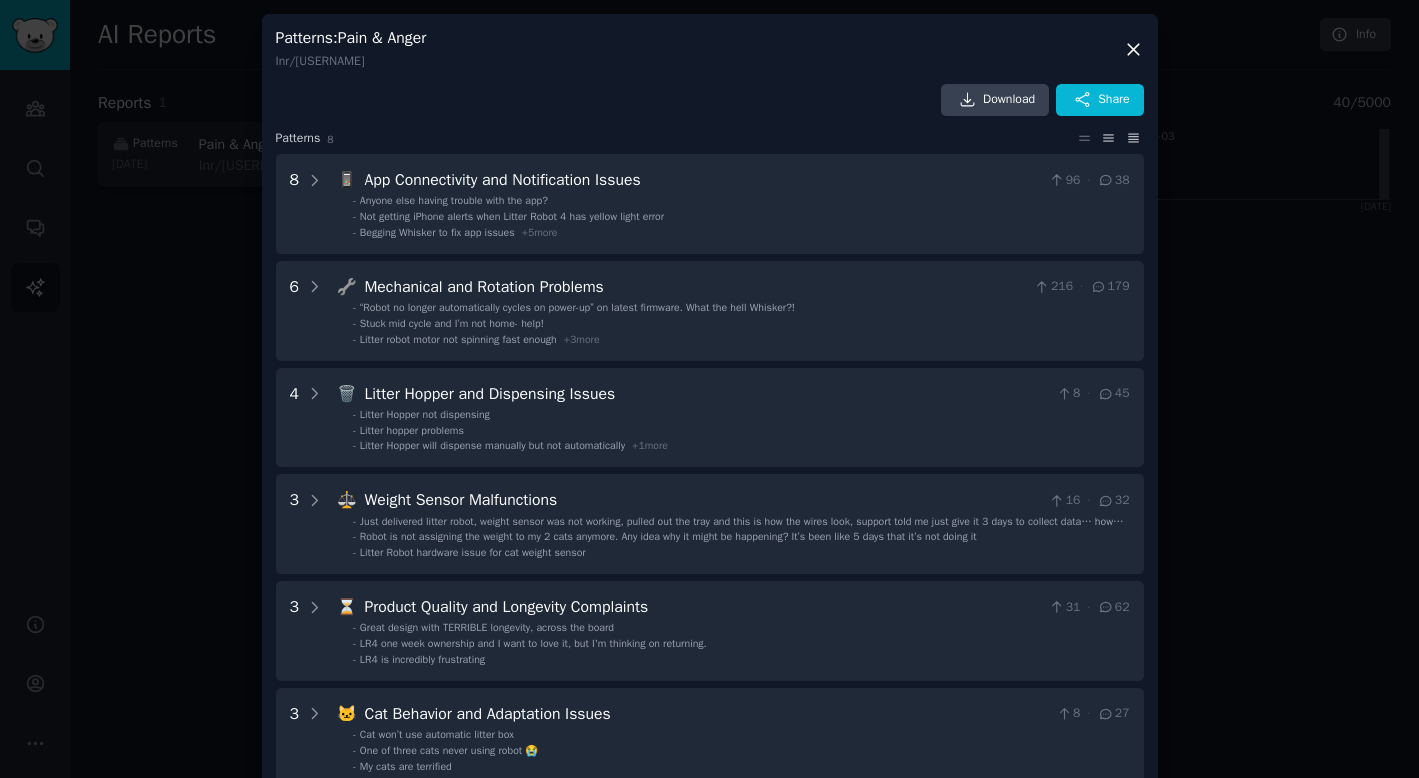 click 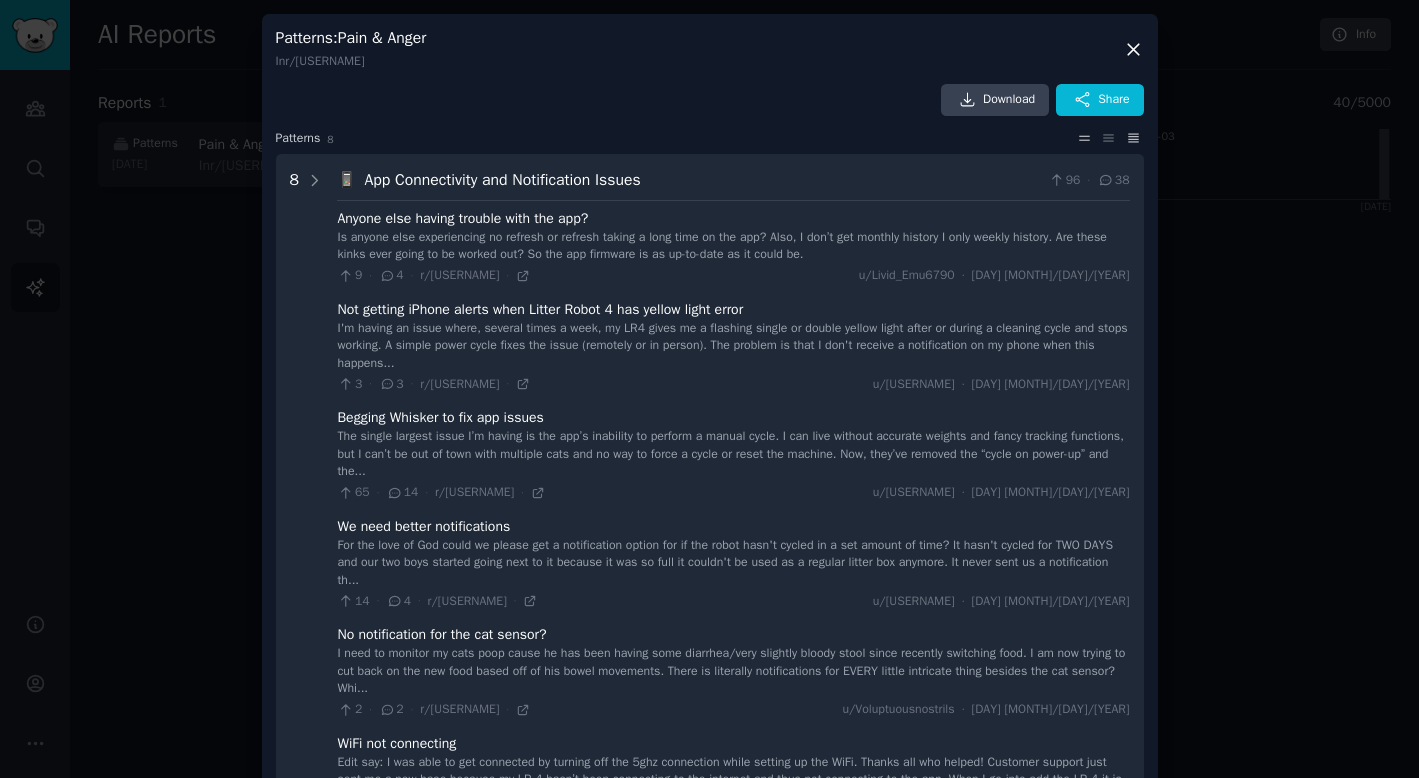 click 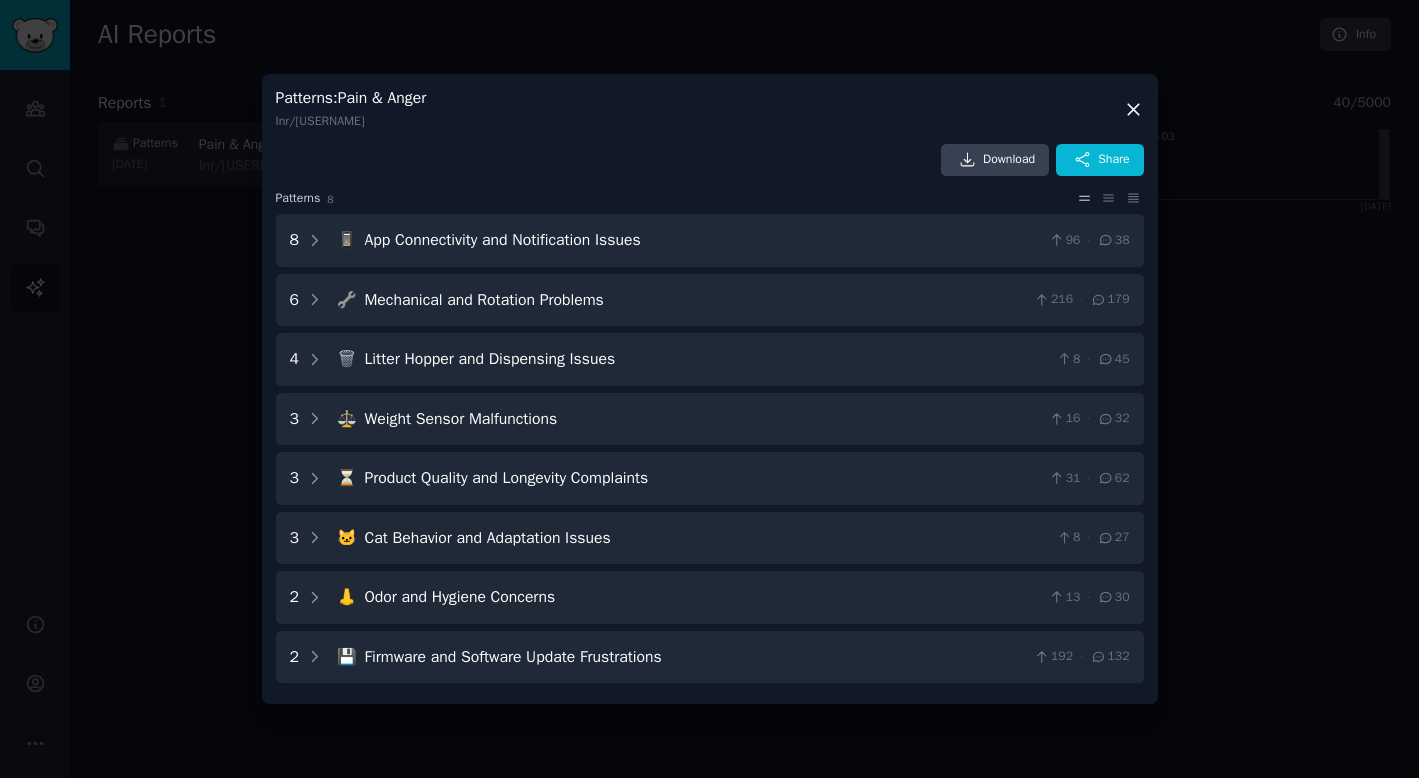 click at bounding box center [709, 389] 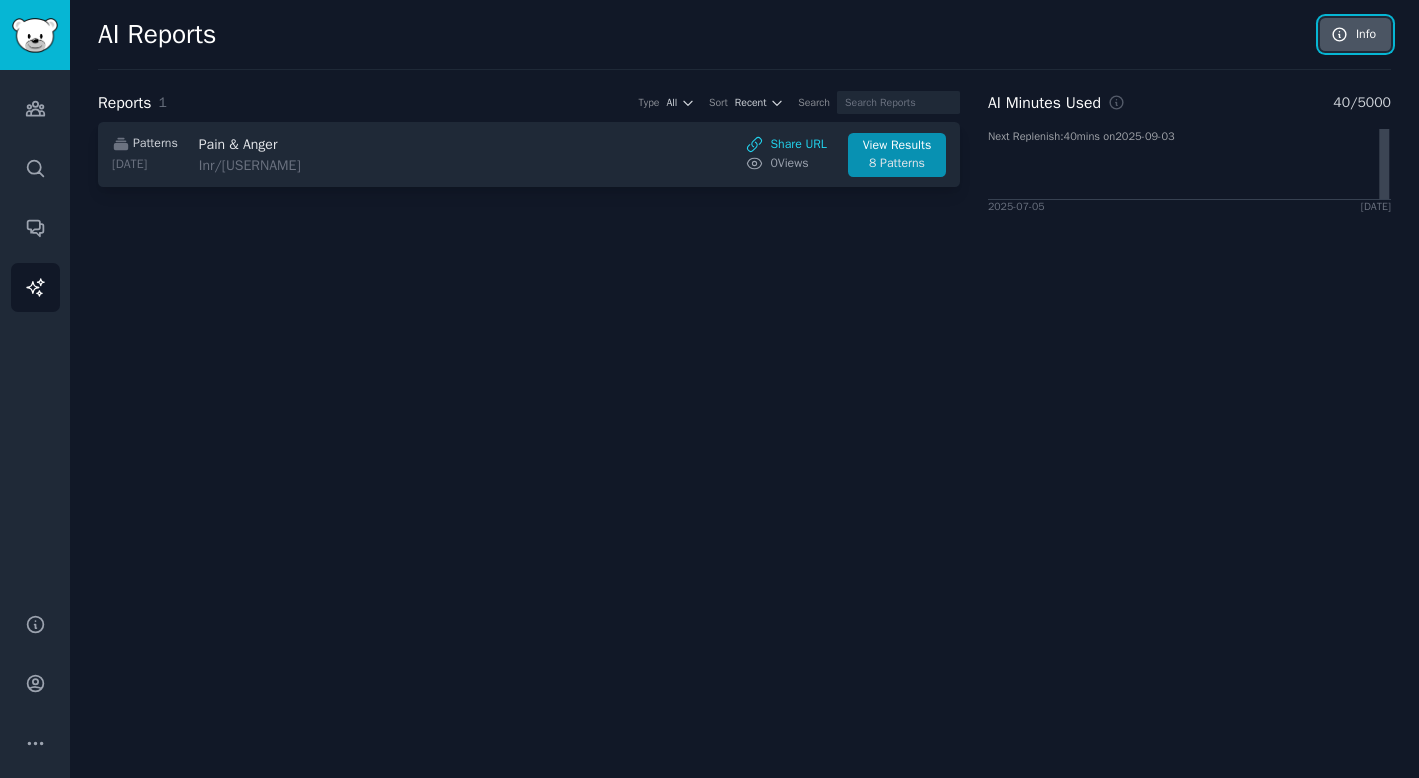 click on "Info" at bounding box center (1355, 35) 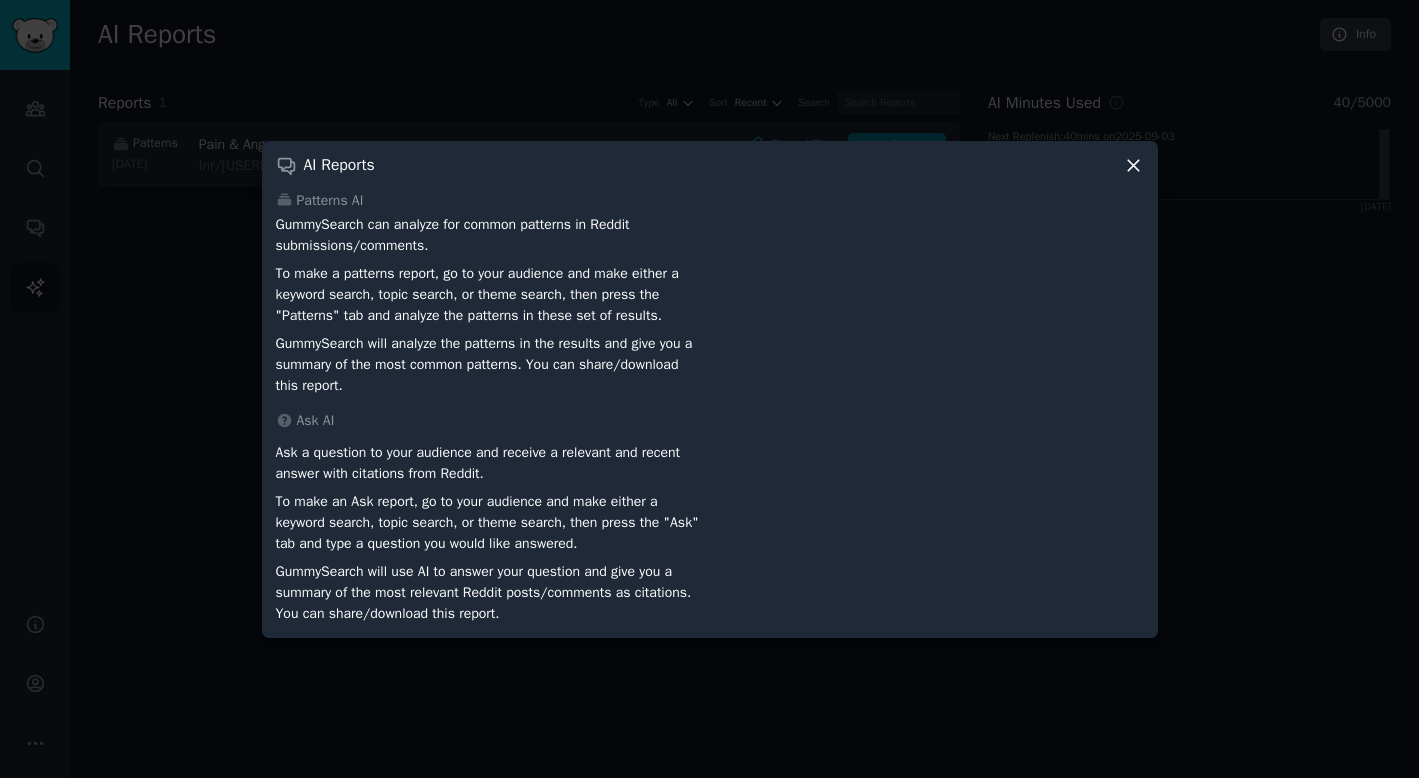 click 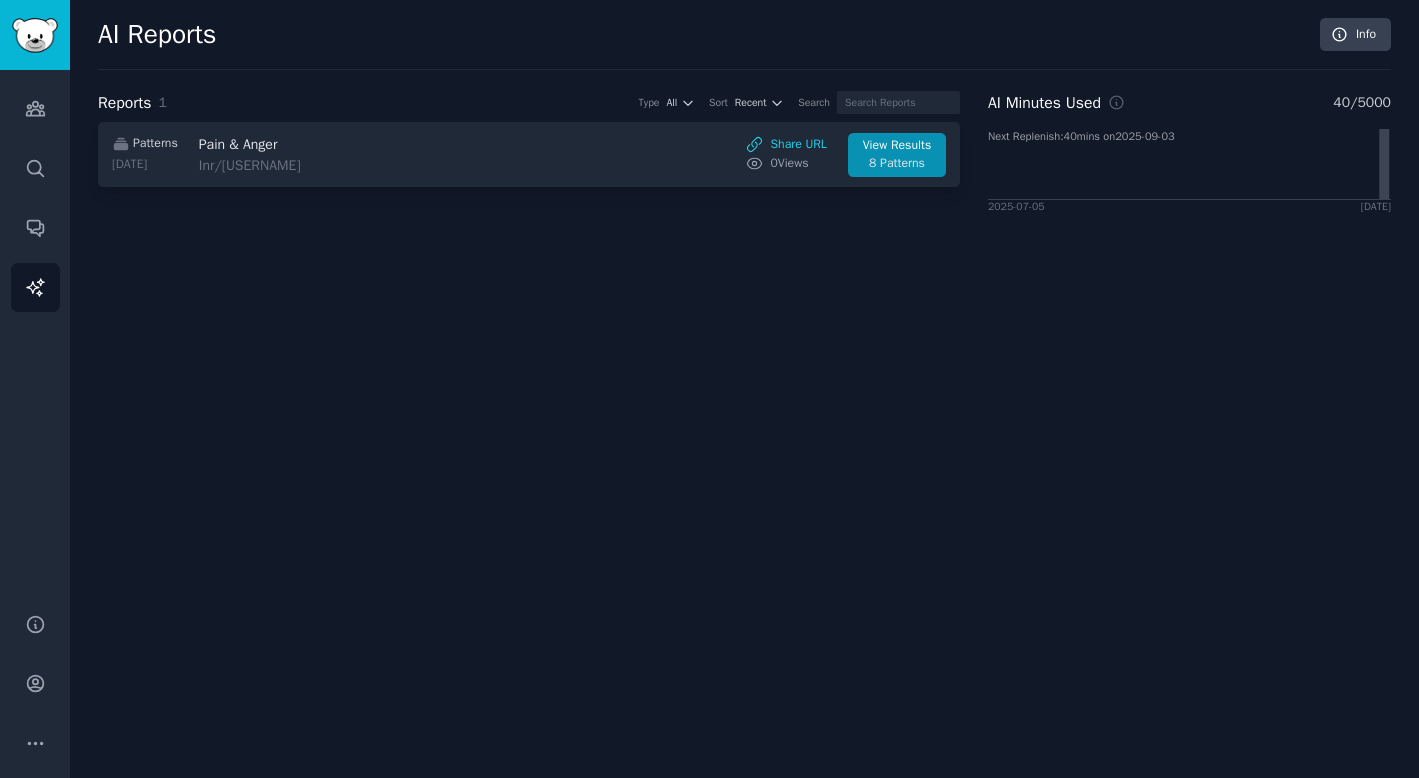click on "Audiences Search Conversations AI Reports" at bounding box center [35, 329] 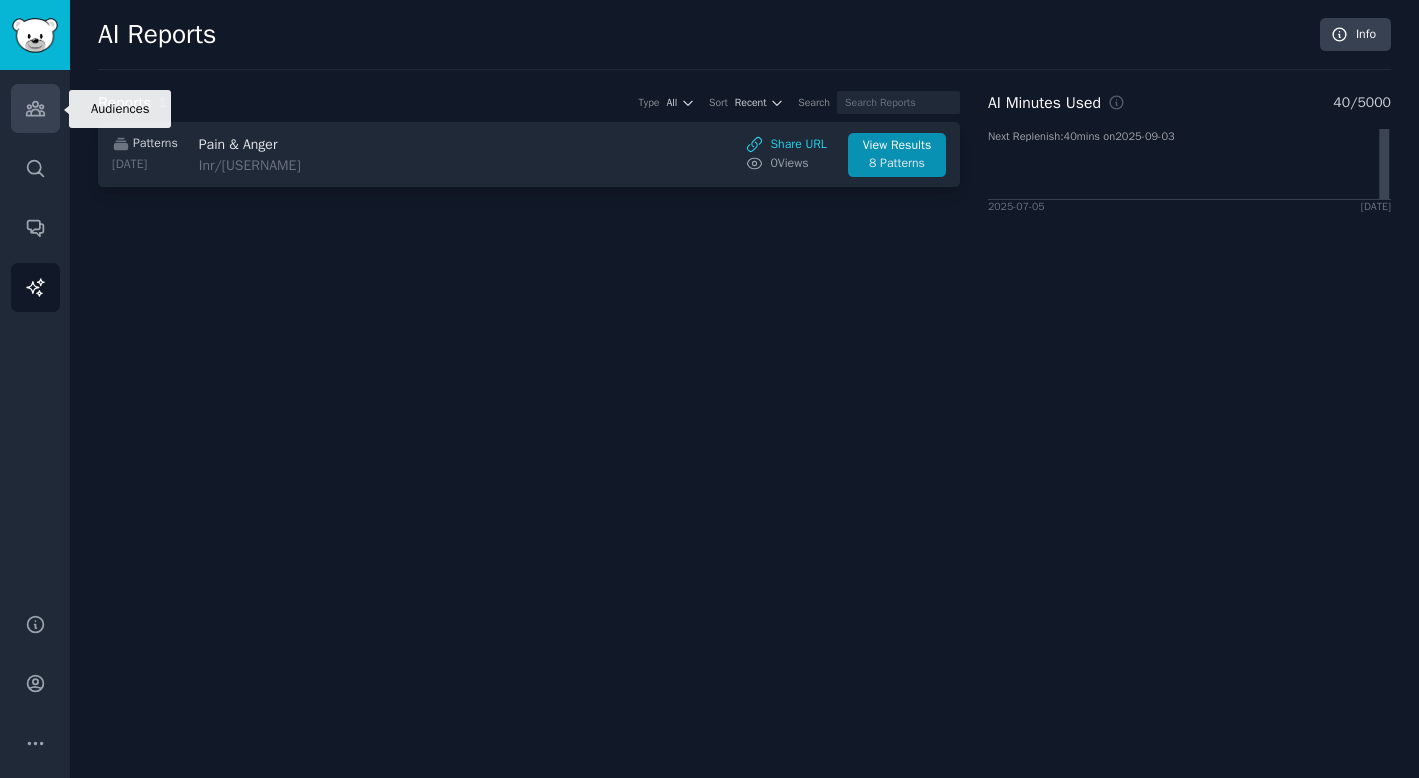 click on "Audiences" at bounding box center (35, 108) 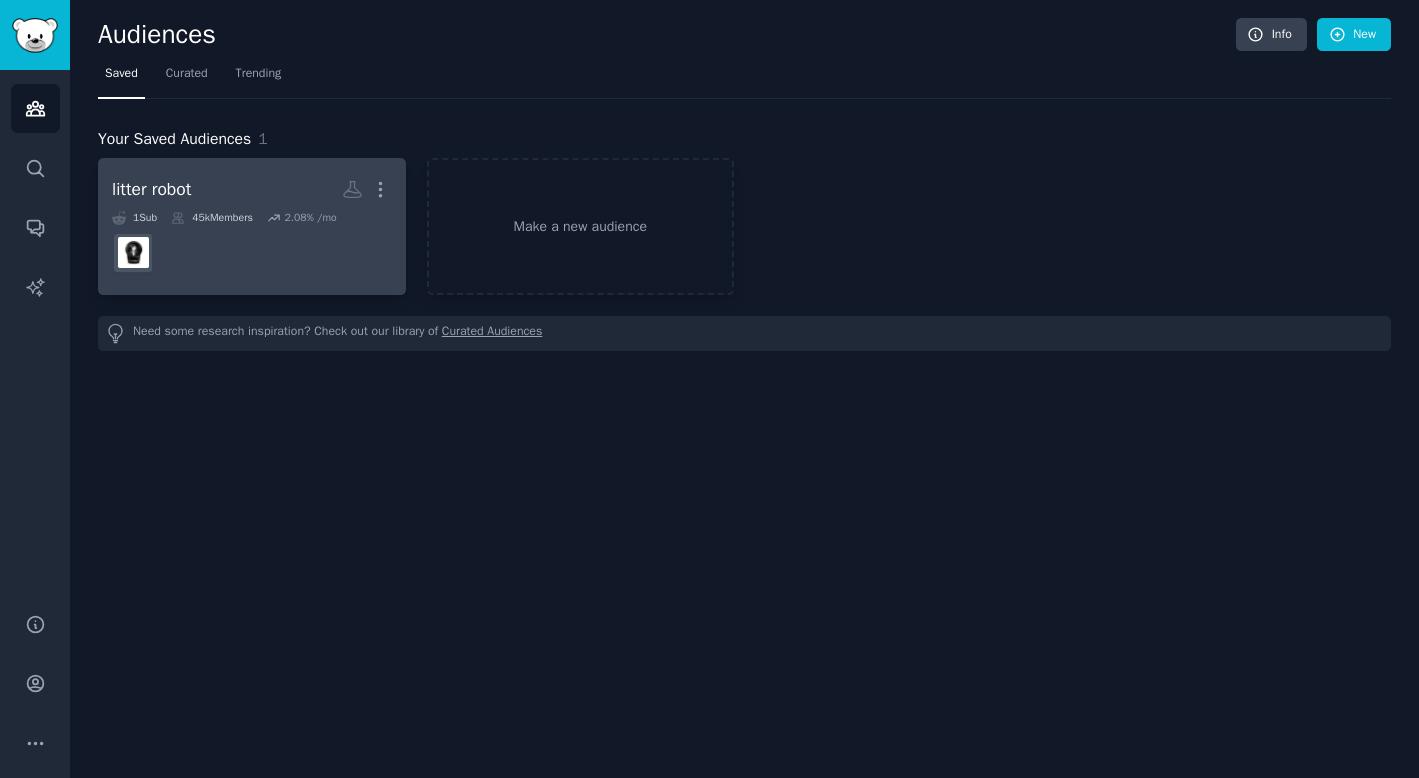 click at bounding box center (252, 253) 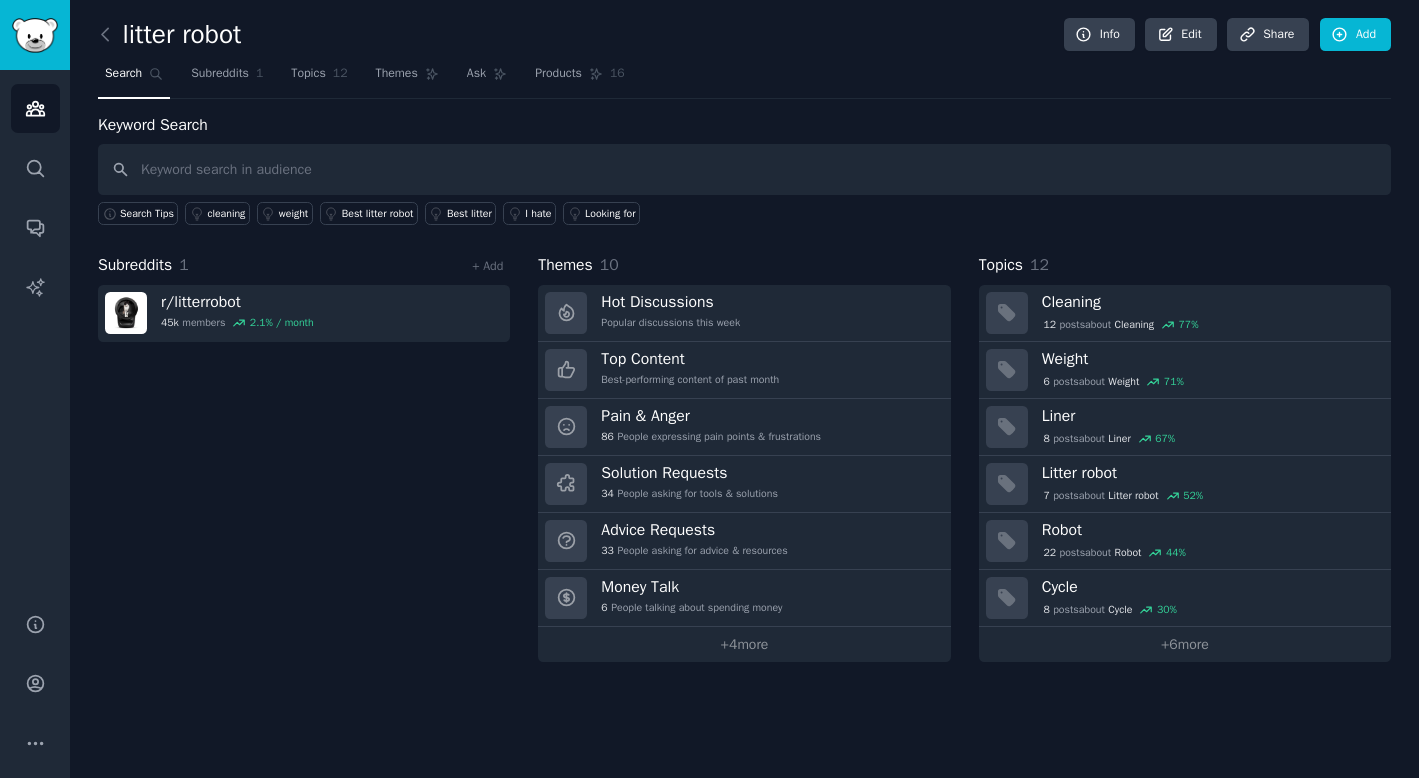 click on "Search Subreddits 1 Topics 12 Themes Ask Products 16" at bounding box center [744, 78] 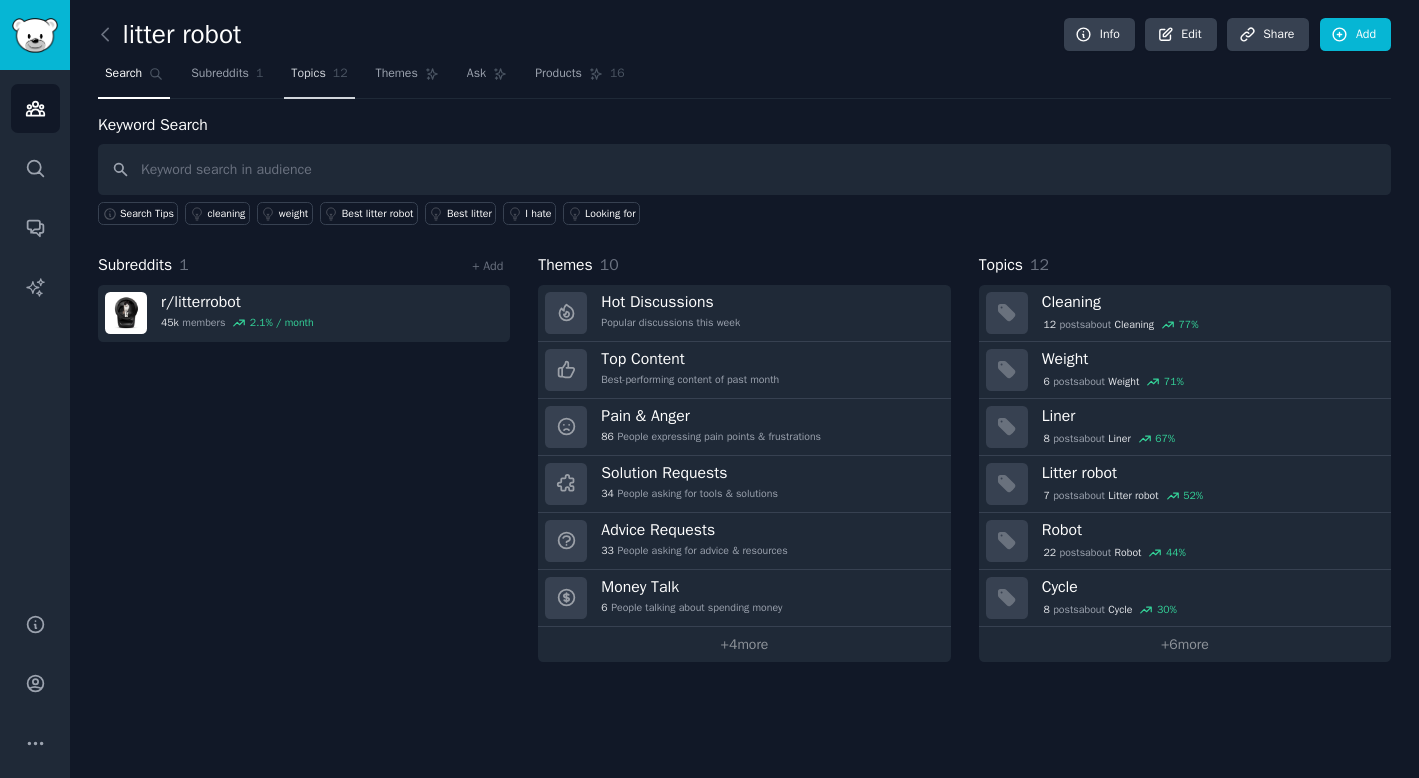 click on "Topics" at bounding box center (308, 74) 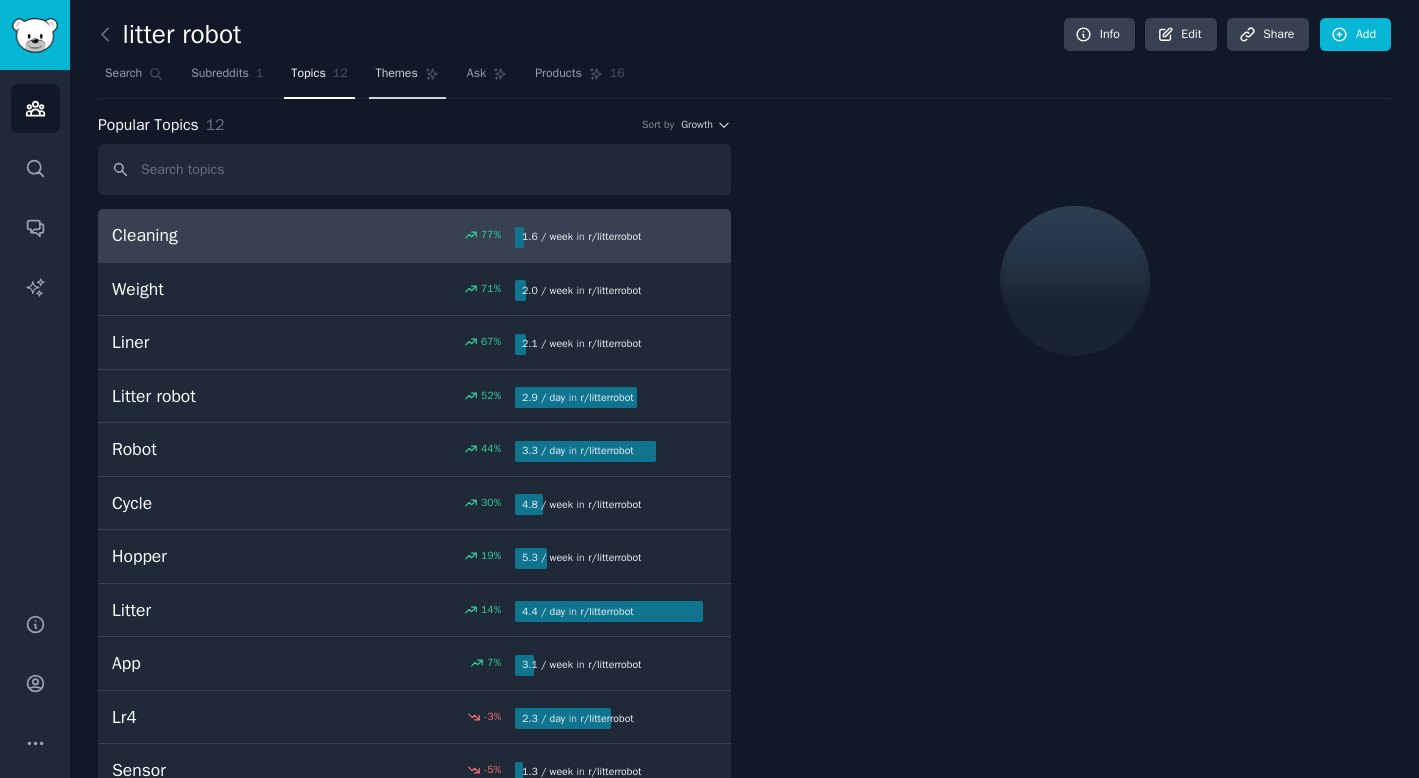 click on "Themes" at bounding box center (407, 78) 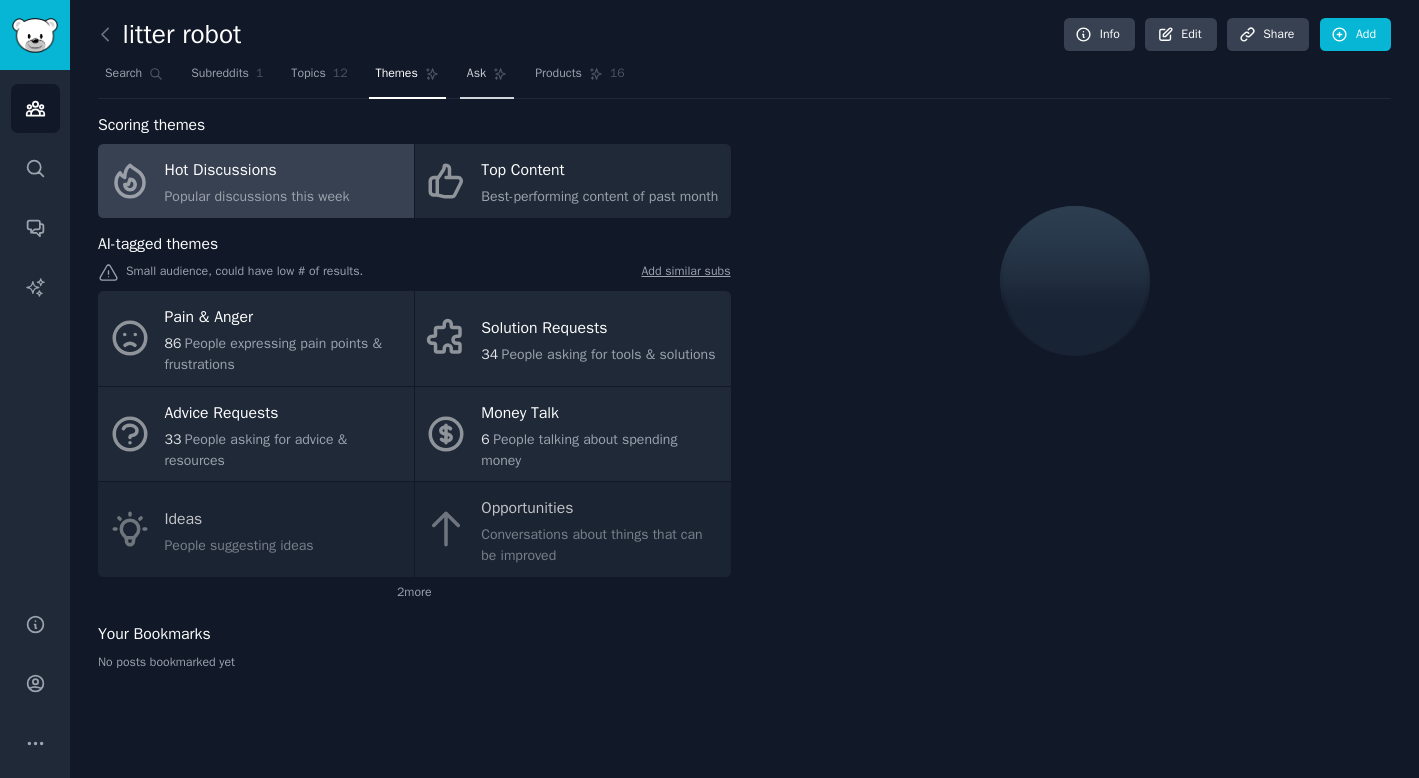 click on "Ask" at bounding box center (476, 74) 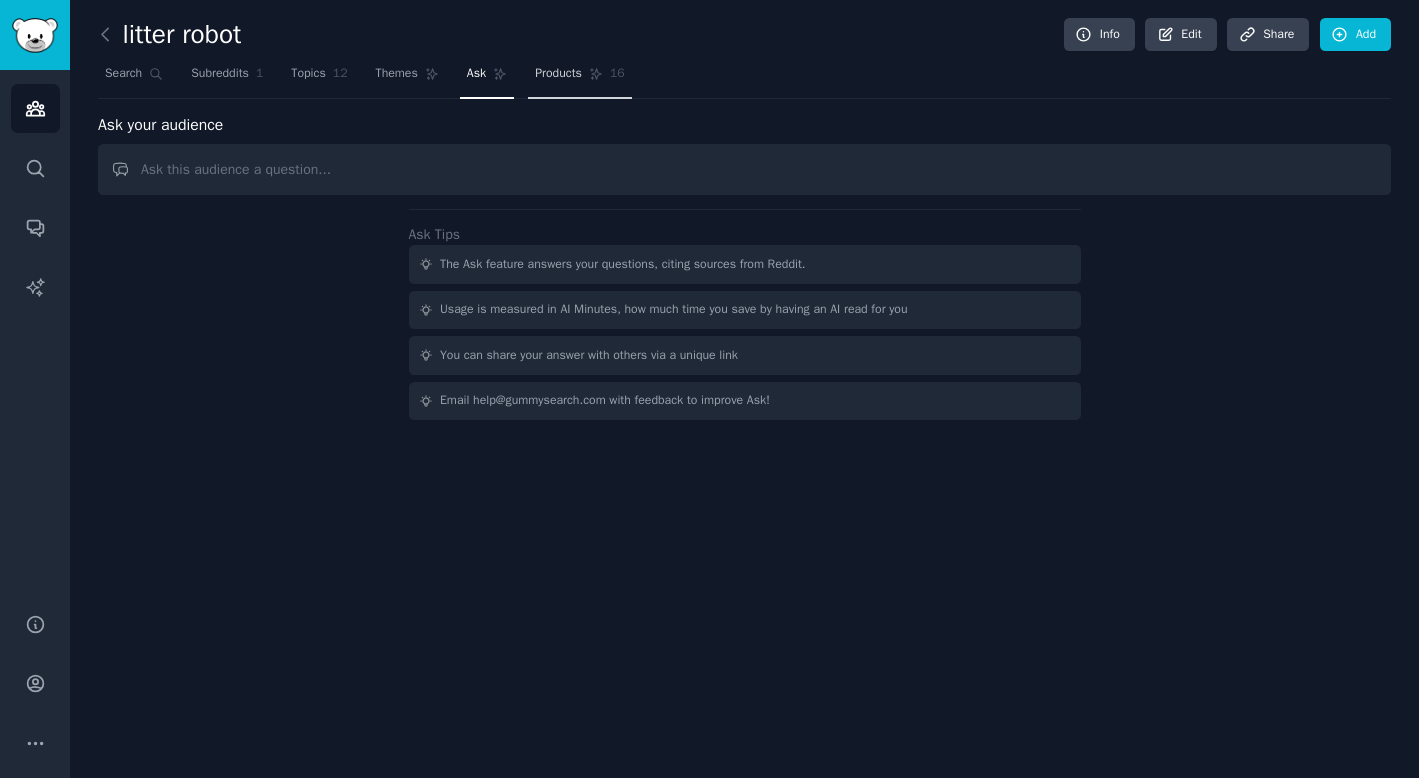 click on "Products" at bounding box center [558, 74] 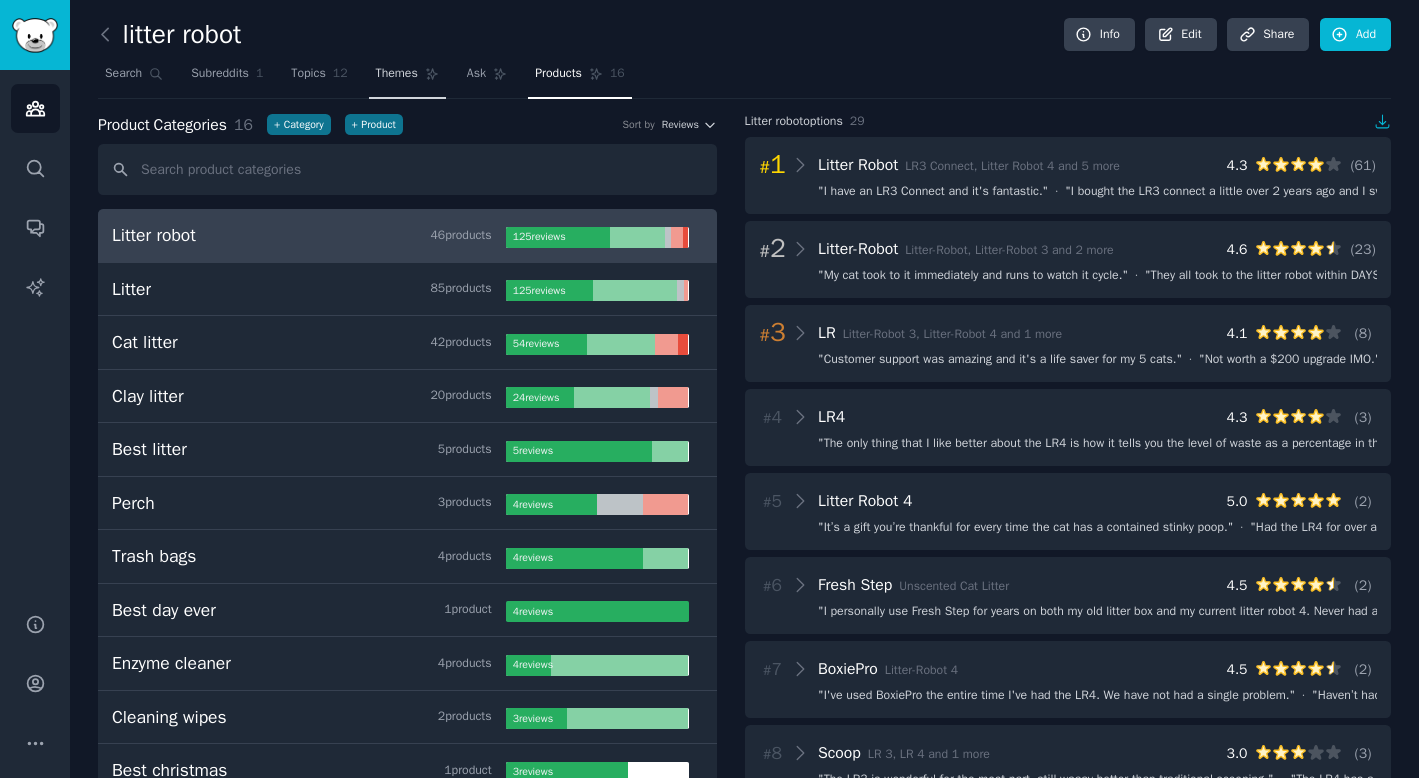 click on "Themes" at bounding box center (407, 78) 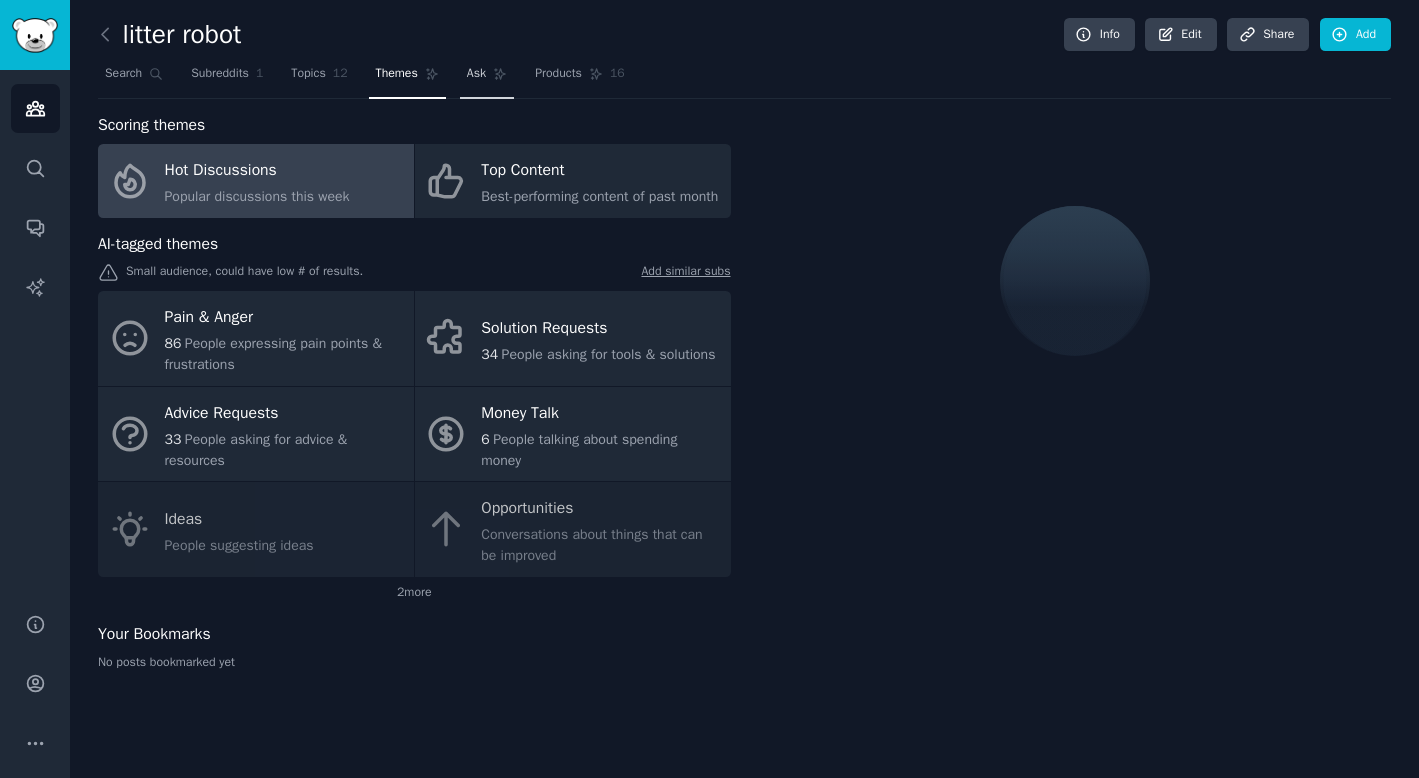 click on "Ask" at bounding box center [476, 74] 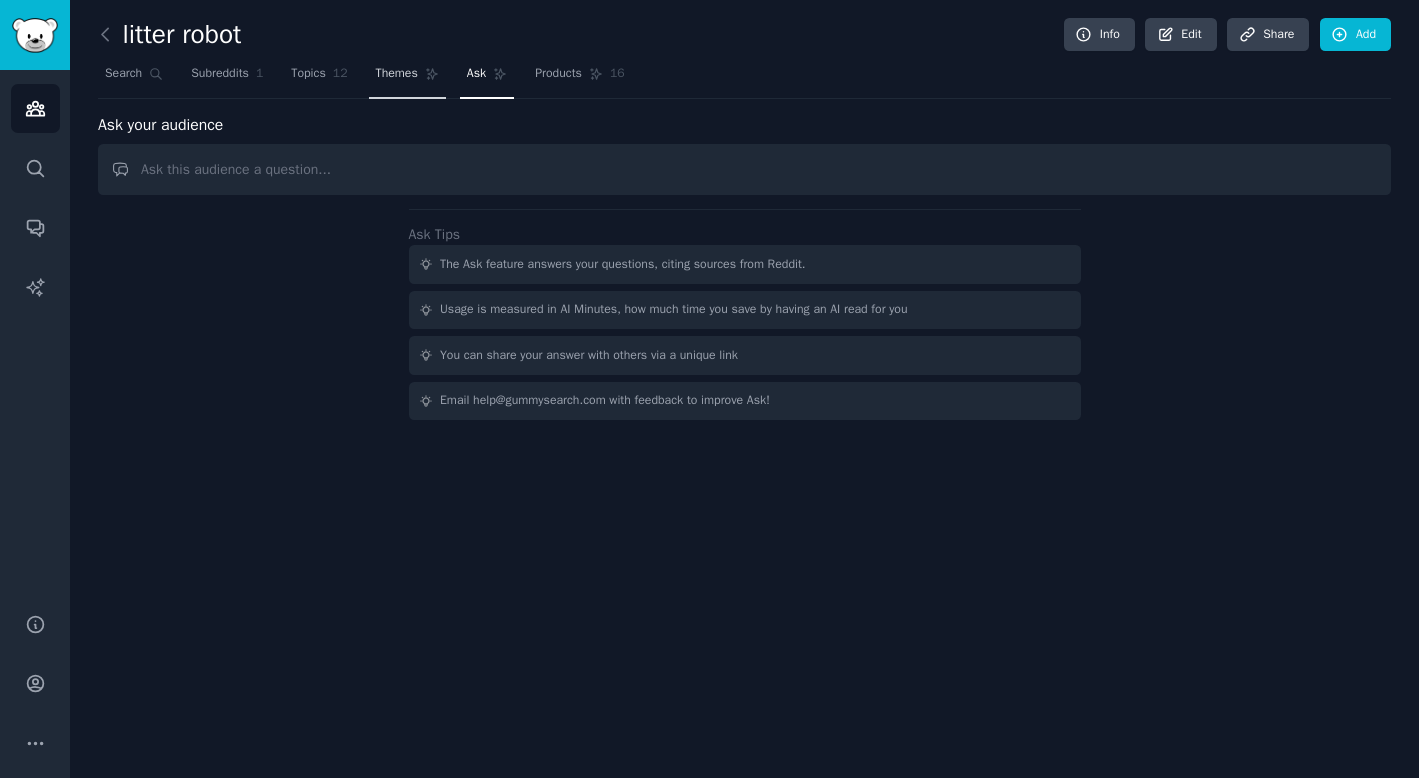 click on "Themes" at bounding box center [397, 74] 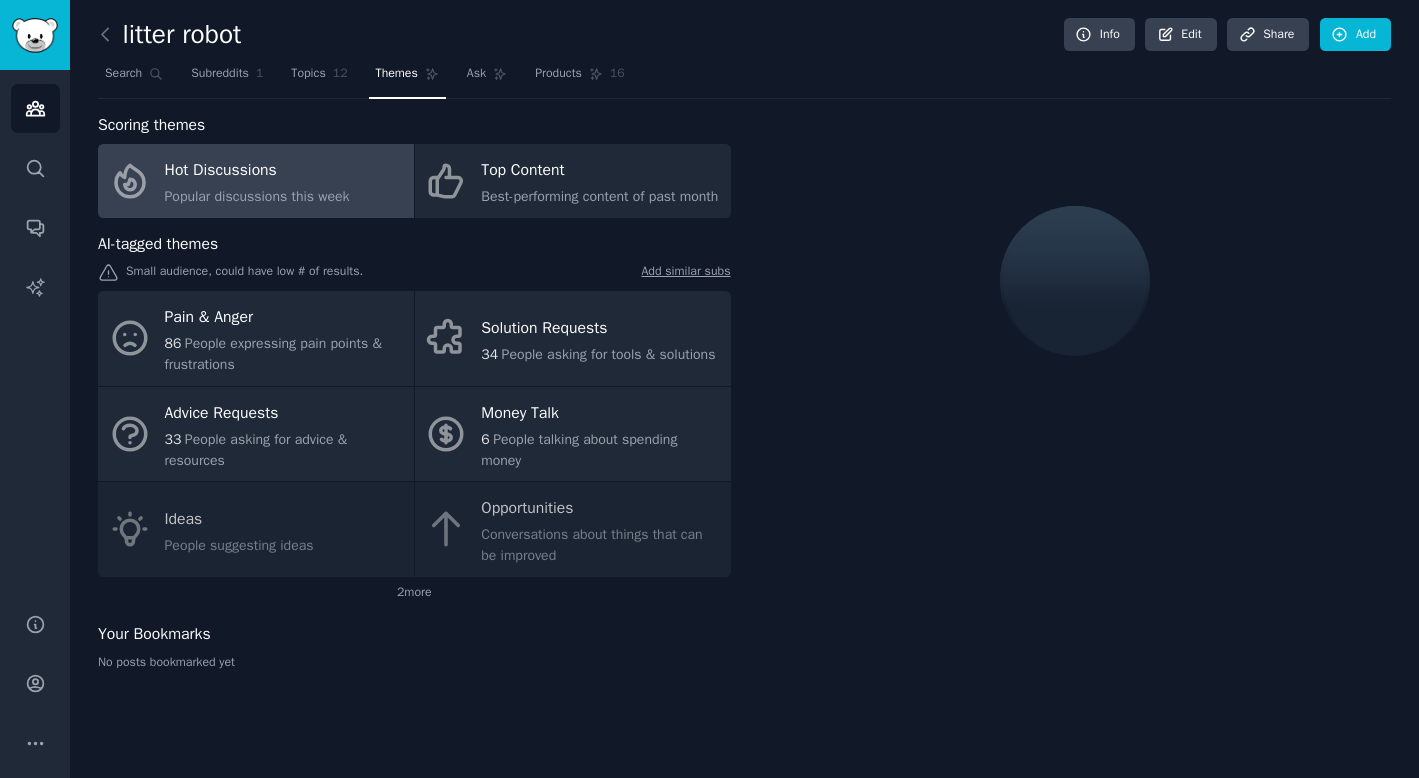 click on "Search Subreddits 1 Topics 12 Themes Ask Products 16" at bounding box center [744, 78] 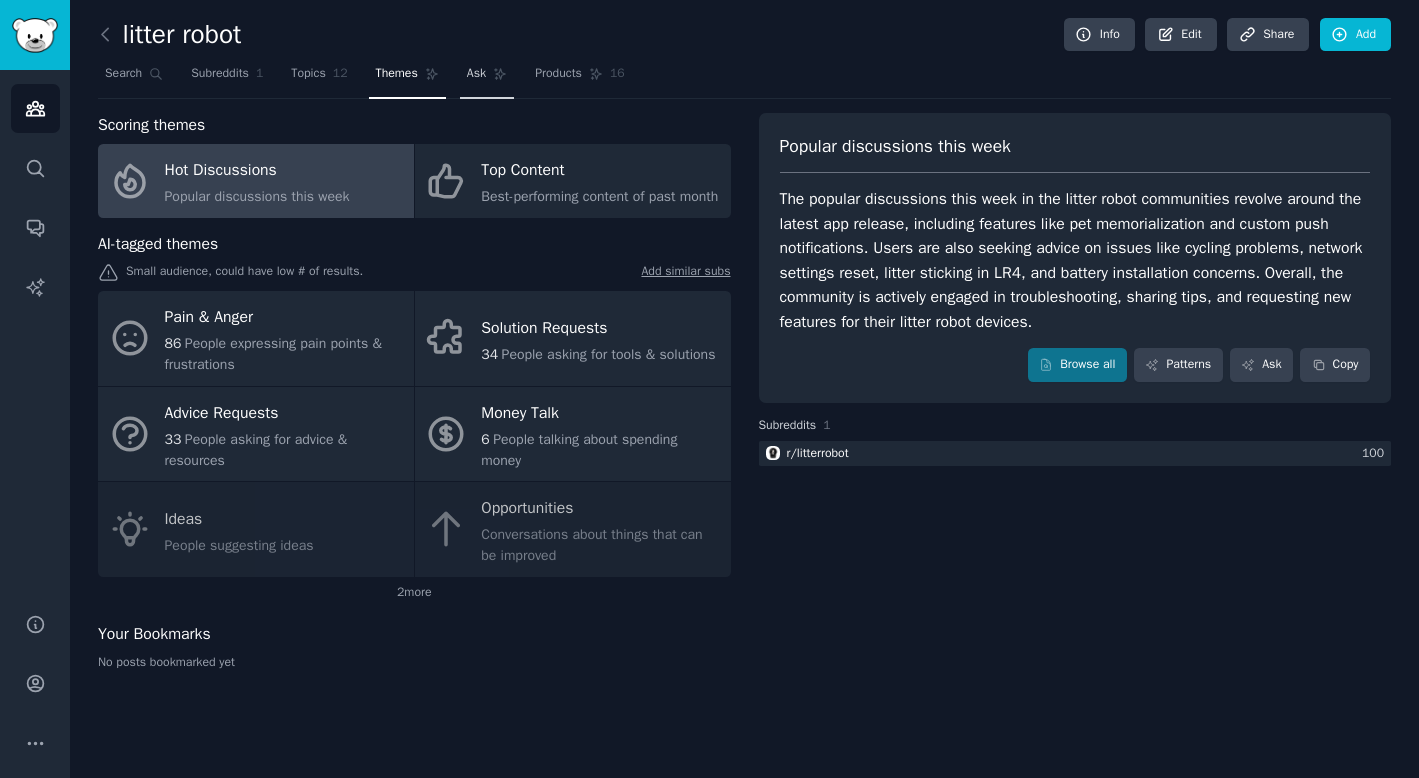 click on "Ask" at bounding box center [487, 78] 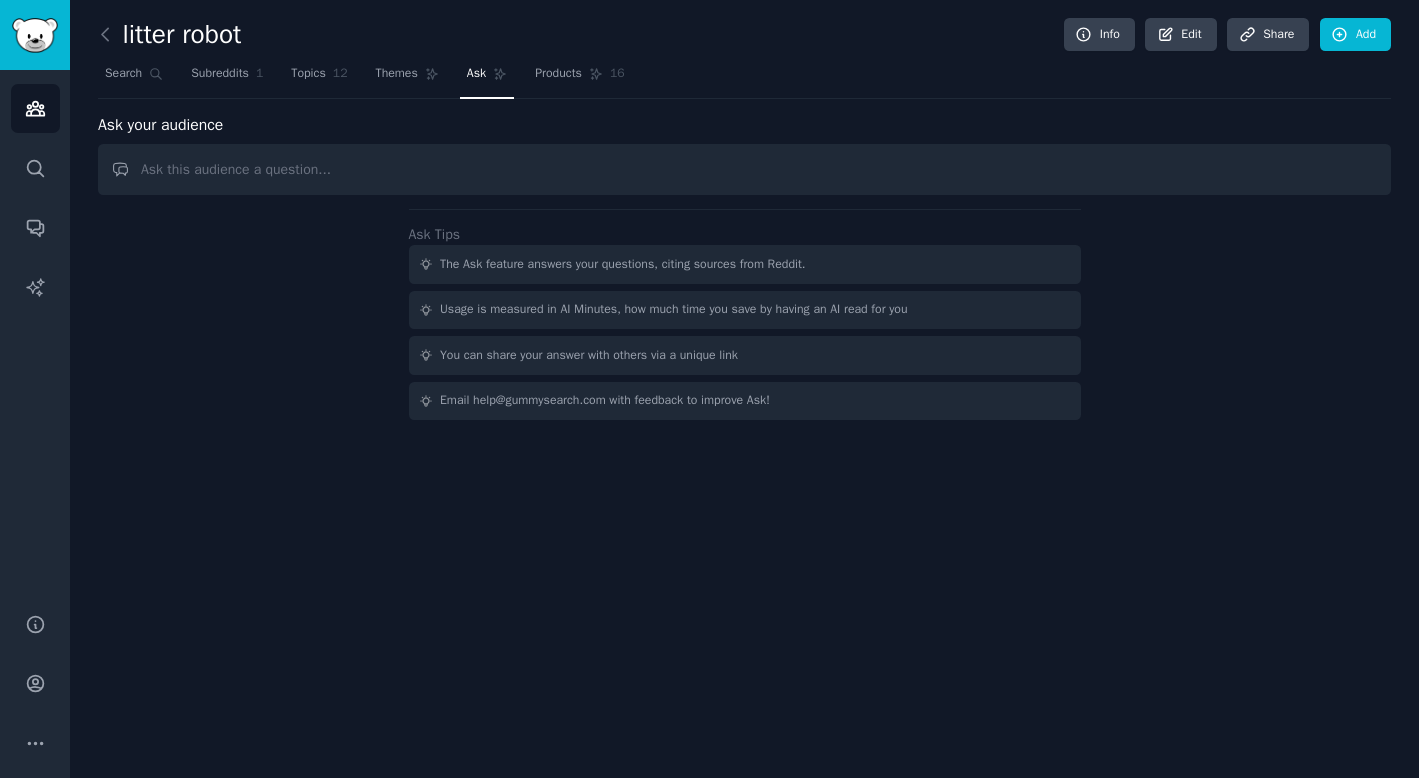 type on "a" 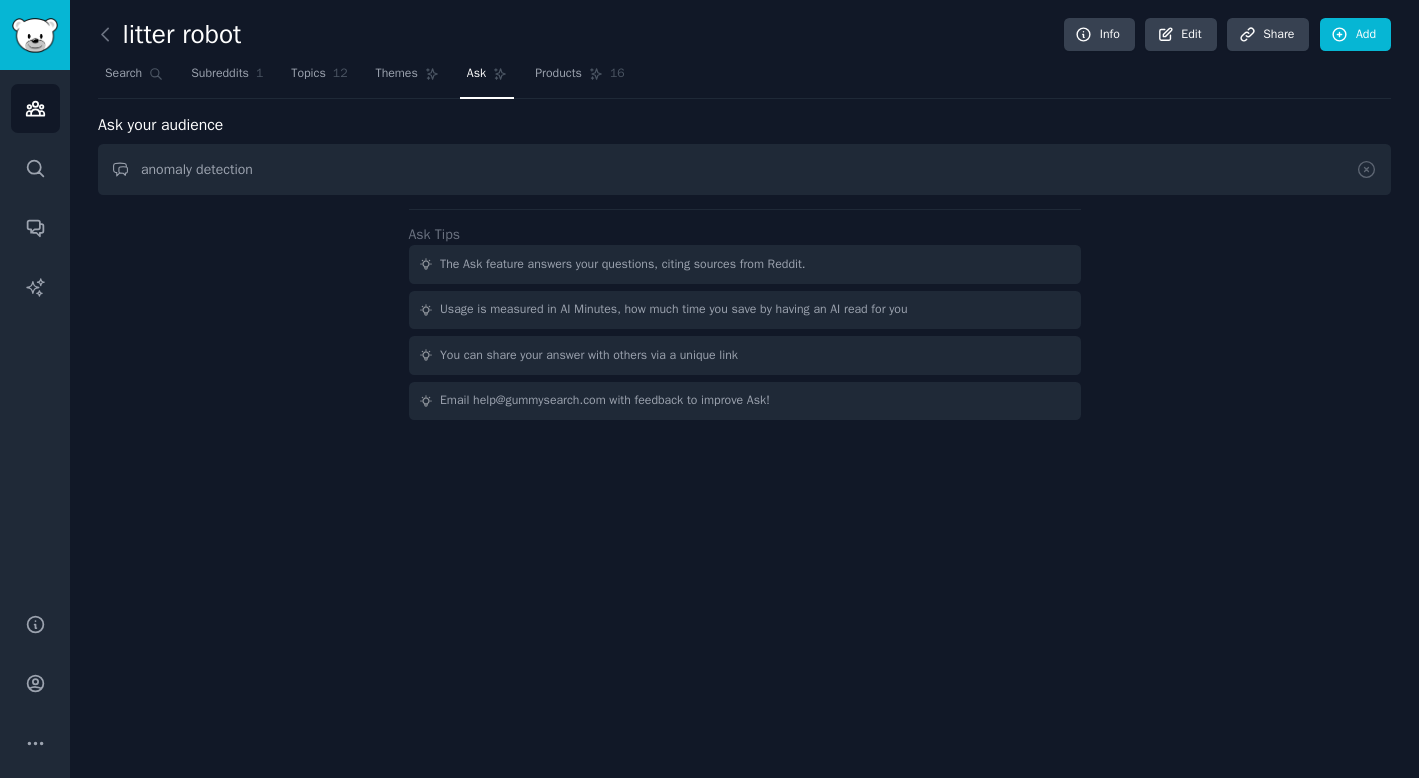 type on "anomaly detection" 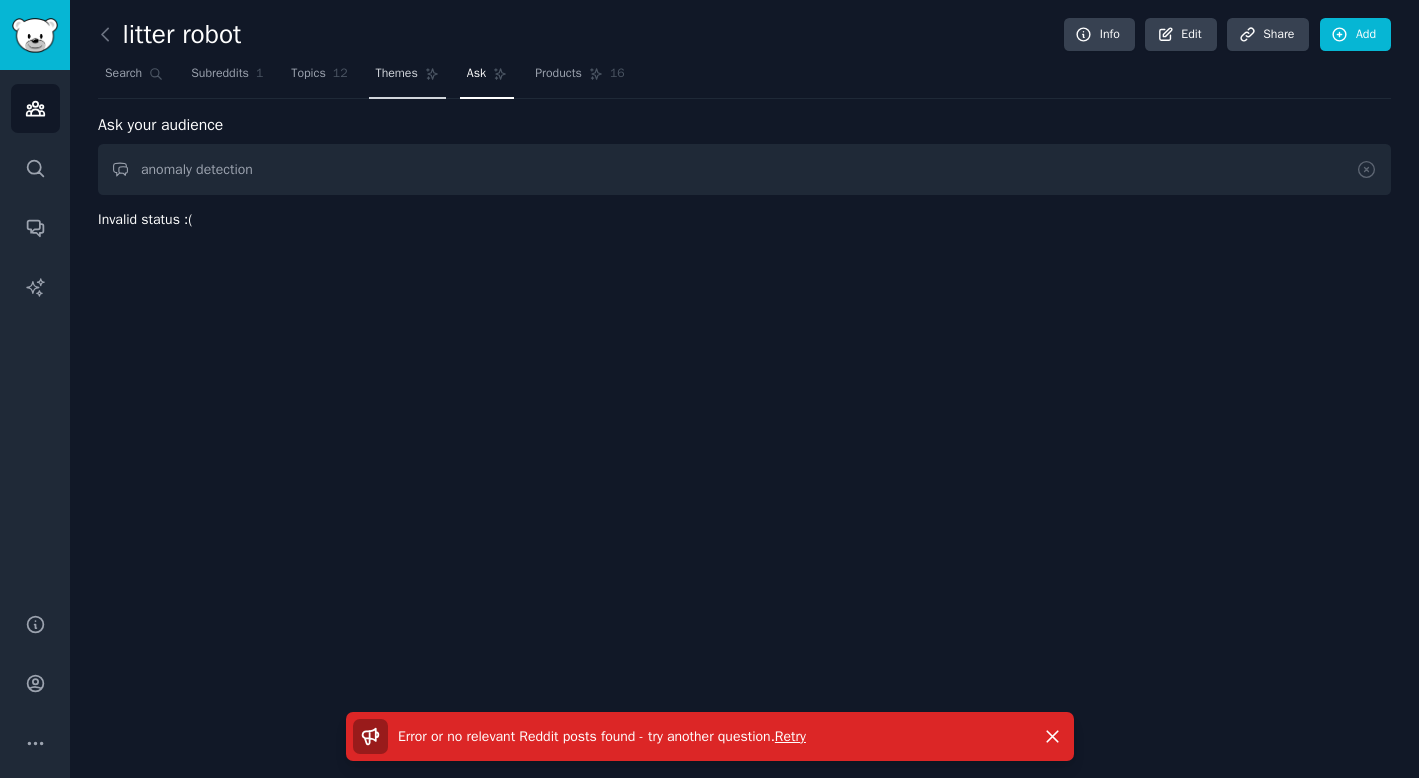 click on "Themes" at bounding box center [407, 78] 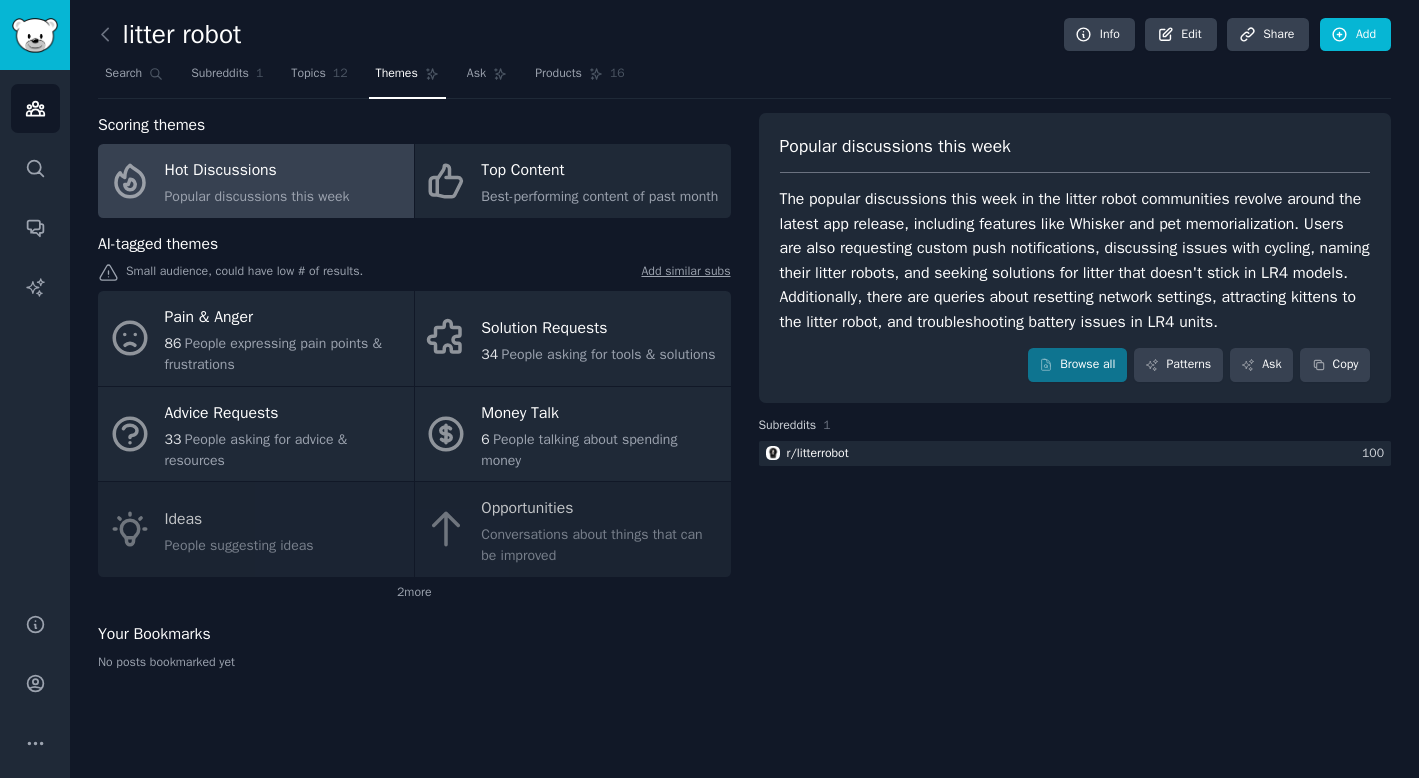 click on "Add similar subs" at bounding box center (685, 273) 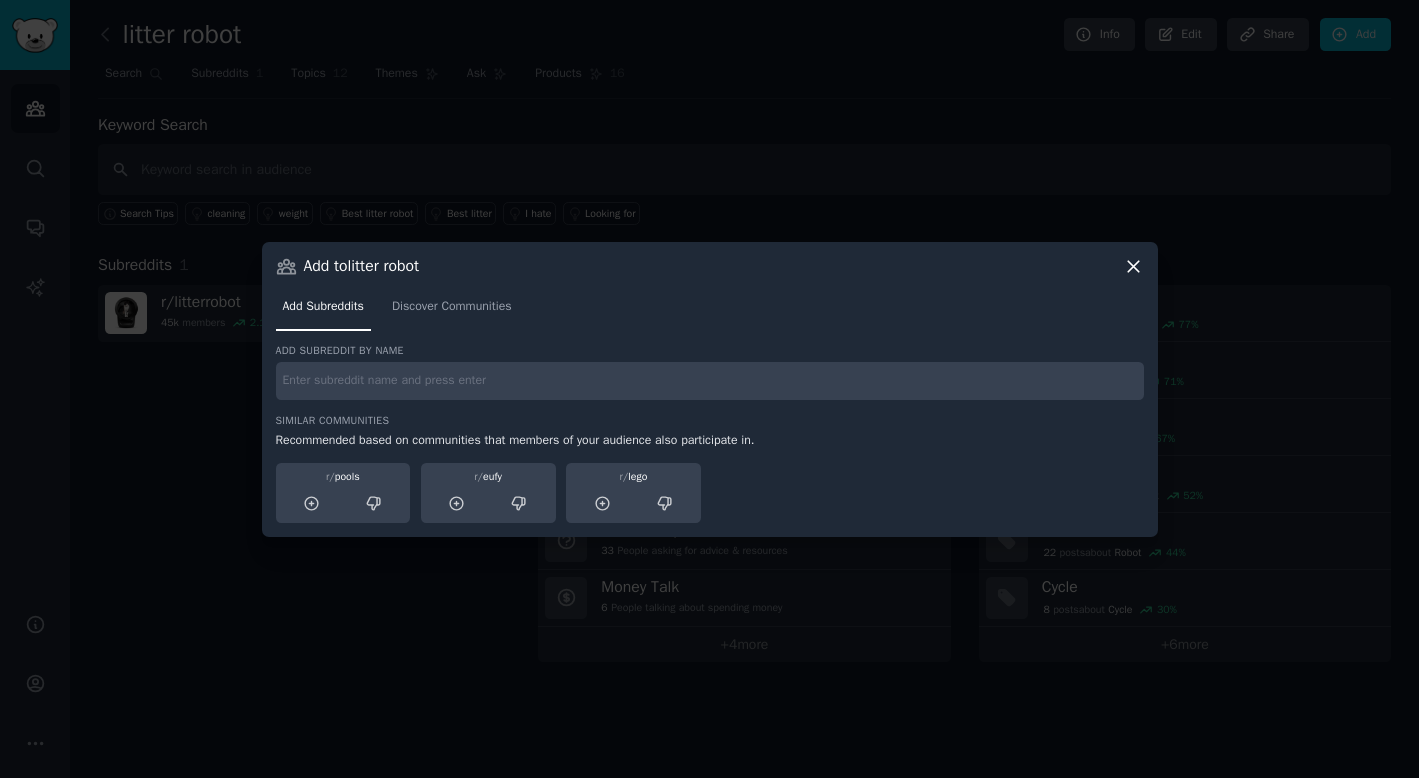 click 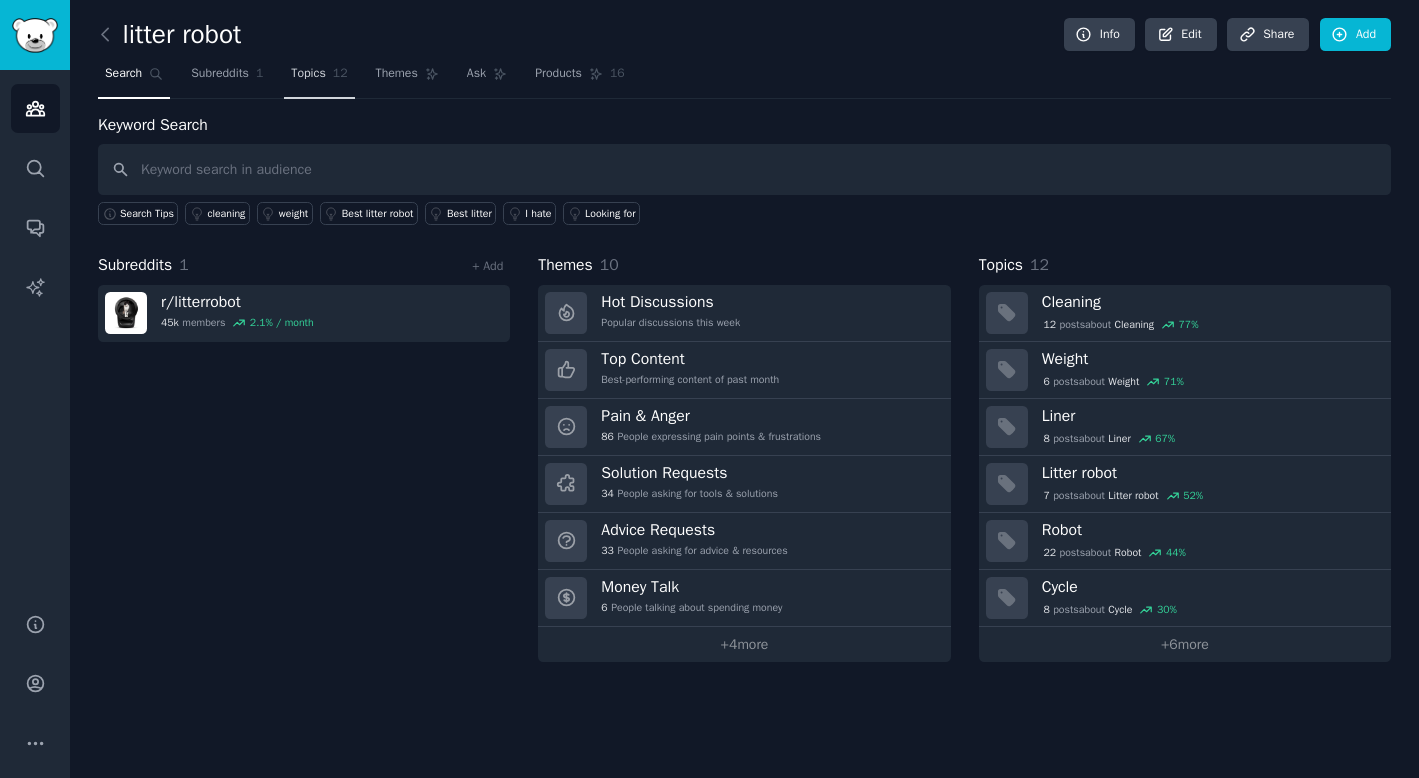 click on "12" 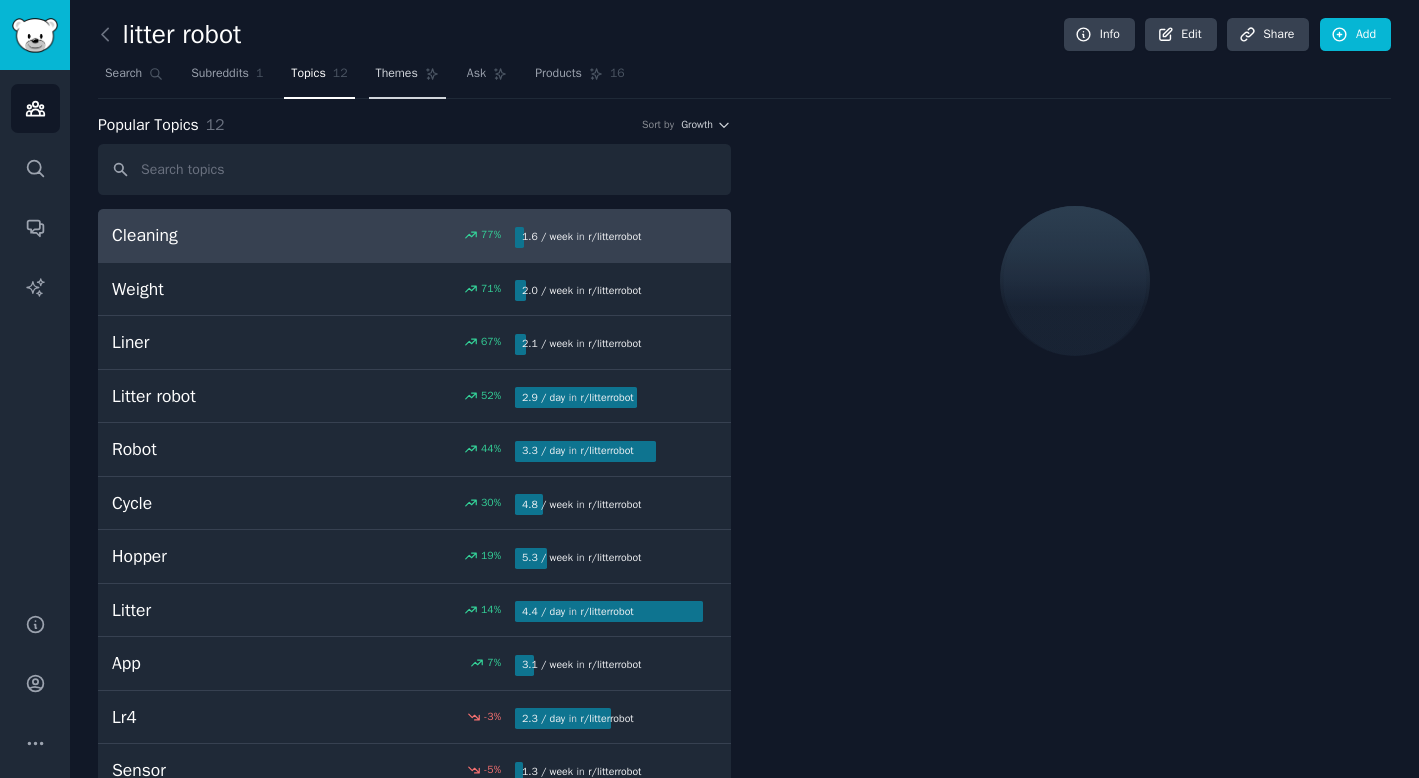 click on "Themes" at bounding box center [397, 74] 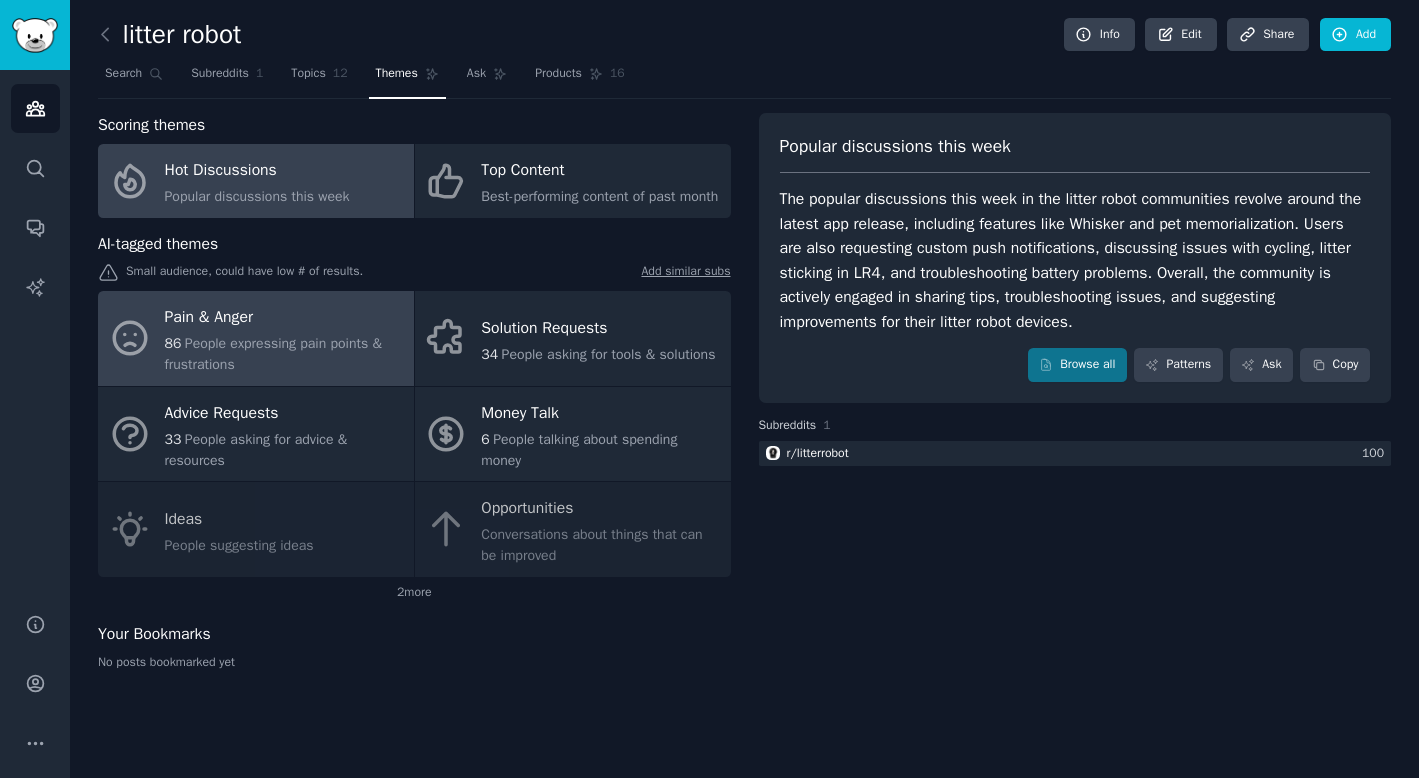 click on "People expressing pain points & frustrations" at bounding box center (273, 354) 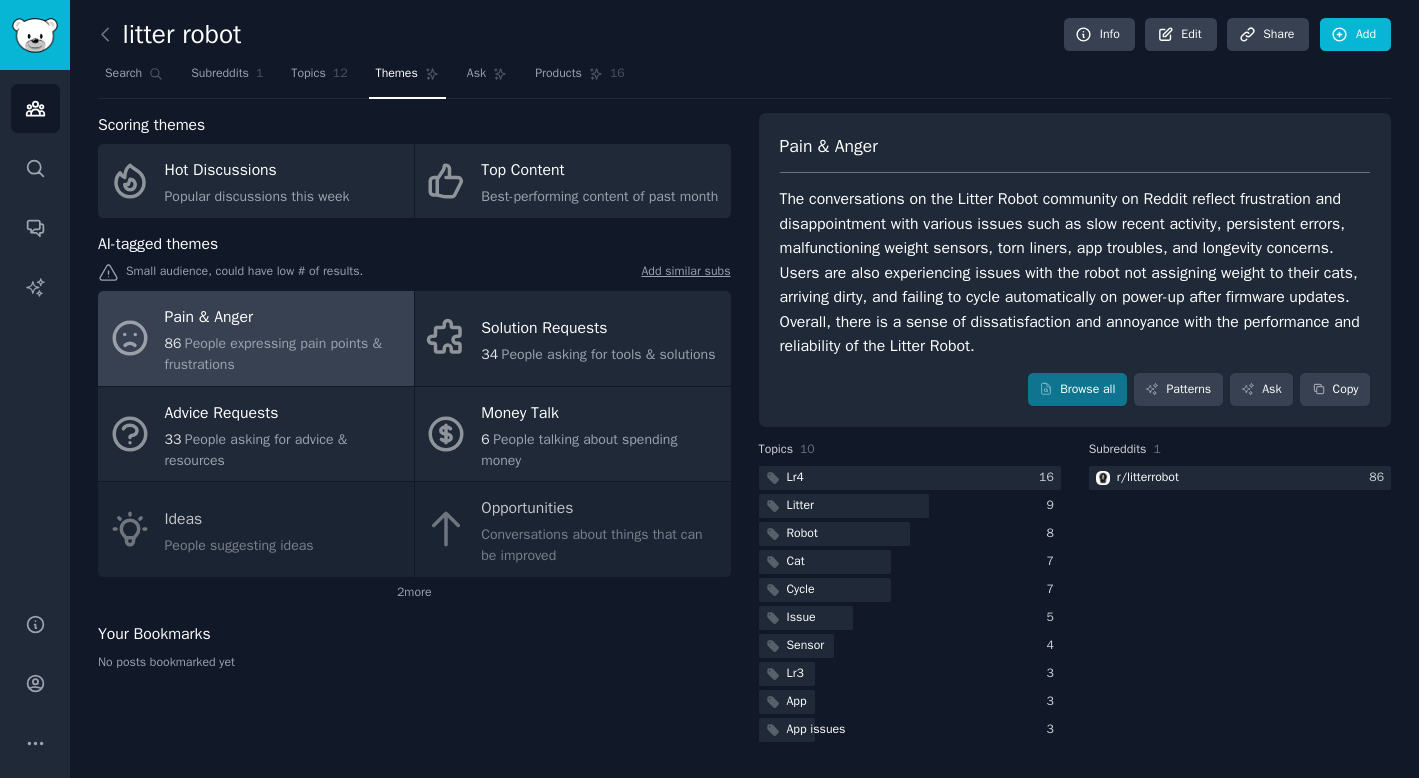 click on "The conversations on the Litter Robot community on Reddit reflect frustration and disappointment with various issues such as slow recent activity, persistent errors, malfunctioning weight sensors, torn liners, app troubles, and longevity concerns. Users are also experiencing issues with the robot not assigning weight to their cats, arriving dirty, and failing to cycle automatically on power-up after firmware updates. Overall, there is a sense of dissatisfaction and annoyance with the performance and reliability of the Litter Robot." at bounding box center [1075, 273] 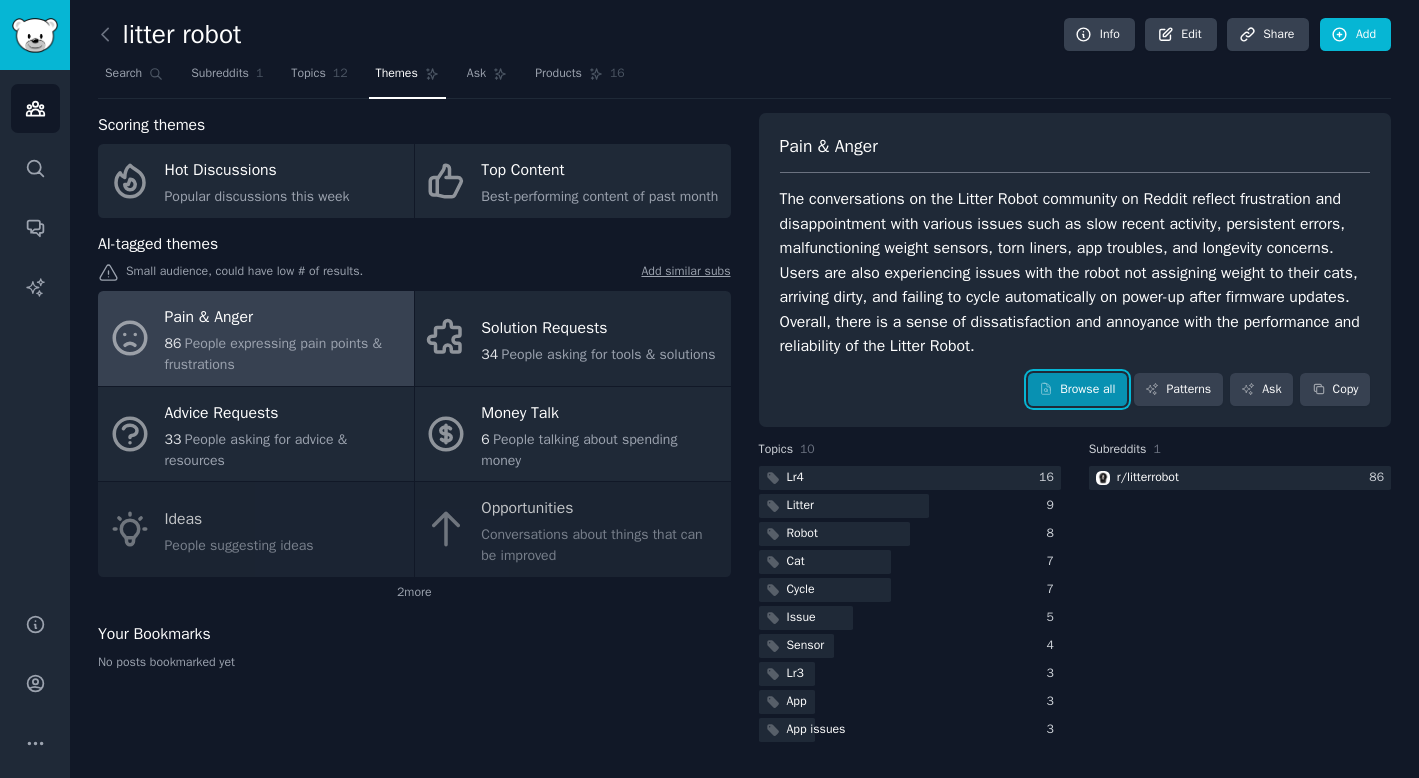 click on "Browse all" at bounding box center (1077, 390) 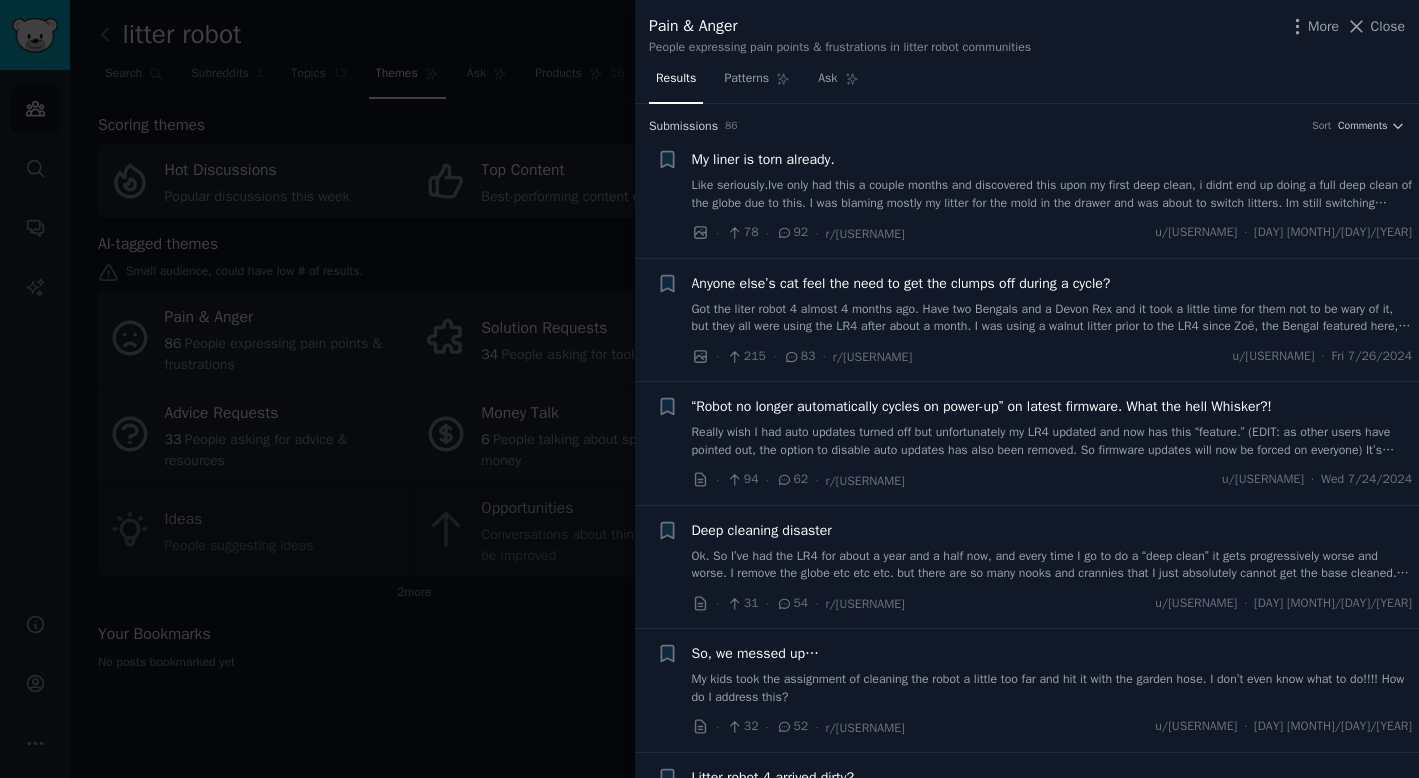 click on "My liner is torn already. Like seriously. Ive only had this a couple months and discovered this upon my first deep clean, i didnt end up doing a full deep clean of the globe due to this. I was blaming mostly my litter for the mold in the drawer and was about to switch litters. Im still switching regardless (this litter was great in a normal covered box, kinda meh for LR). However these tears probably also hav something to do with the constant *cycle interrupted* and the mold in the drawer. Not to mention mold in the carbon filter. Which maybe i should have replaced sooner, but I had no smell coming from the box and didnt think to do so. My primary gripe is it happened this fast, and apparently with the warranty I only get one replacement for the entirety of the 3 years? Which is disappointing and frustrating since it is basically brand new. · 78 · 92 · r/litterrobot u/[USERNAME] · [DAY] [MONTH]/[DAY]/[YEAR]" at bounding box center [1027, 196] 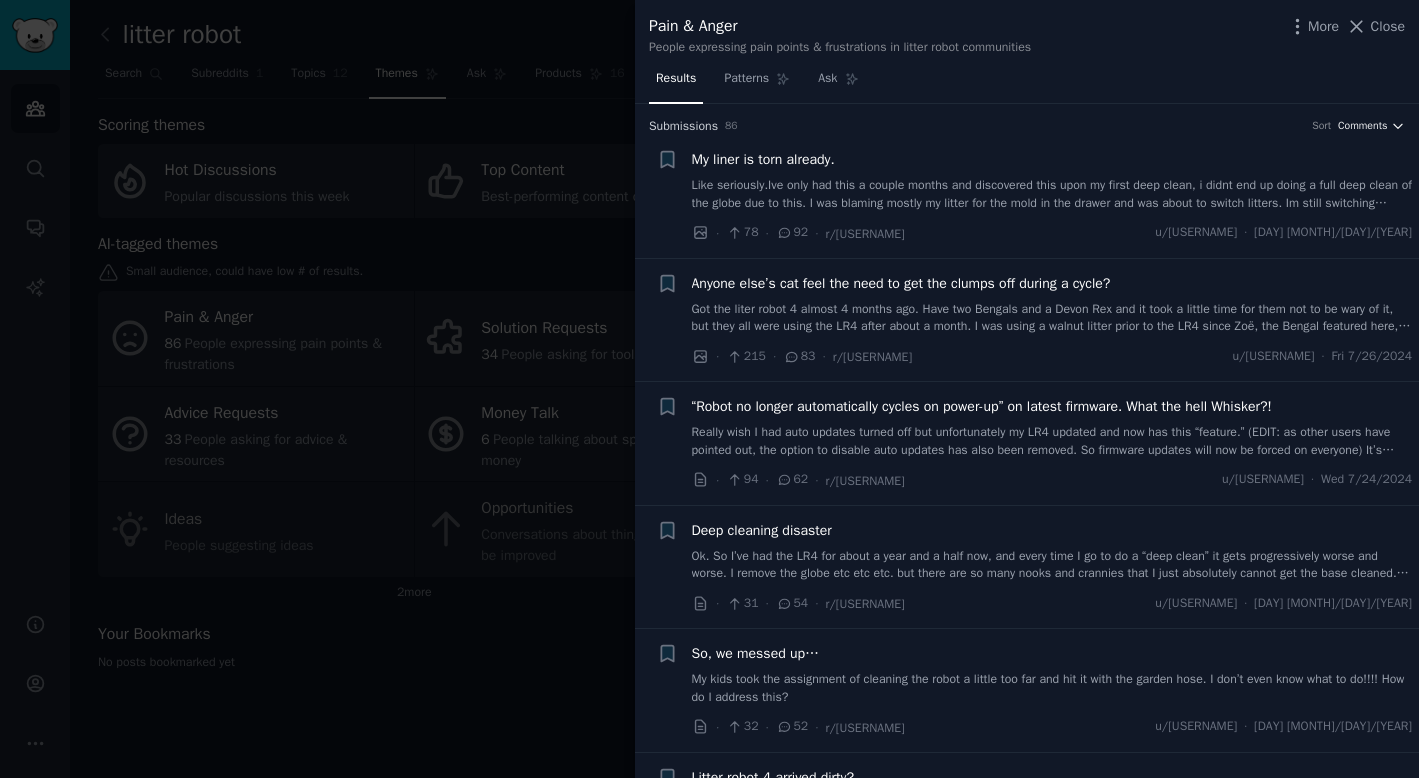 click on "Comments" at bounding box center [1371, 126] 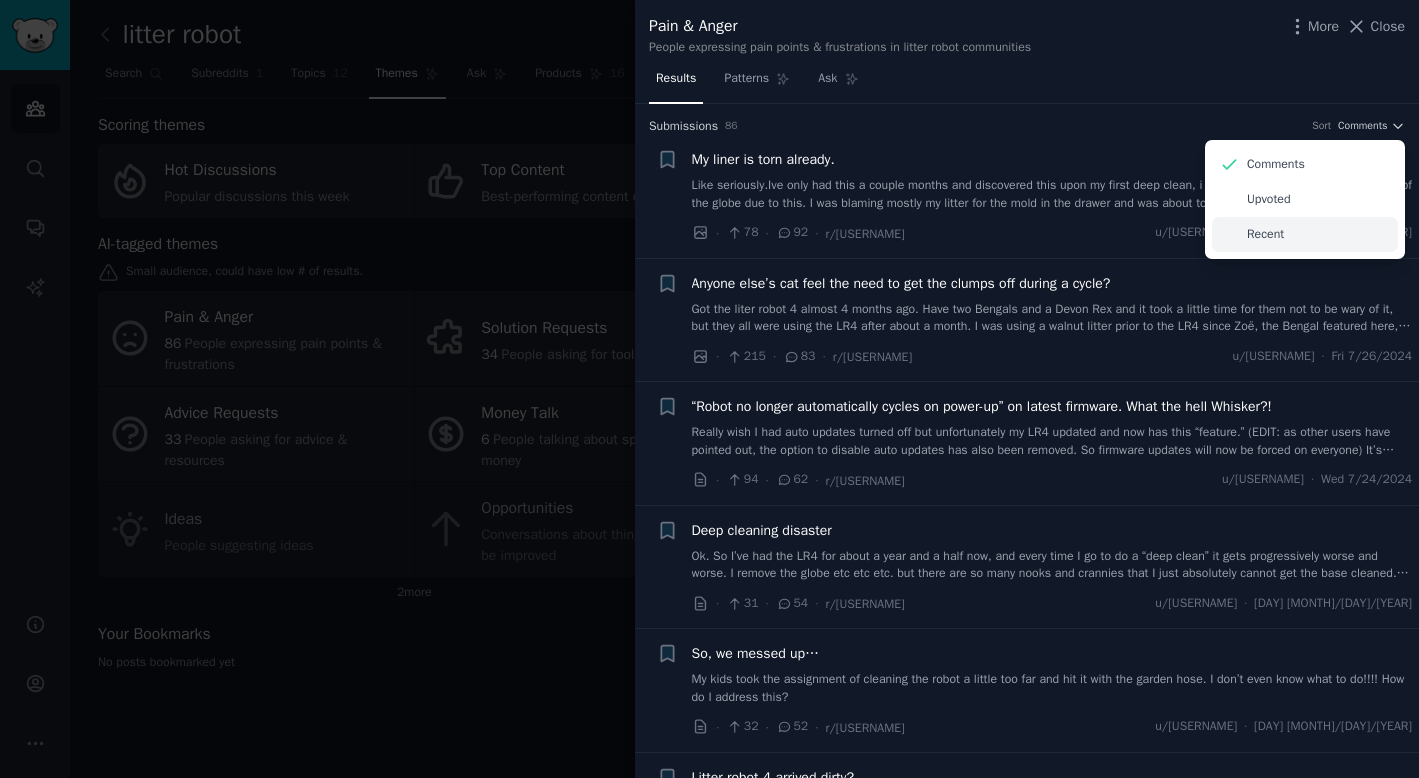 click on "Recent" at bounding box center (1305, 234) 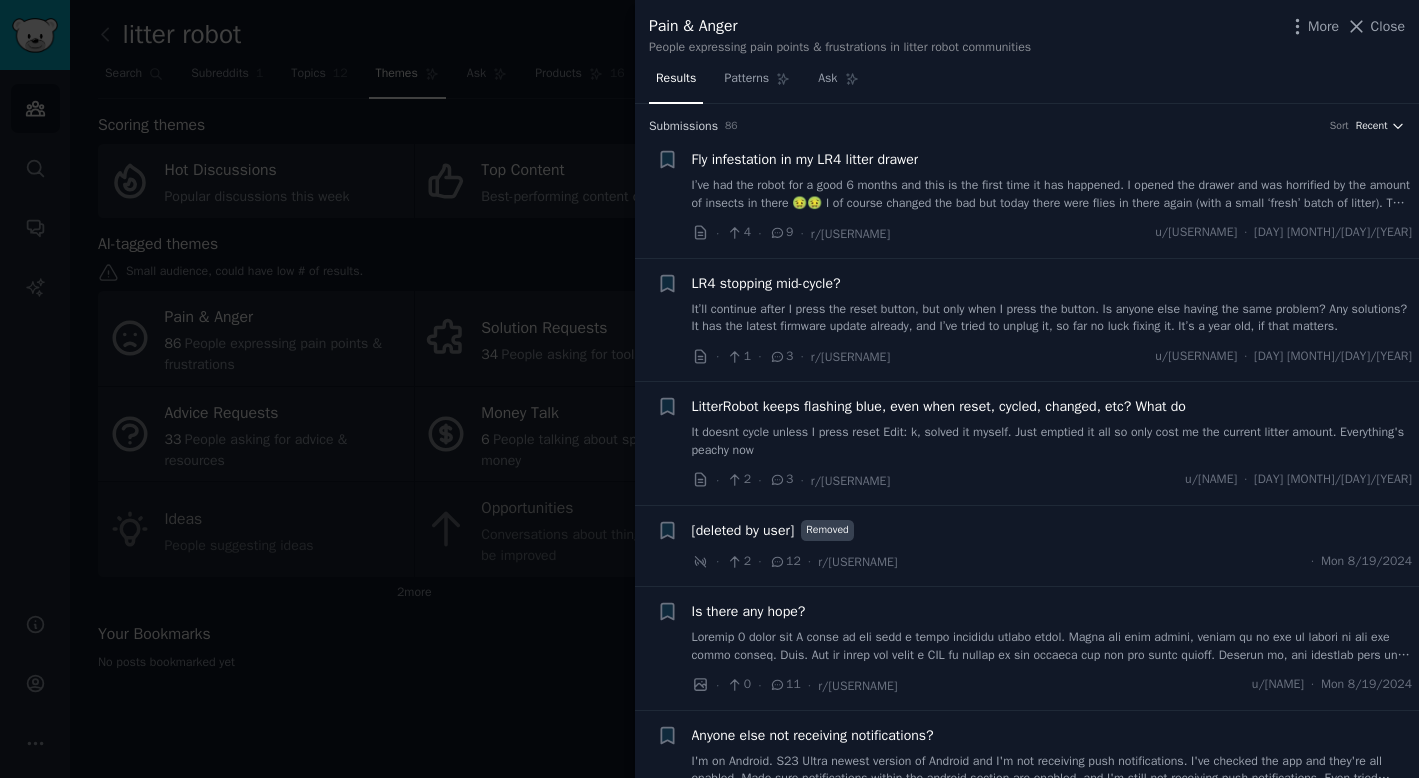 click on "Recent" at bounding box center (1372, 126) 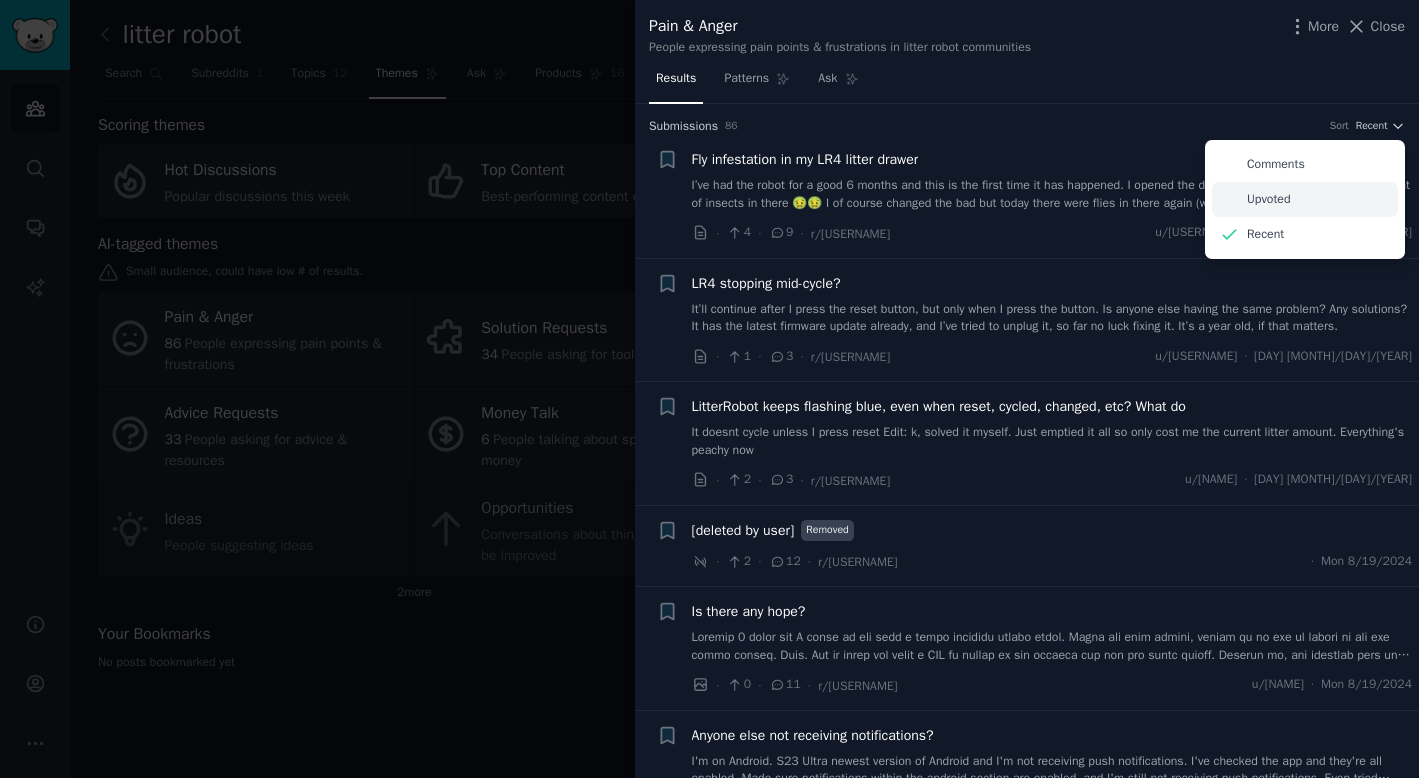 click on "Upvoted" at bounding box center (1305, 199) 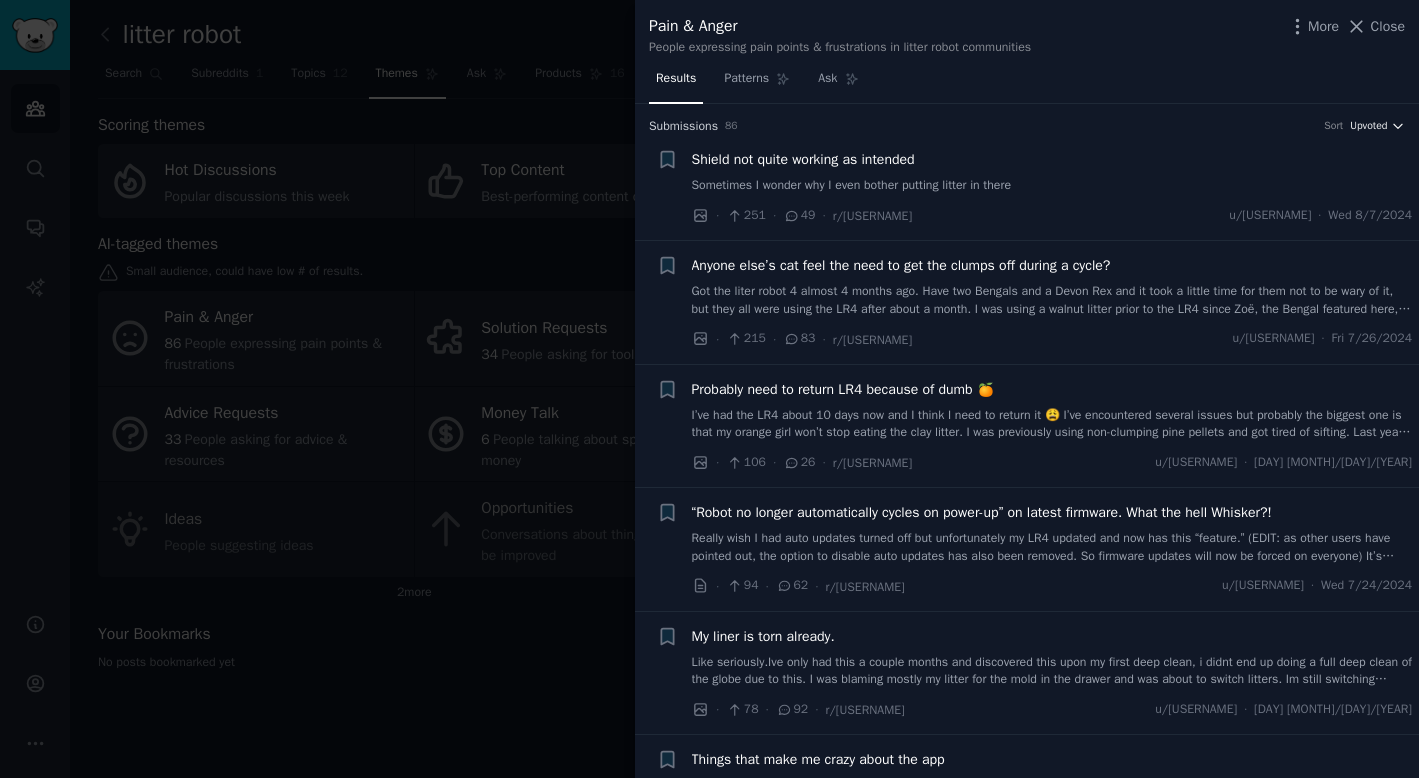 click on "Upvoted" at bounding box center [1368, 126] 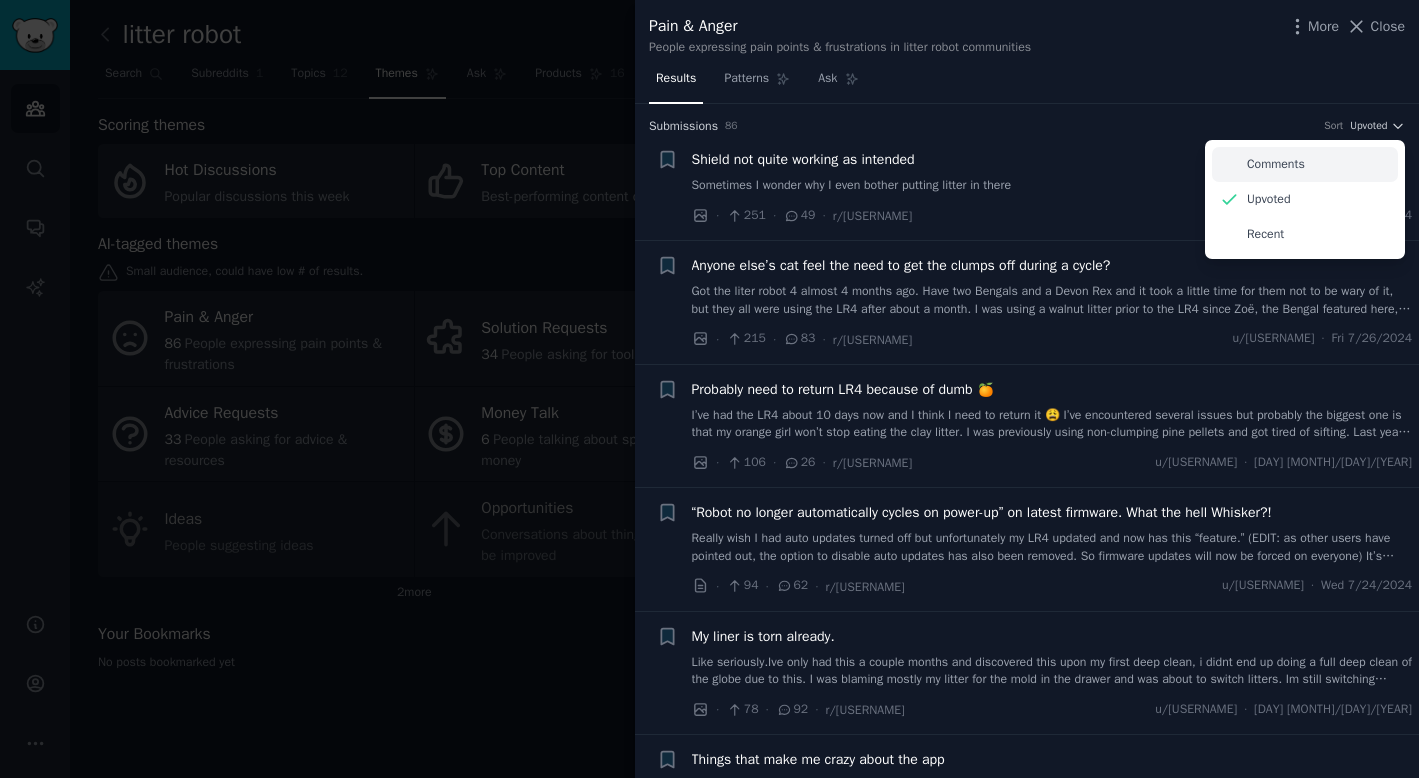click on "Comments" at bounding box center (1305, 164) 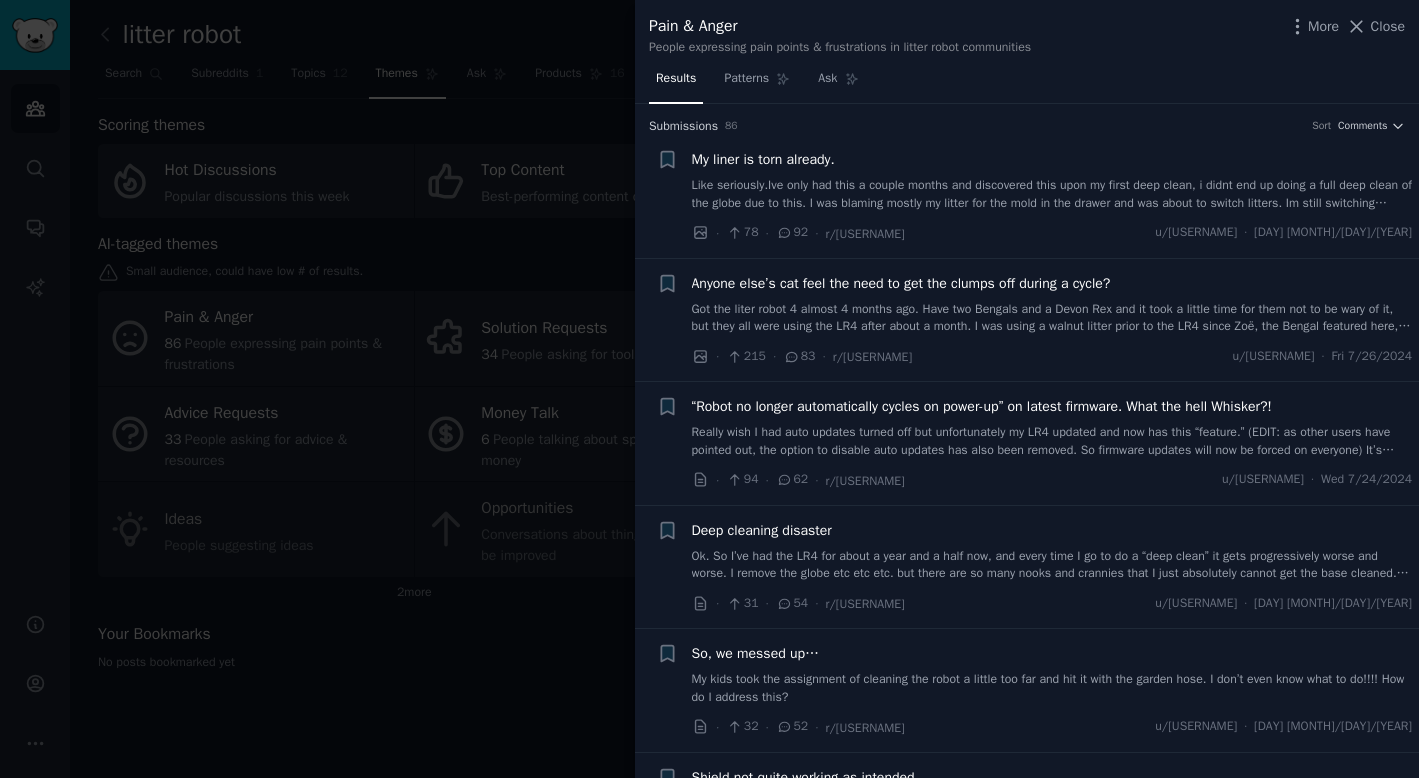 click on "Pain & Anger People expressing pain points & frustrations in litter robot communities More Close" at bounding box center (1027, 31) 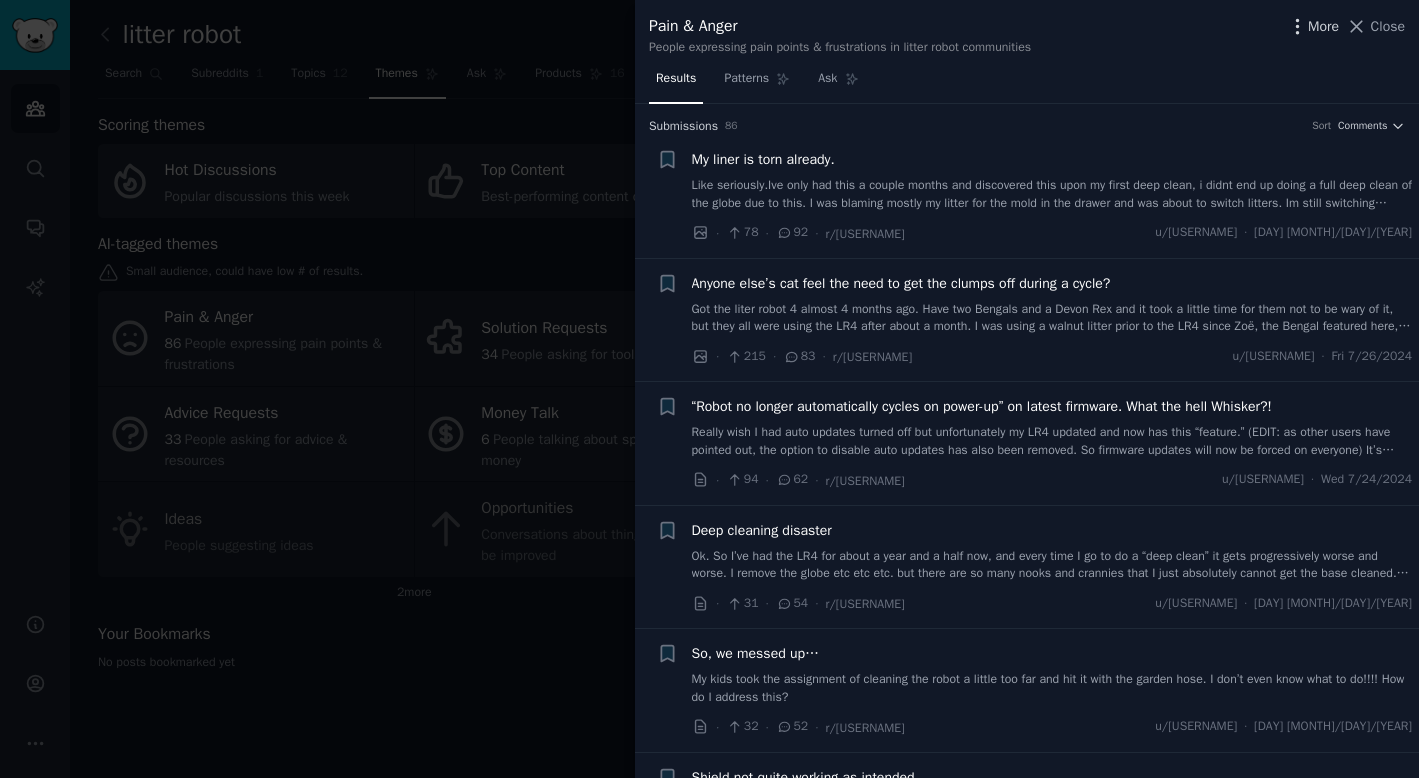 click 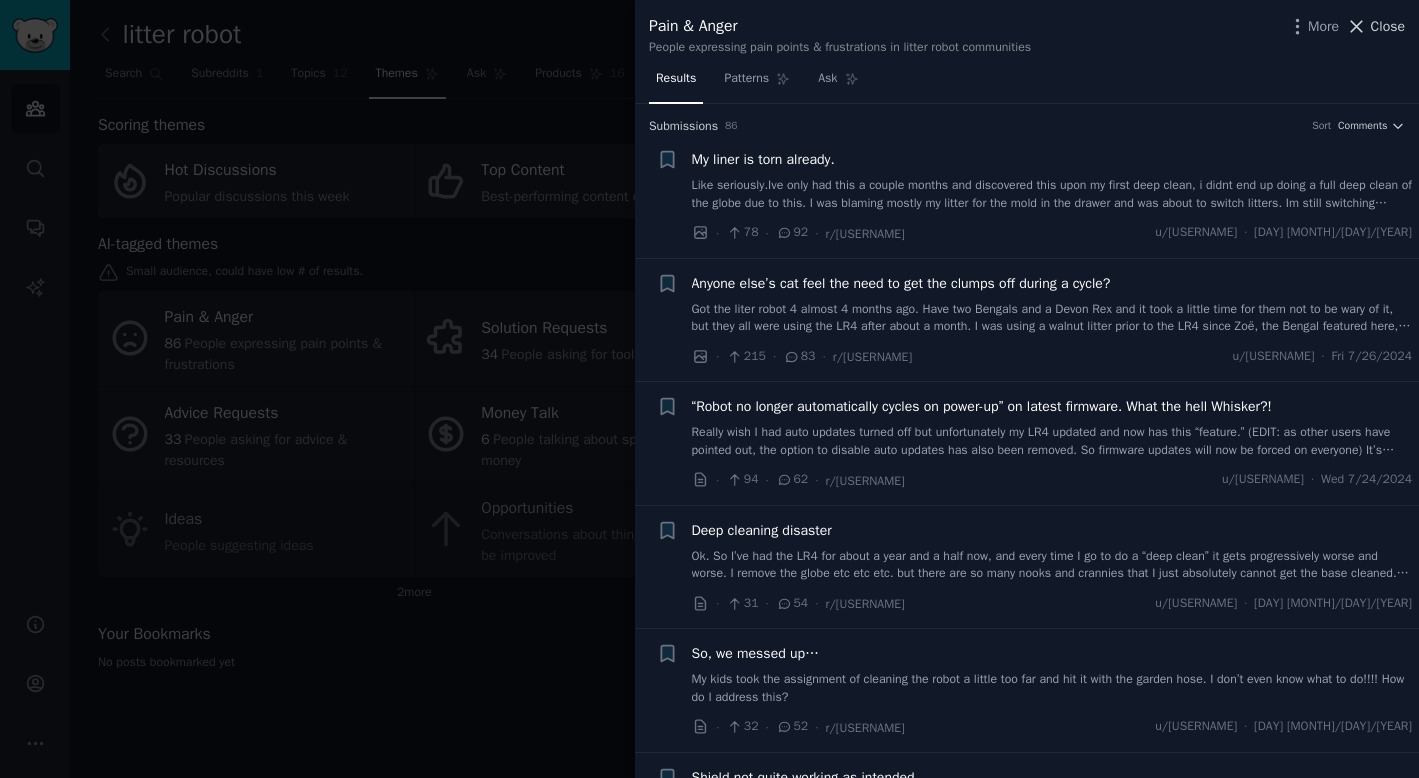 click on "Close" at bounding box center [1388, 26] 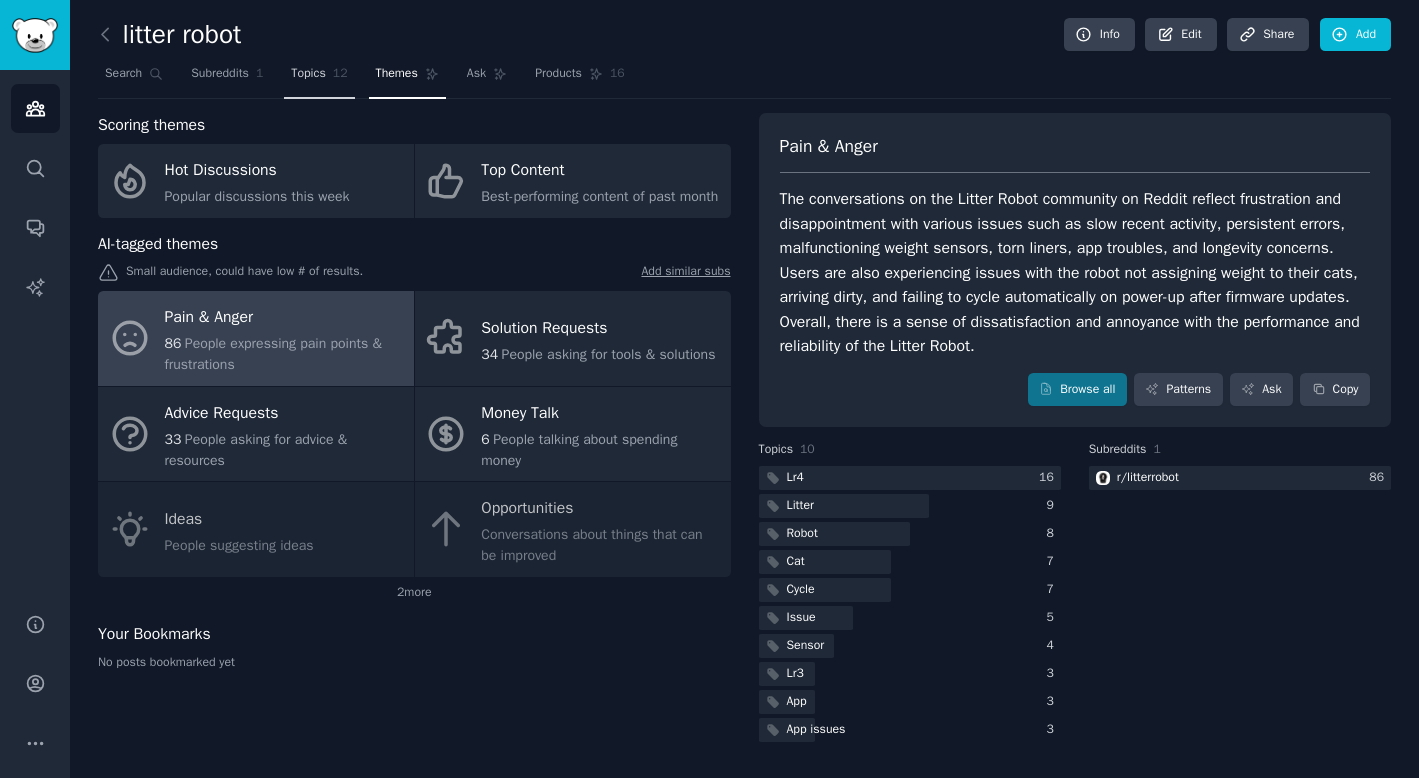 click on "Topics" at bounding box center (308, 74) 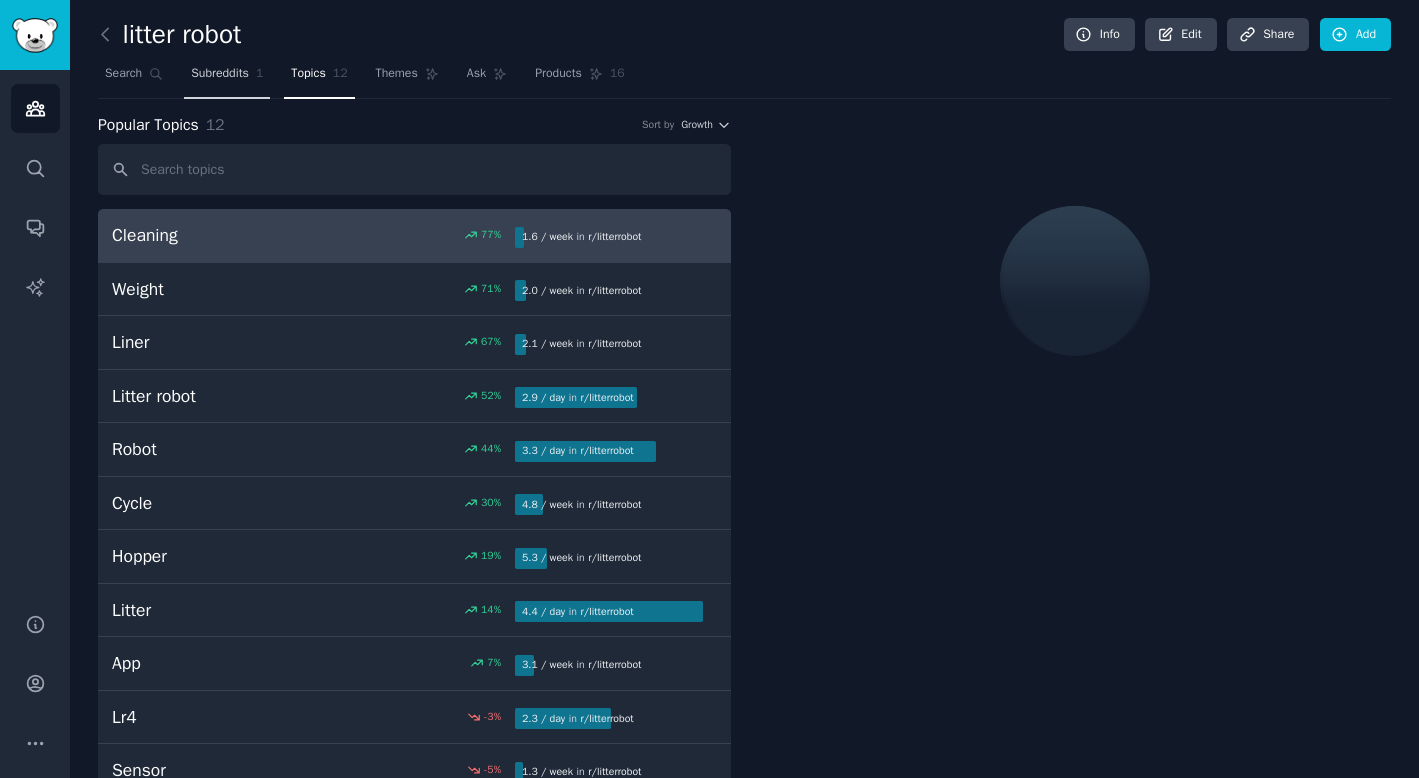 click on "Subreddits" at bounding box center [220, 74] 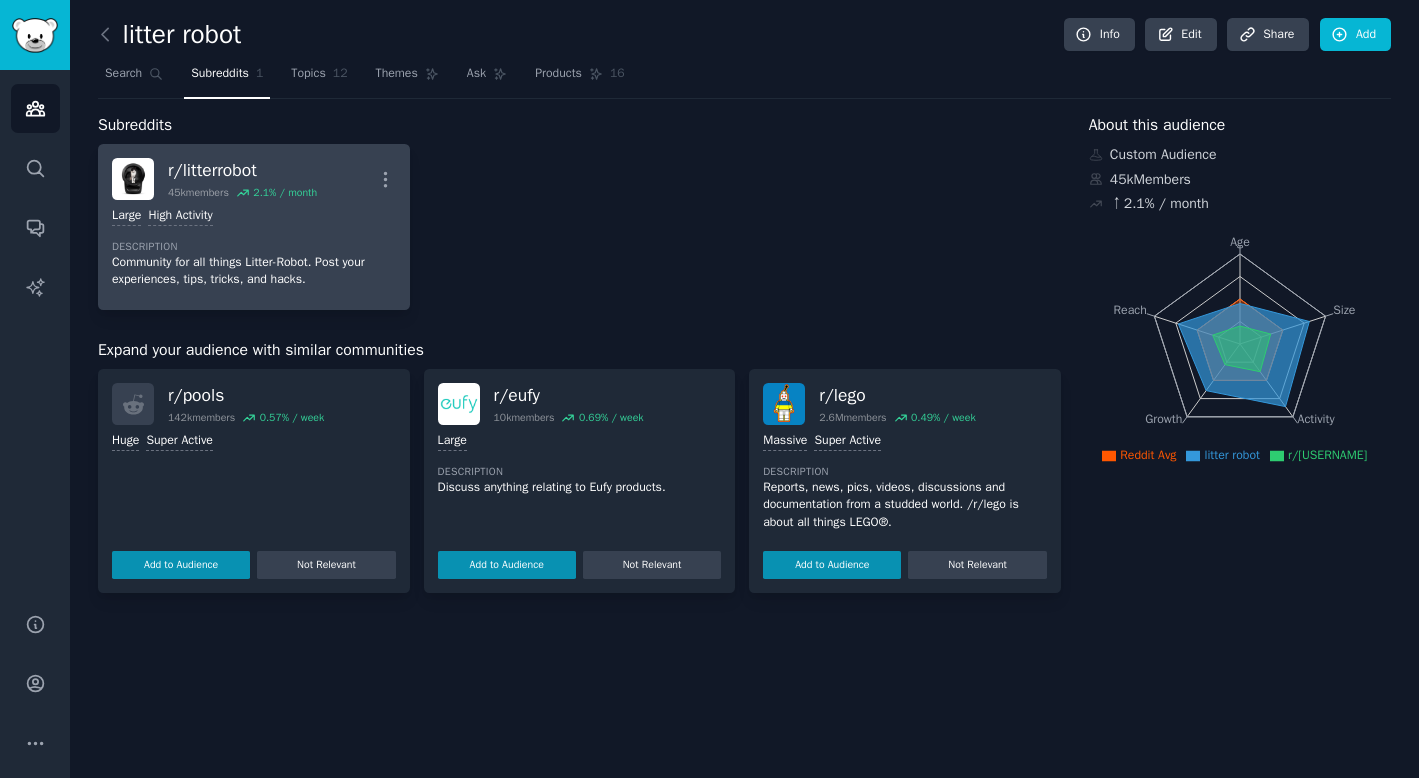 click on "r/litterrobot 45k members 2.1 % / month More" at bounding box center (254, 179) 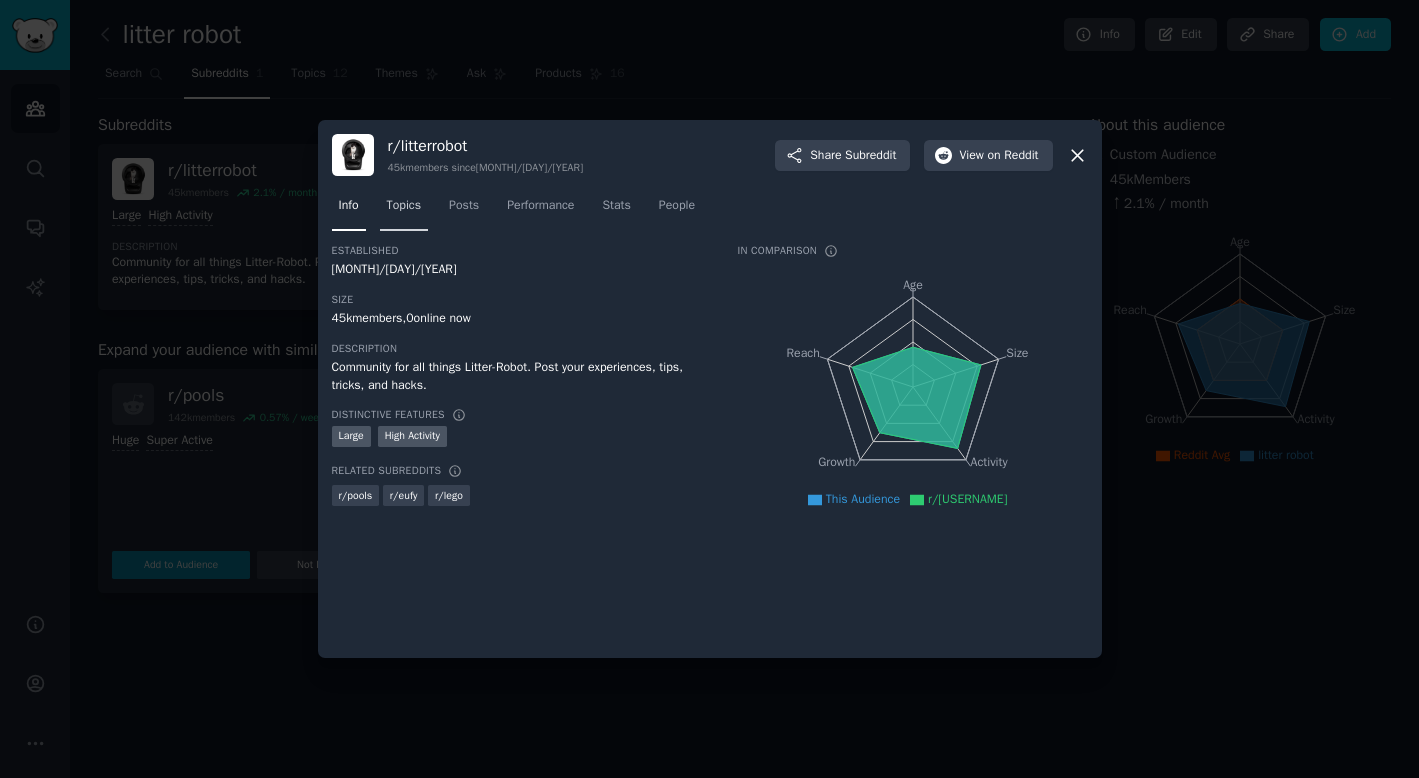 click on "Topics" at bounding box center [404, 206] 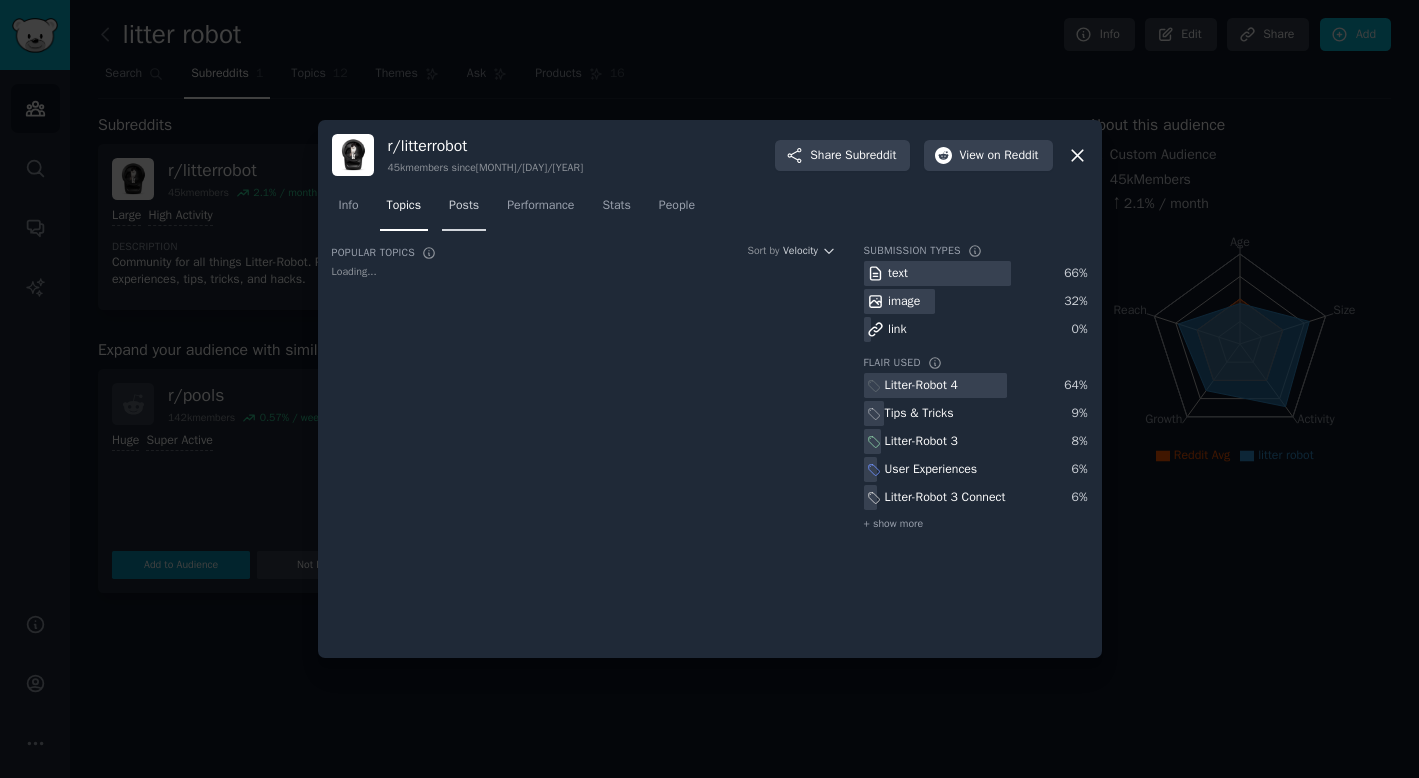 click on "Posts" at bounding box center [464, 206] 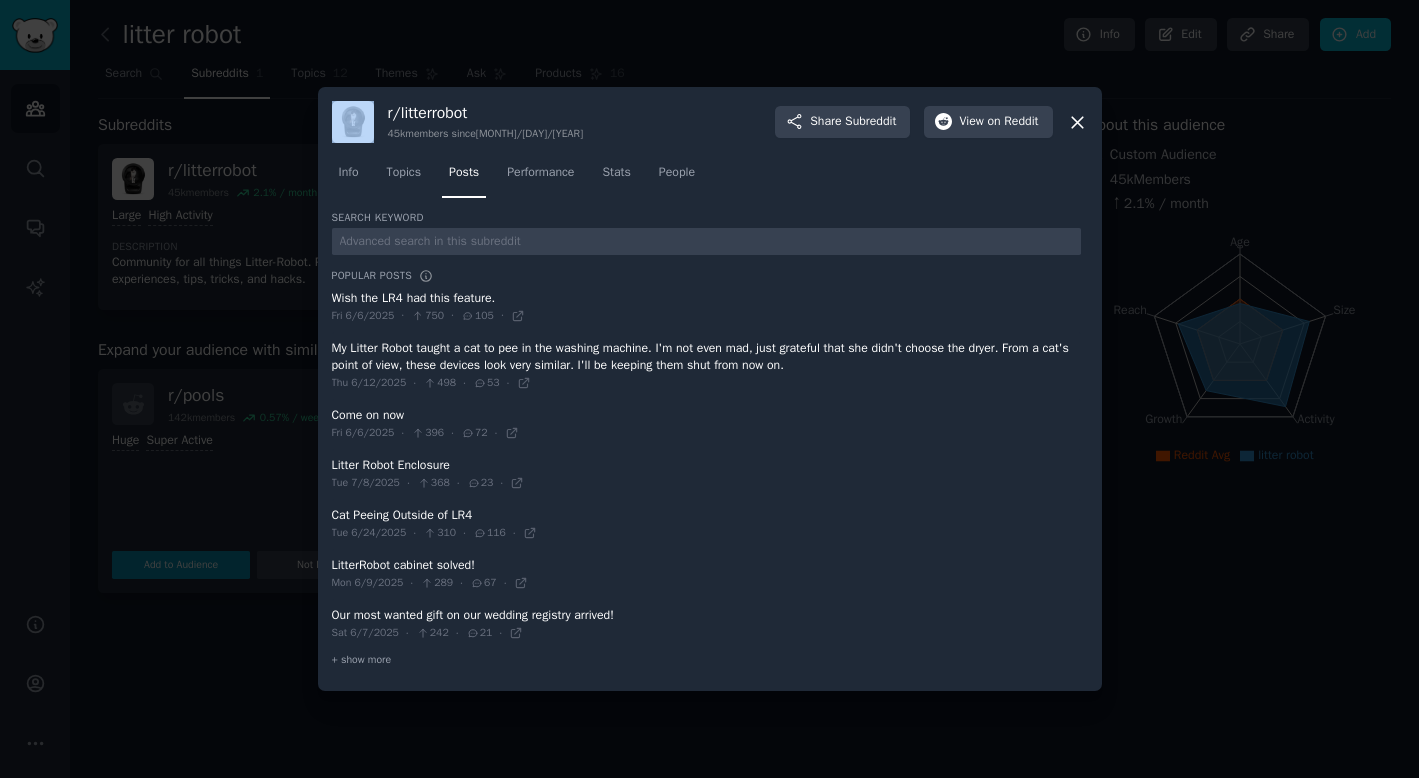 click on "Tue [MONTH]/[DAY]/[YEAR] · 750 · 105 · My Litter Robot taught a cat to pee in the washing machine. I'm not even mad, just grateful that she didn't choose the dryer. From a cat's point of view, these devices look very similar.  I'll be keeping them shut from now on. Thu [MONTH]/[DAY]/[YEAR] · 498 · 53 · Come on now Fri [MONTH]/[DAY]/[YEAR] · 396 · 72 · Litter Robot Enclosure Tue [MONTH]/[DAY]/[YEAR] · 368 · 23 · Cat Peeing Outside of LR4 Tue [MONTH]/[DAY]/[YEAR] · 310 · 116 · LitterRobot cabinet solved! Mon [MONTH]/[DAY]/[YEAR] · 289 · 67 · Our most wanted gift on our wedding registry arrived! Sat [MONTH]/[DAY]/[YEAR] · 242 · 21 · + show more" at bounding box center [710, 389] 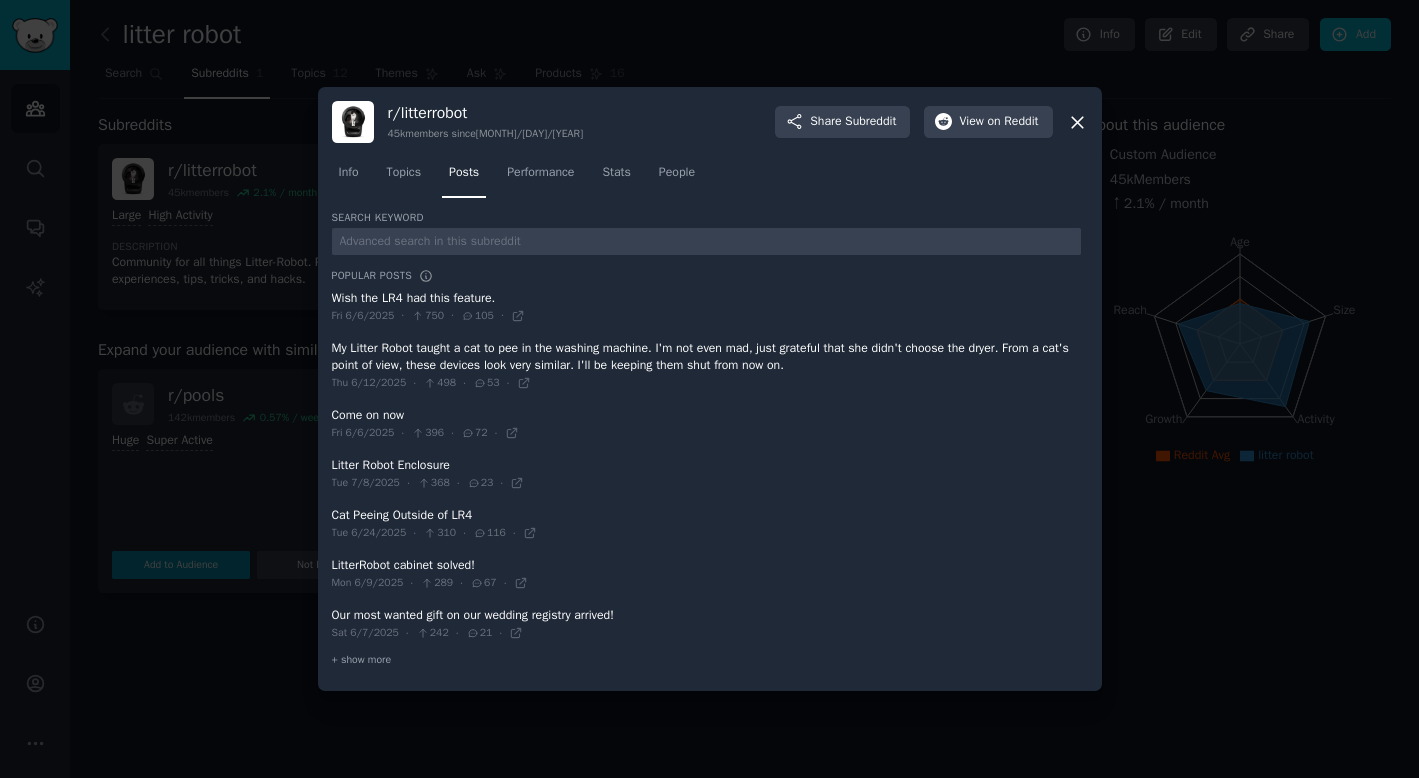 click on "Tue [MONTH]/[DAY]/[YEAR] · 750 · 105 · My Litter Robot taught a cat to pee in the washing machine. I'm not even mad, just grateful that she didn't choose the dryer. From a cat's point of view, these devices look very similar.  I'll be keeping them shut from now on. Thu [MONTH]/[DAY]/[YEAR] · 498 · 53 · Come on now Fri [MONTH]/[DAY]/[YEAR] · 396 · 72 · Litter Robot Enclosure Tue [MONTH]/[DAY]/[YEAR] · 368 · 23 · Cat Peeing Outside of LR4 Tue [MONTH]/[DAY]/[YEAR] · 310 · 116 · LitterRobot cabinet solved! Mon [MONTH]/[DAY]/[YEAR] · 289 · 67 · Our most wanted gift on our wedding registry arrived! Sat [MONTH]/[DAY]/[YEAR] · 242 · 21 · + show more" at bounding box center [710, 389] 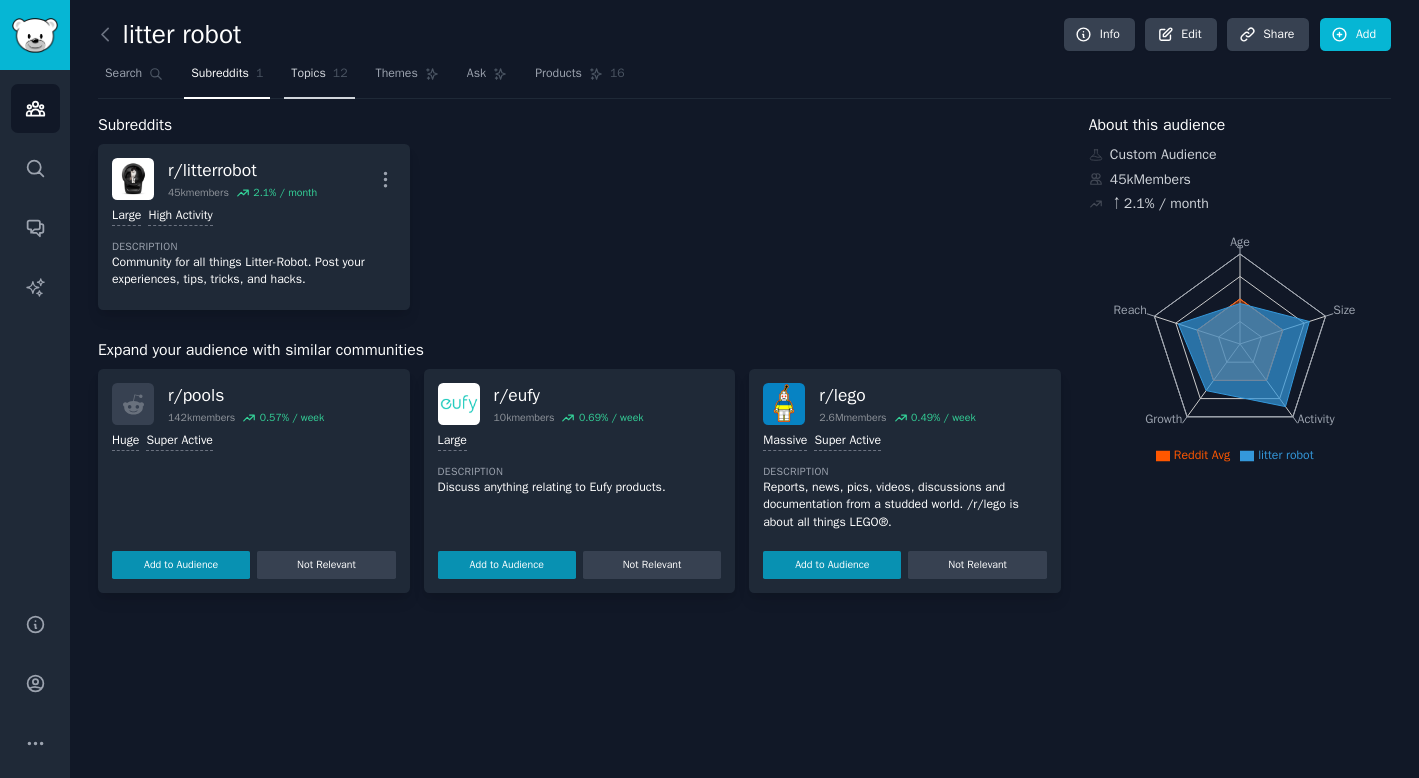 click on "Topics" at bounding box center (308, 74) 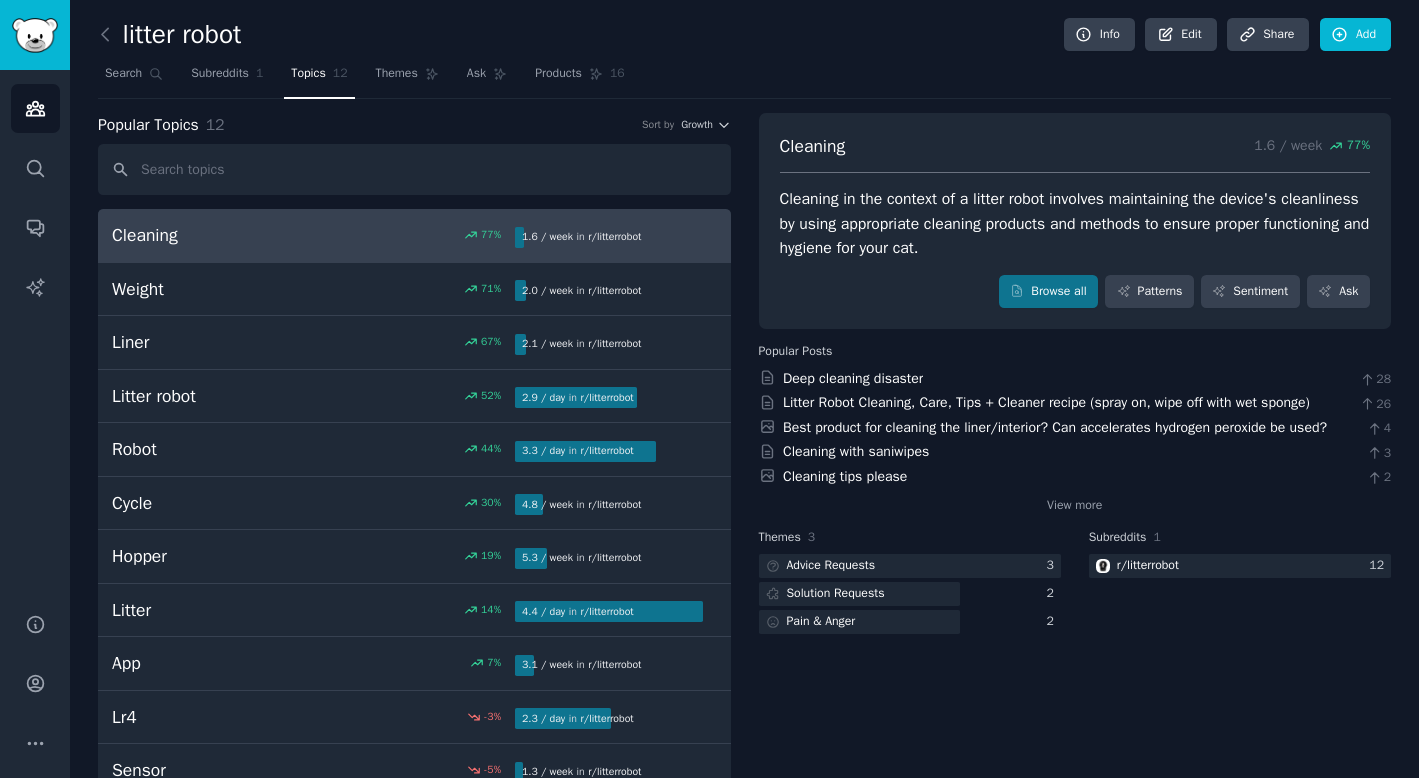 click on "Popular Topics 12 Sort by Growth" at bounding box center (414, 125) 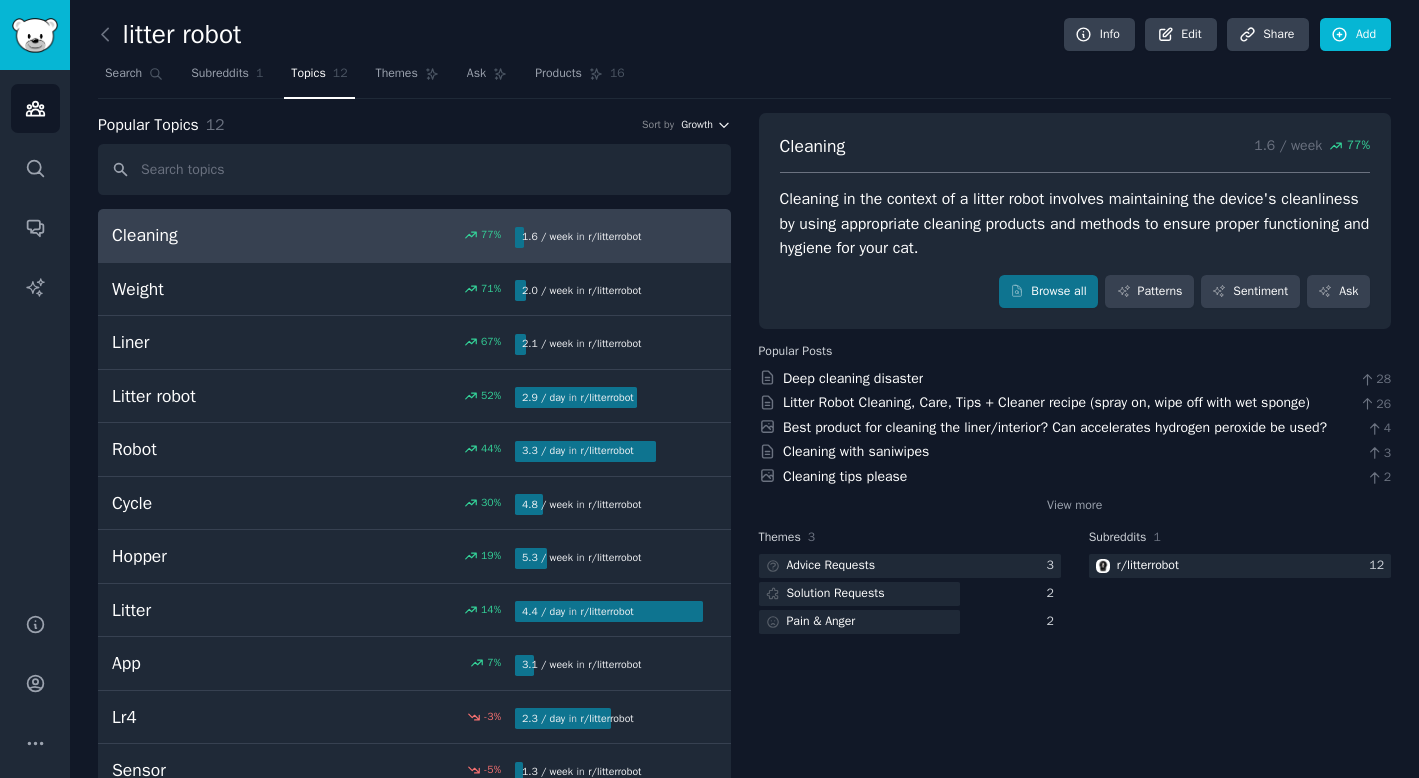 click 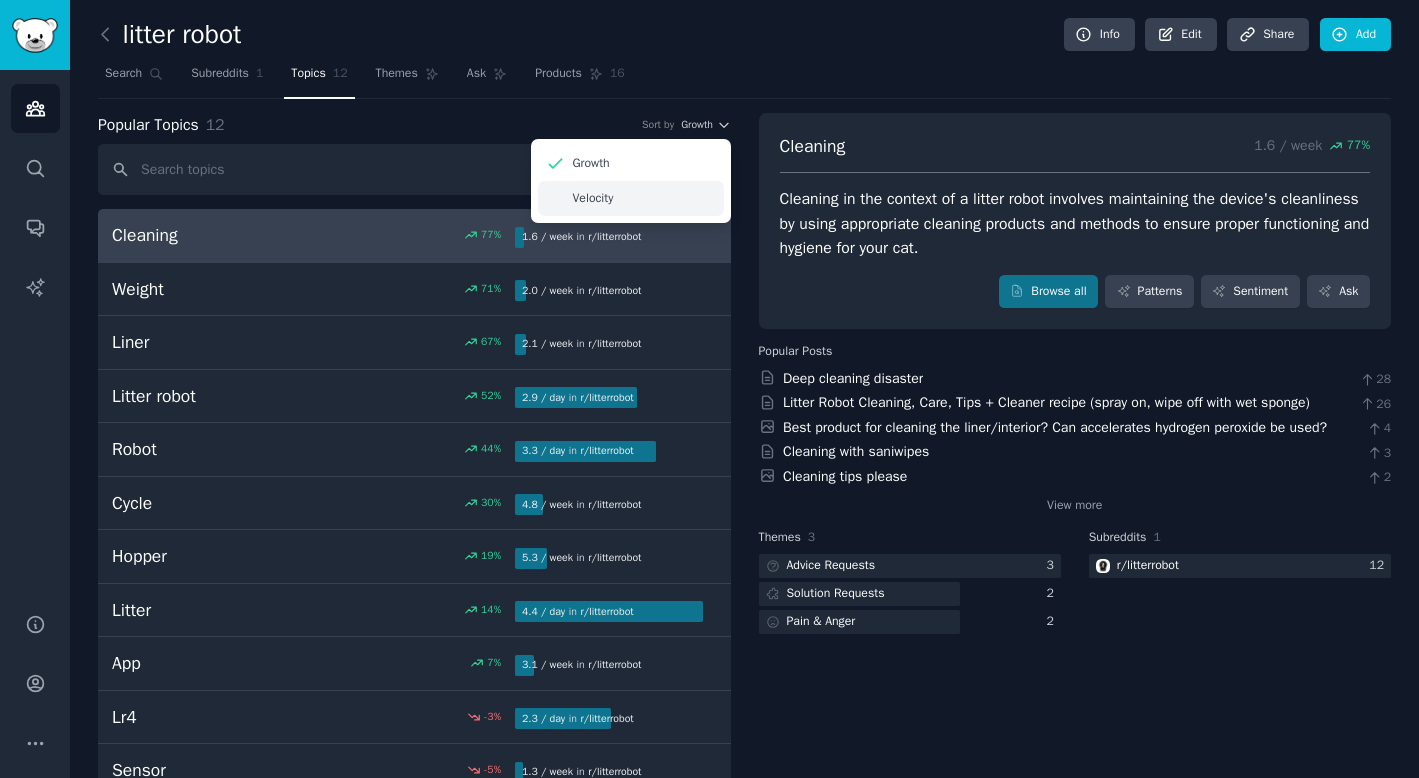 click on "Velocity" at bounding box center [631, 198] 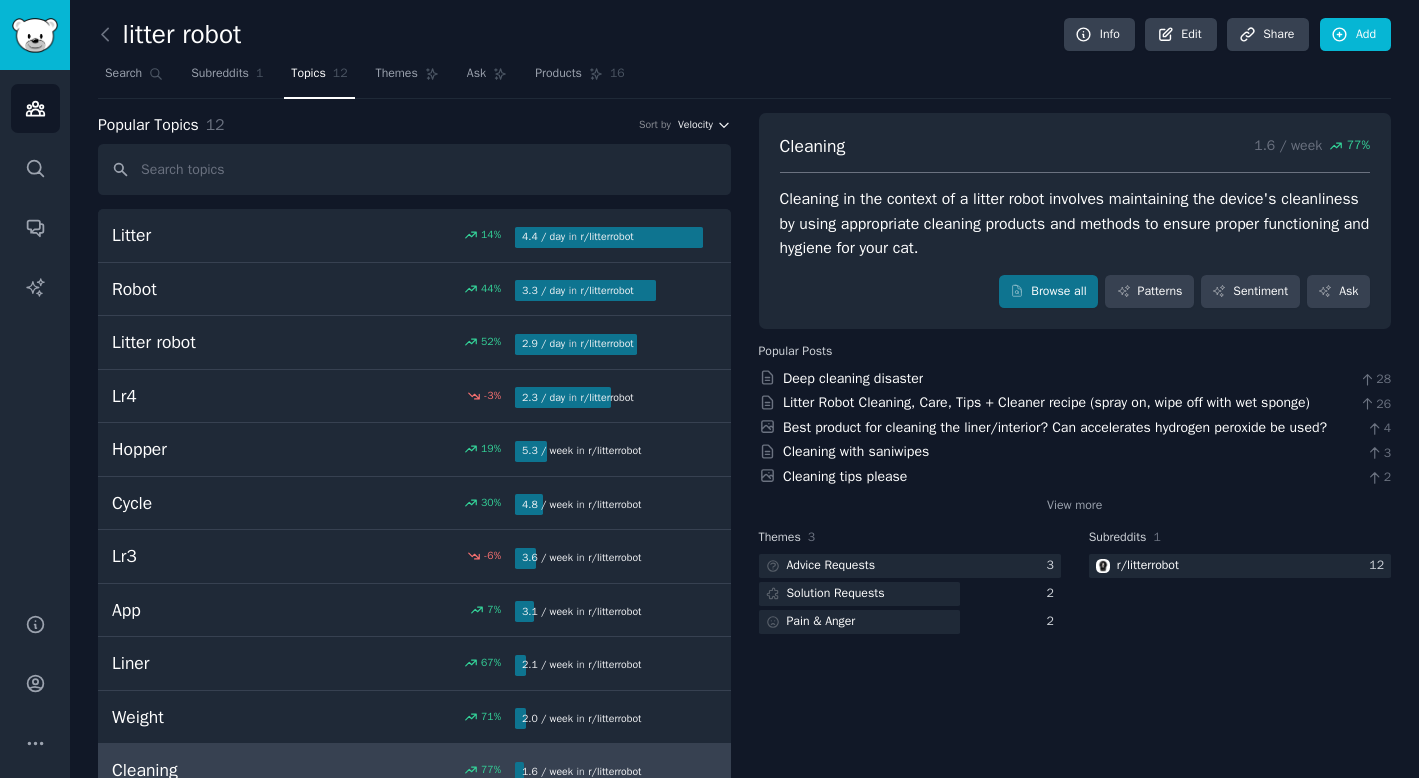 click on "Velocity" at bounding box center (695, 125) 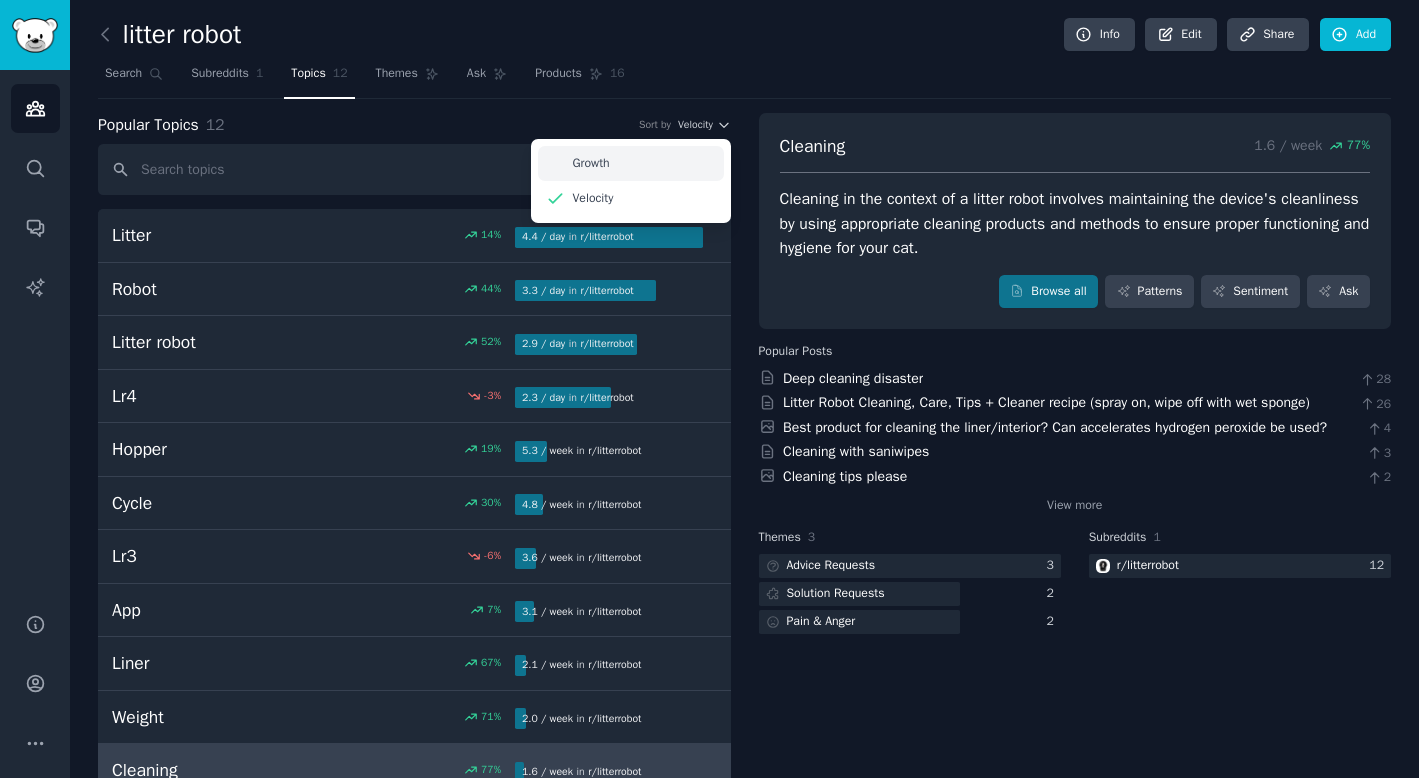 click on "Growth" at bounding box center [631, 163] 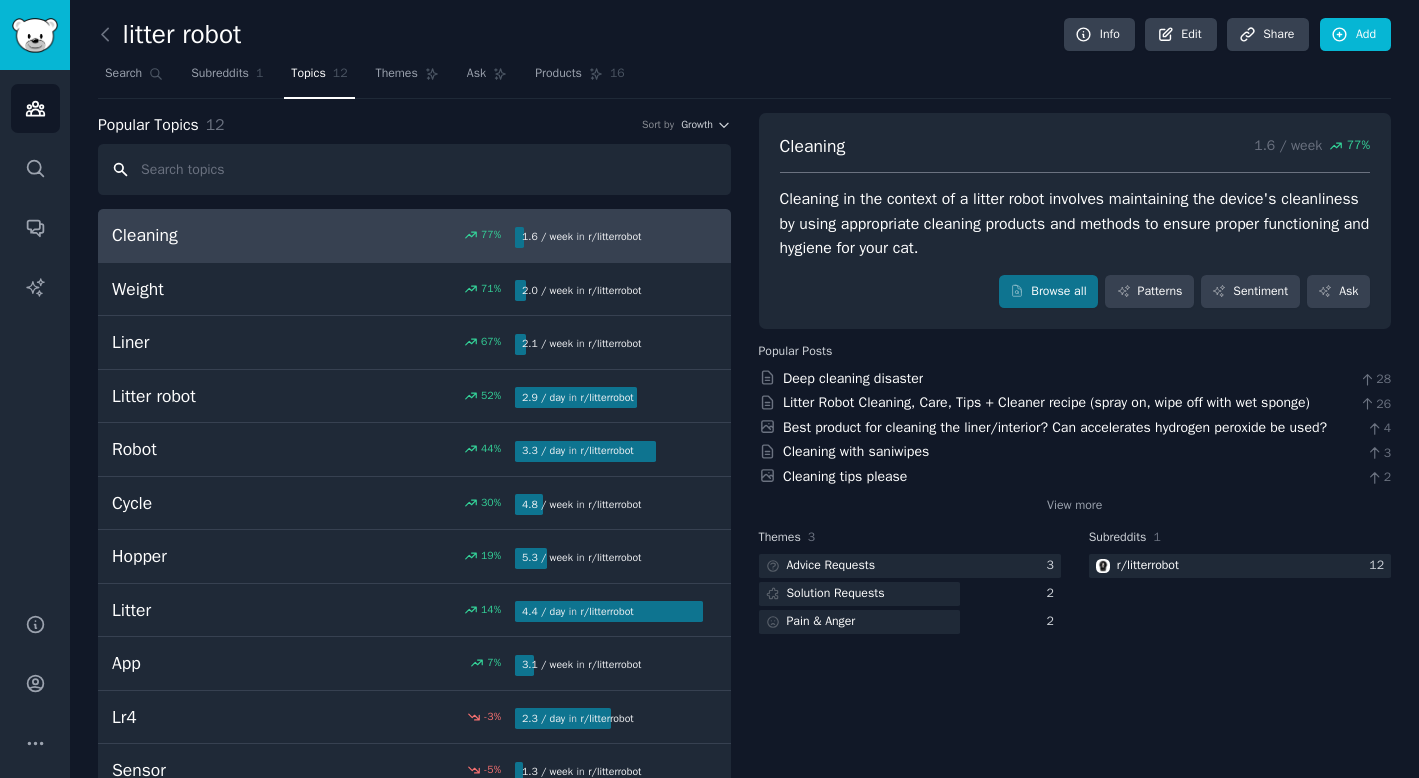 click at bounding box center (414, 169) 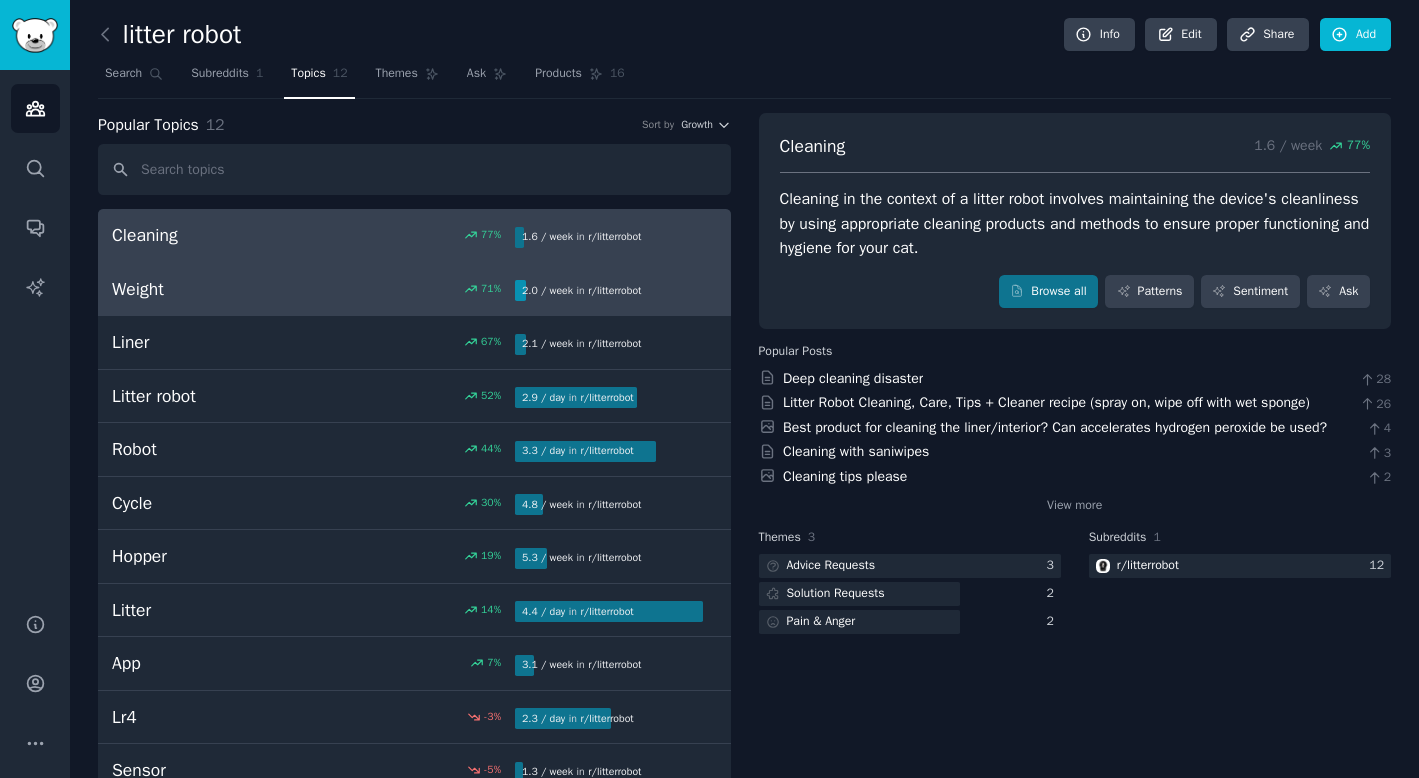 click on "[PERCENTAGE]" at bounding box center (415, 289) 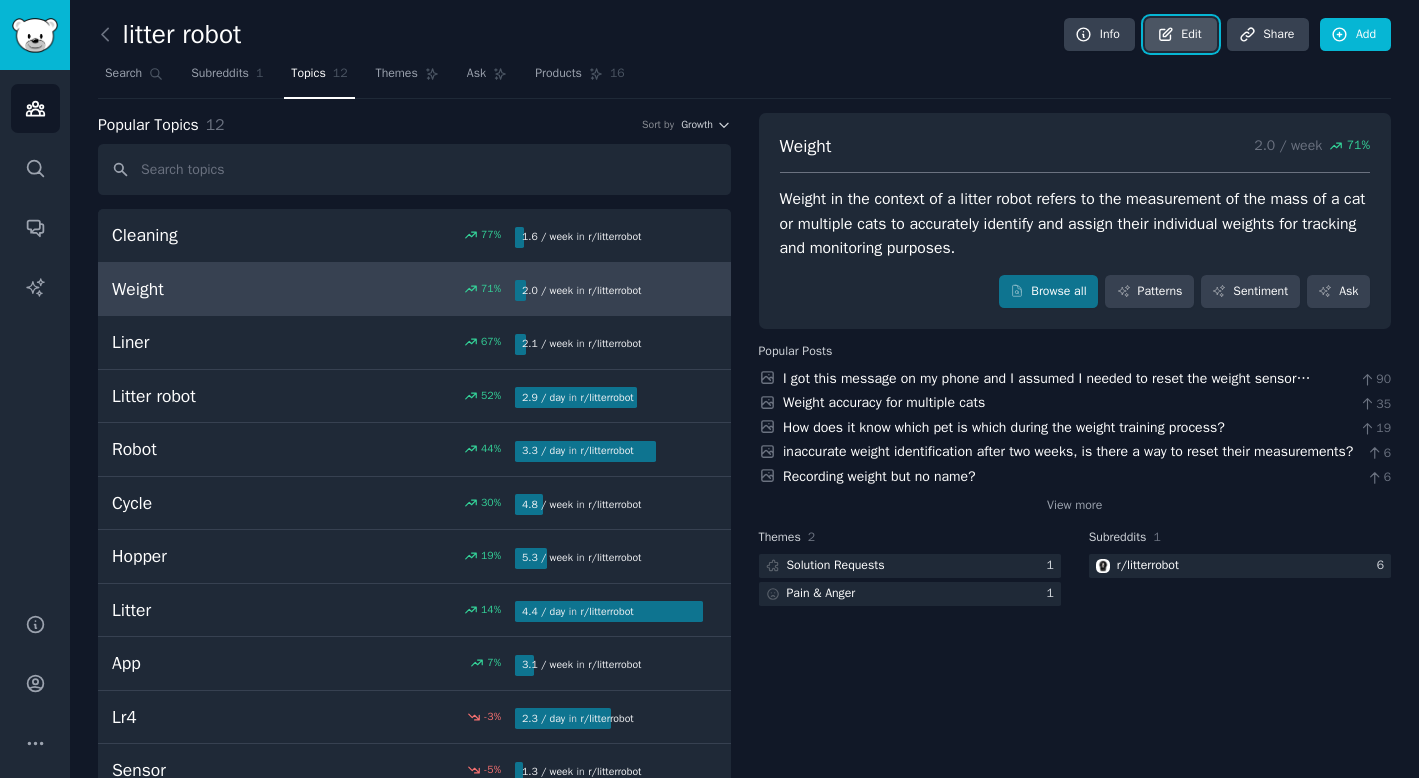 click on "Edit" at bounding box center (1180, 35) 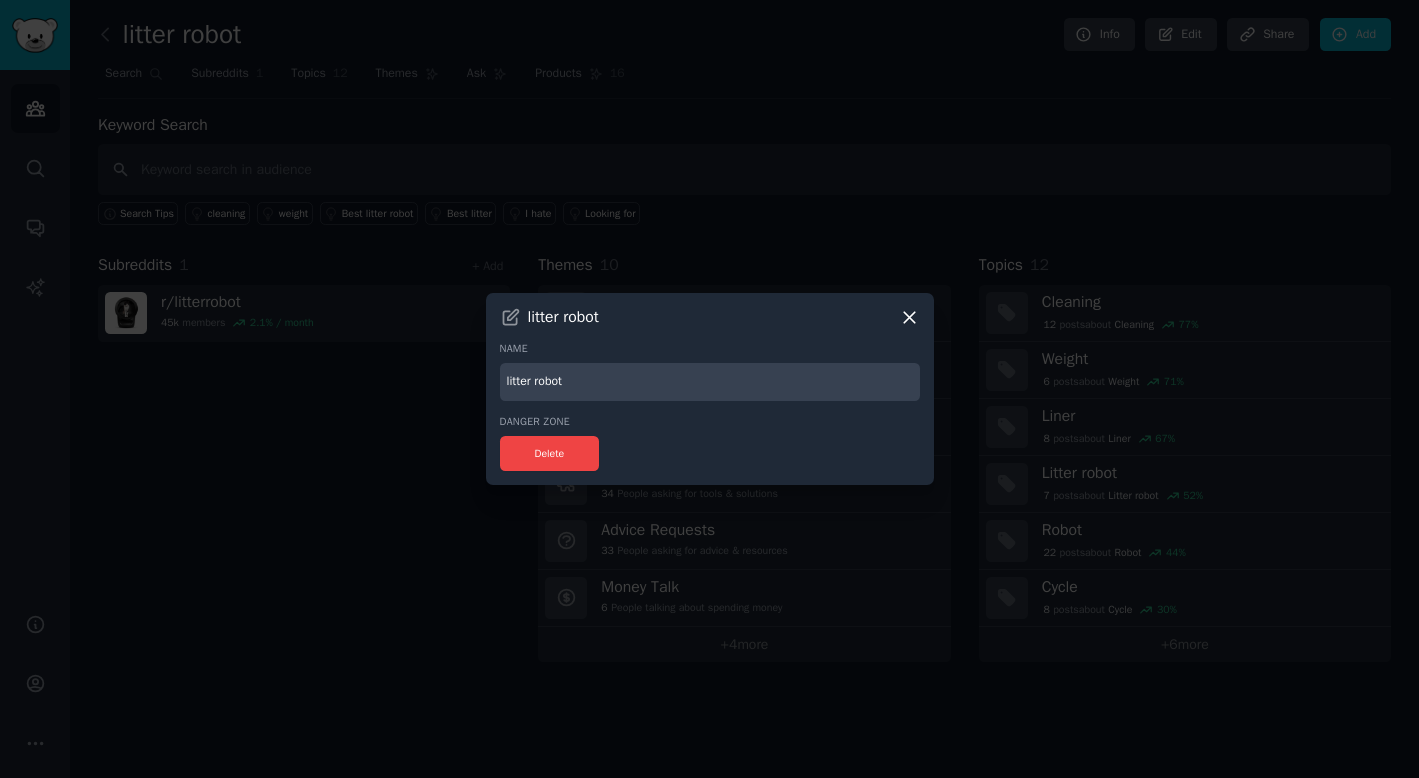 click 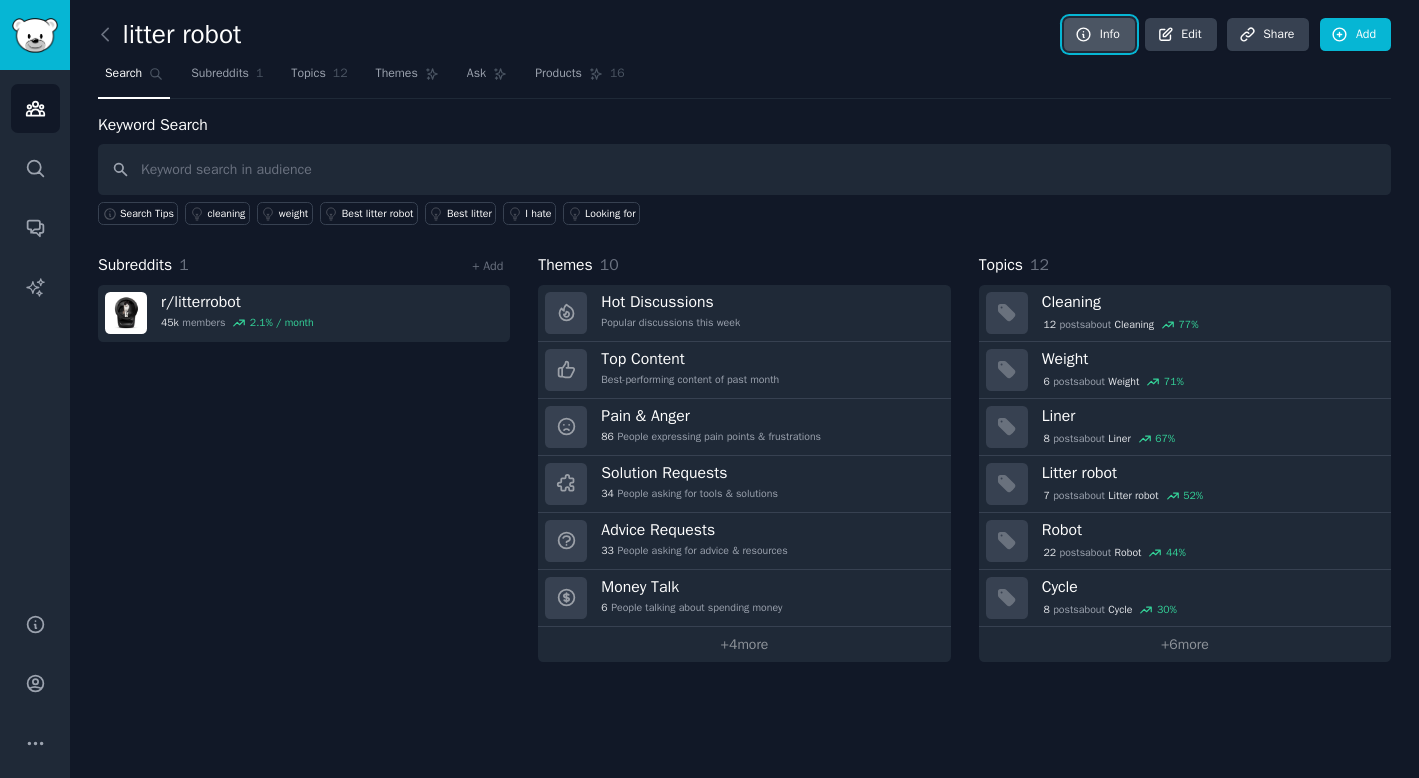 click on "Info" at bounding box center [1099, 35] 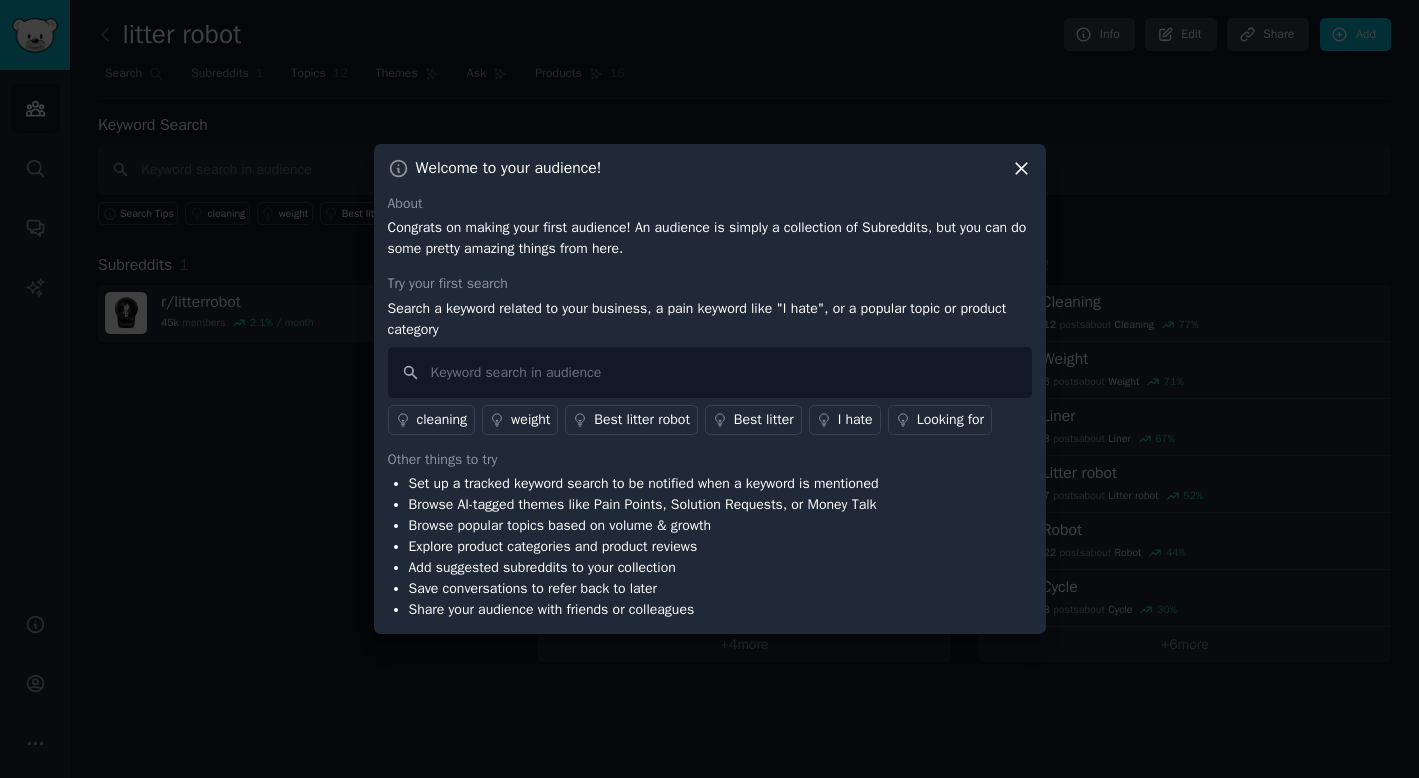 click 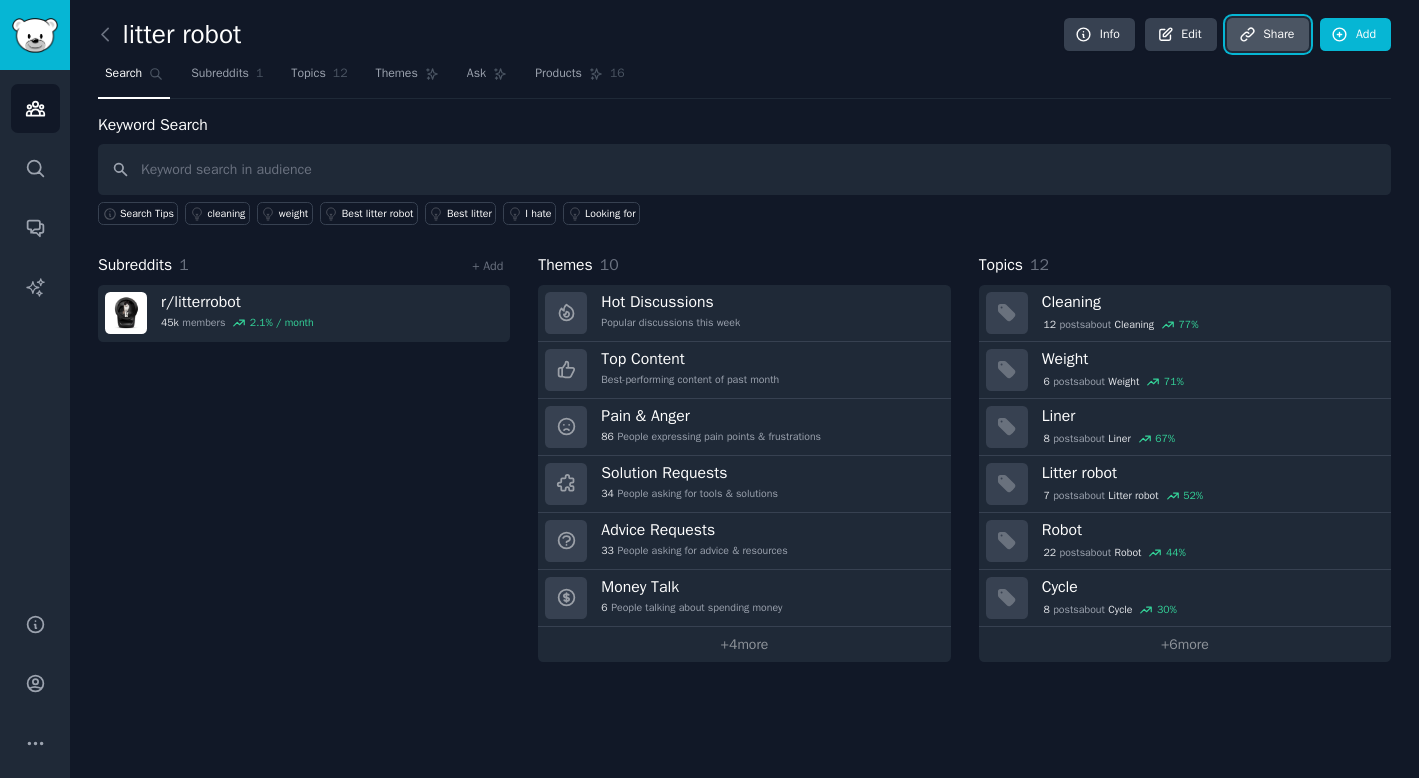 click on "Share" at bounding box center (1268, 35) 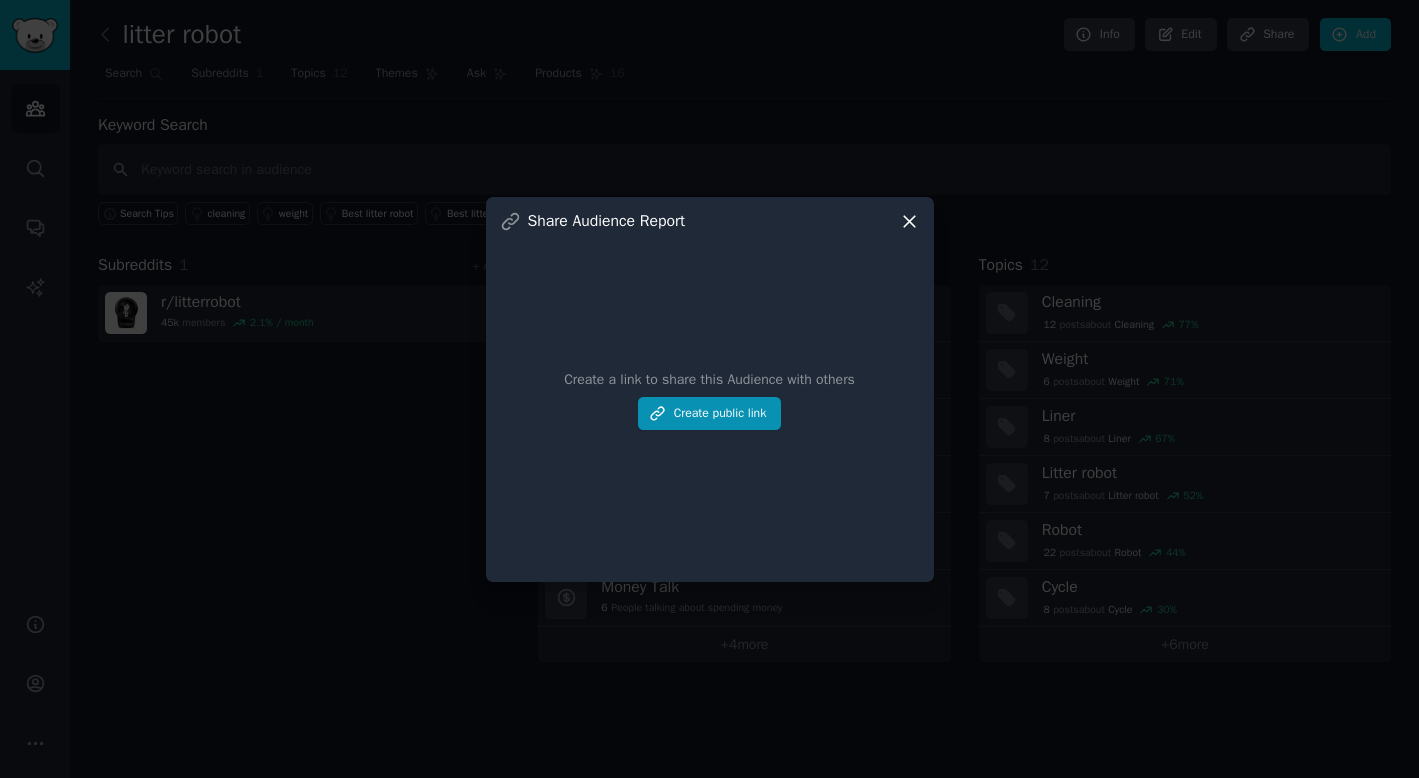 click 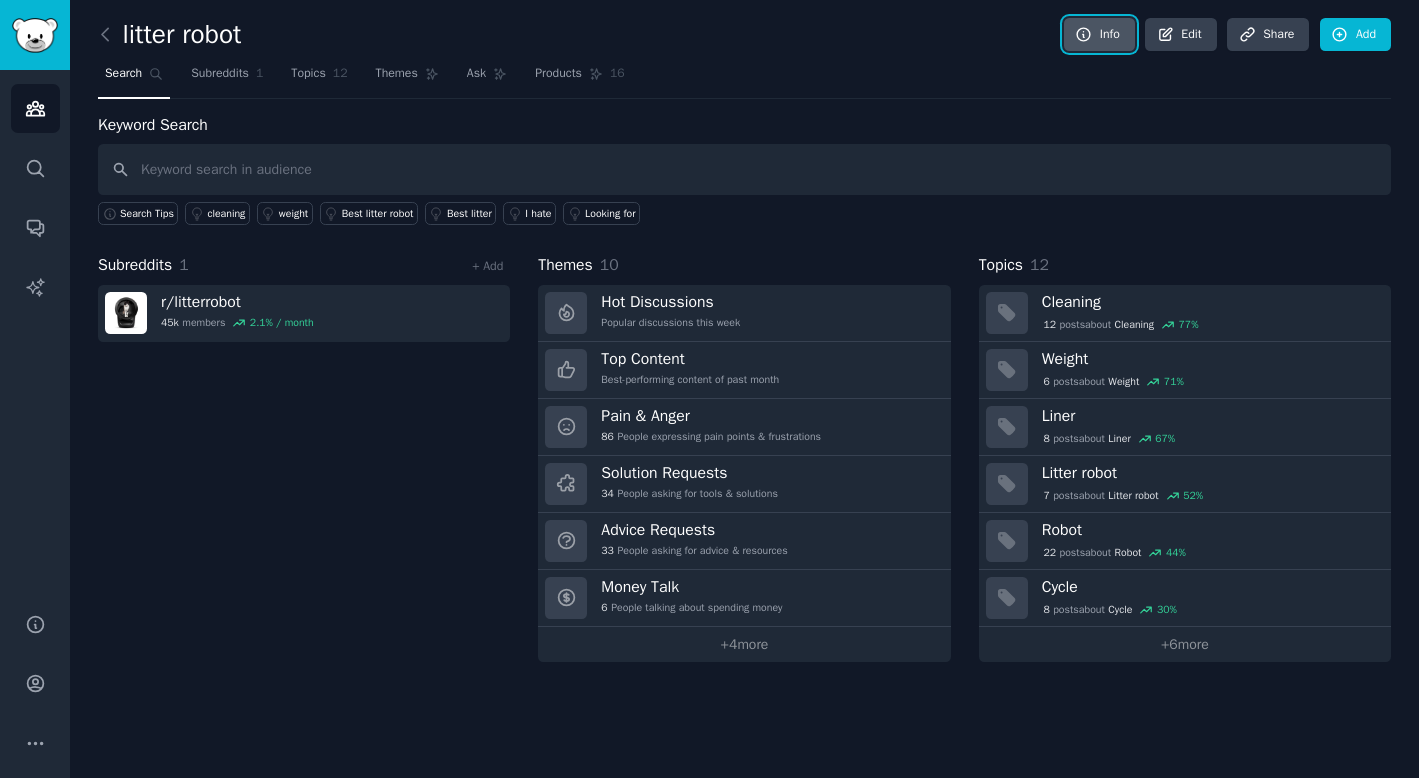 click 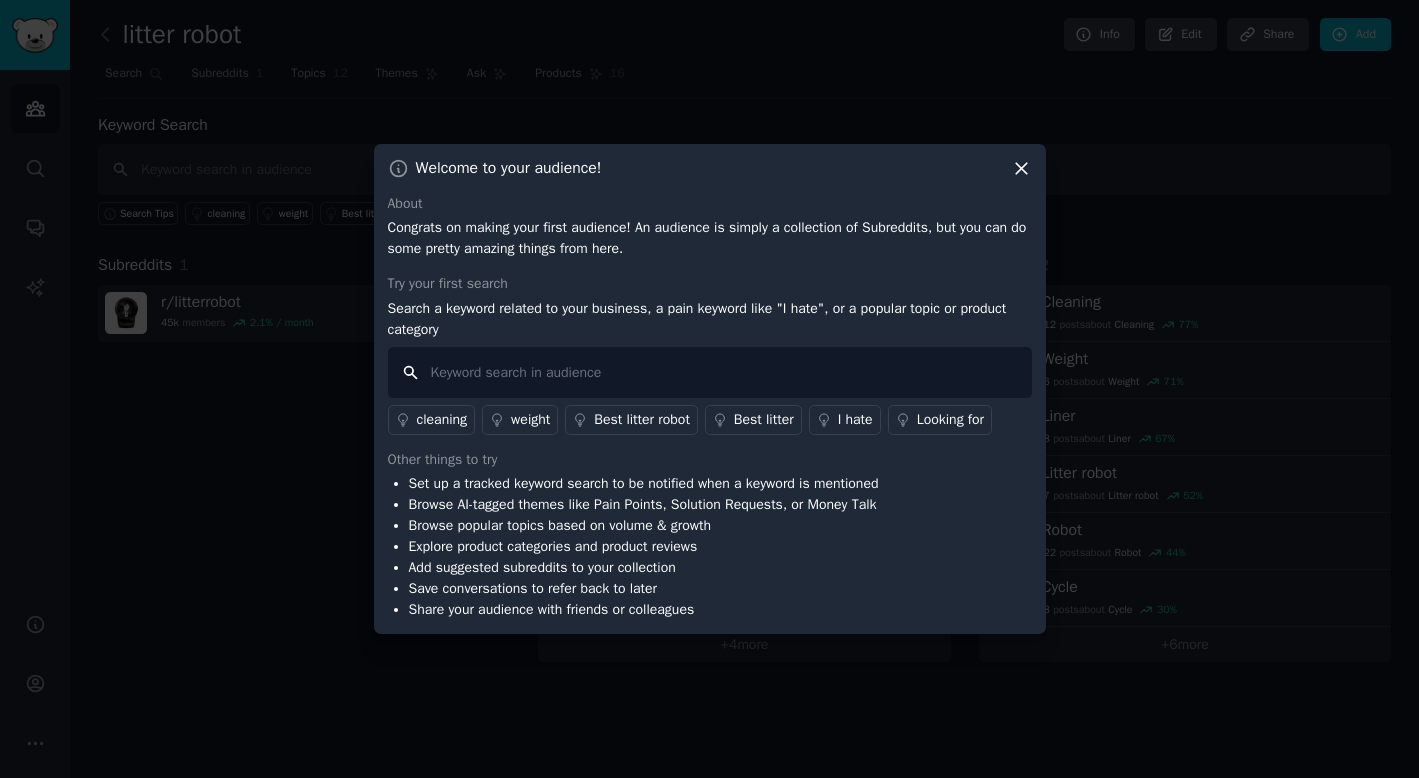 click at bounding box center [710, 372] 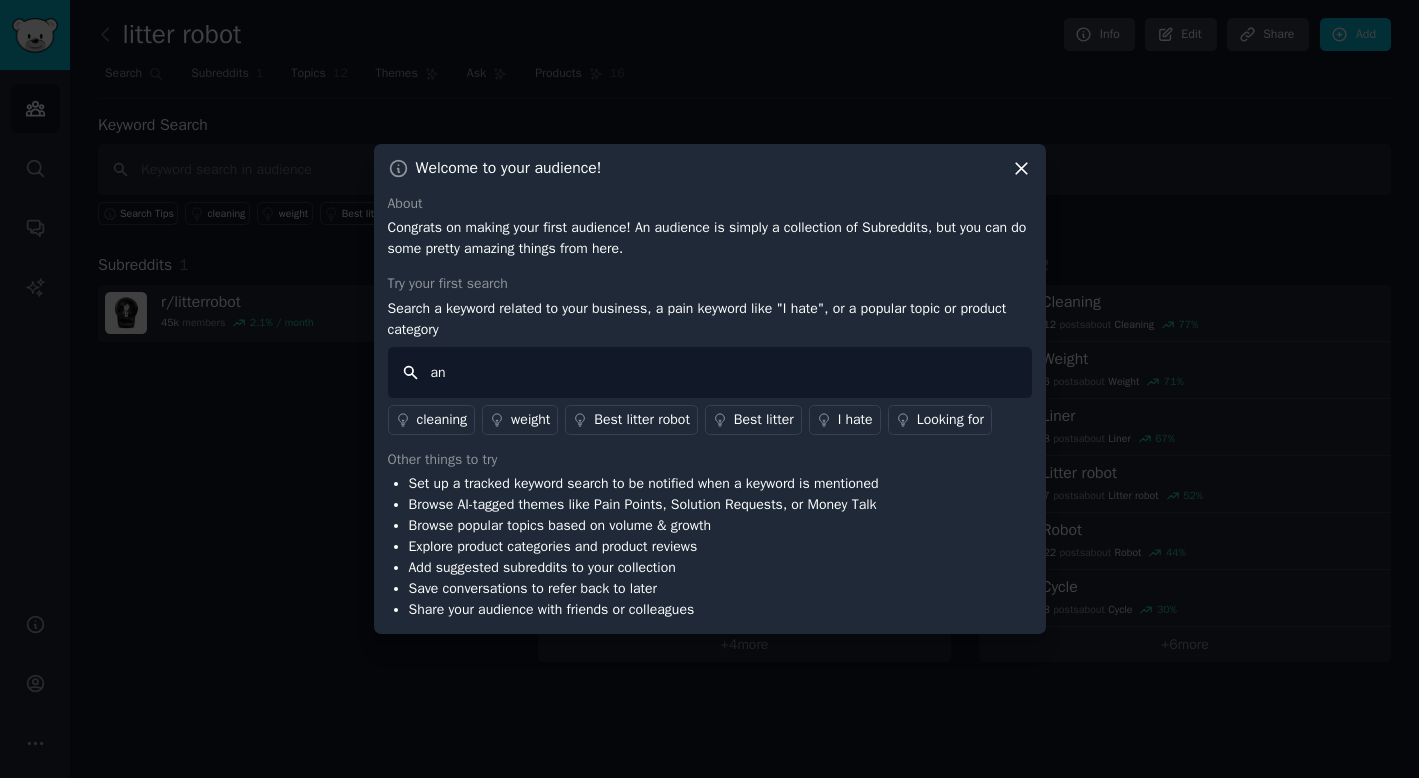 type on "a" 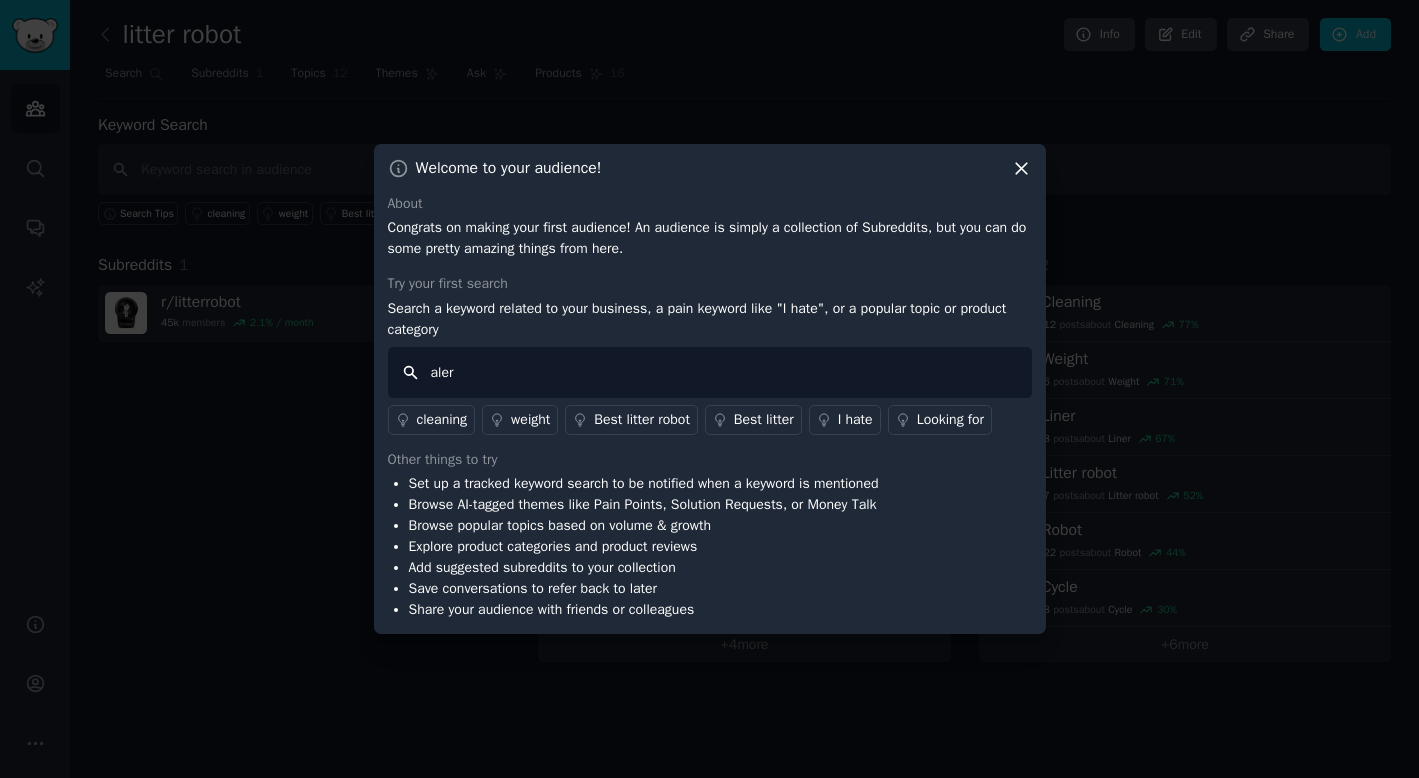 type on "alert" 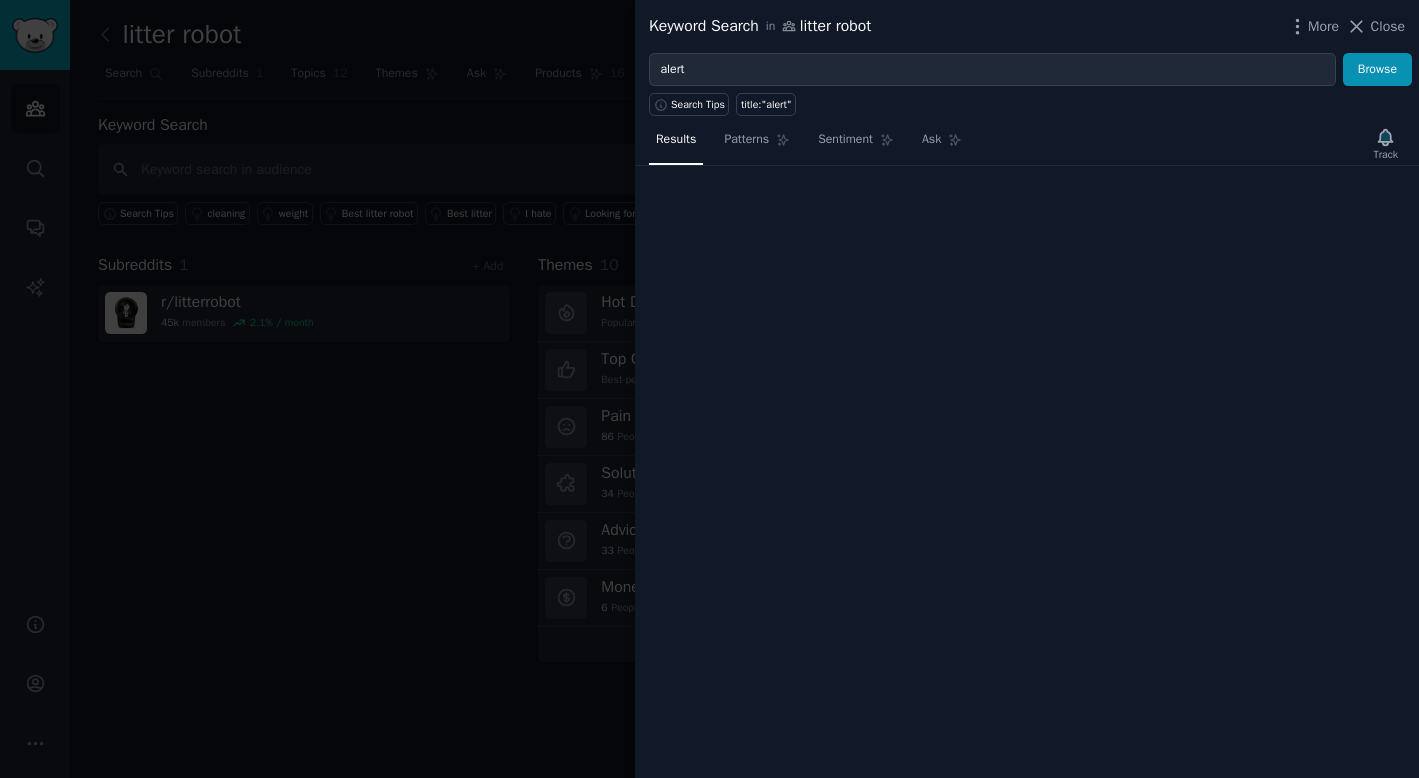 type 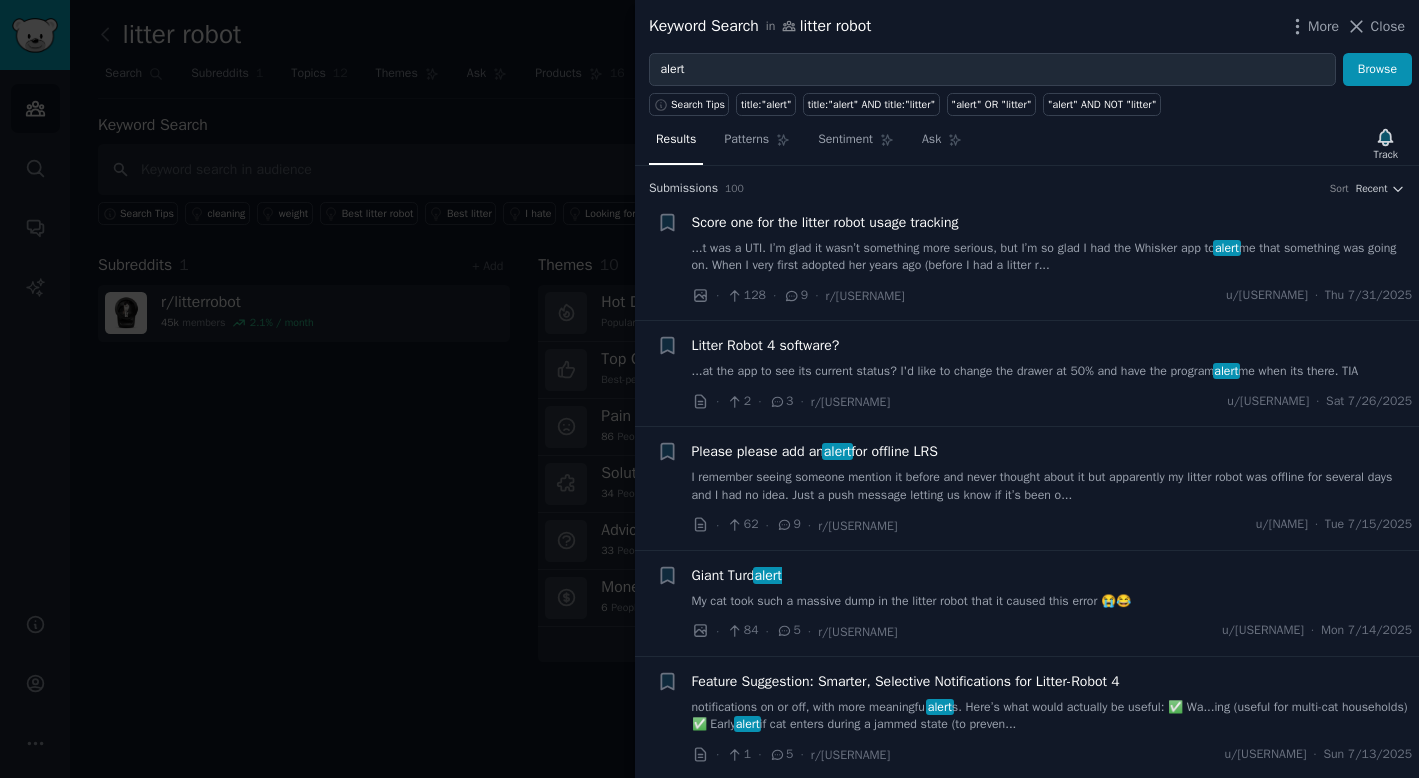 click at bounding box center (709, 389) 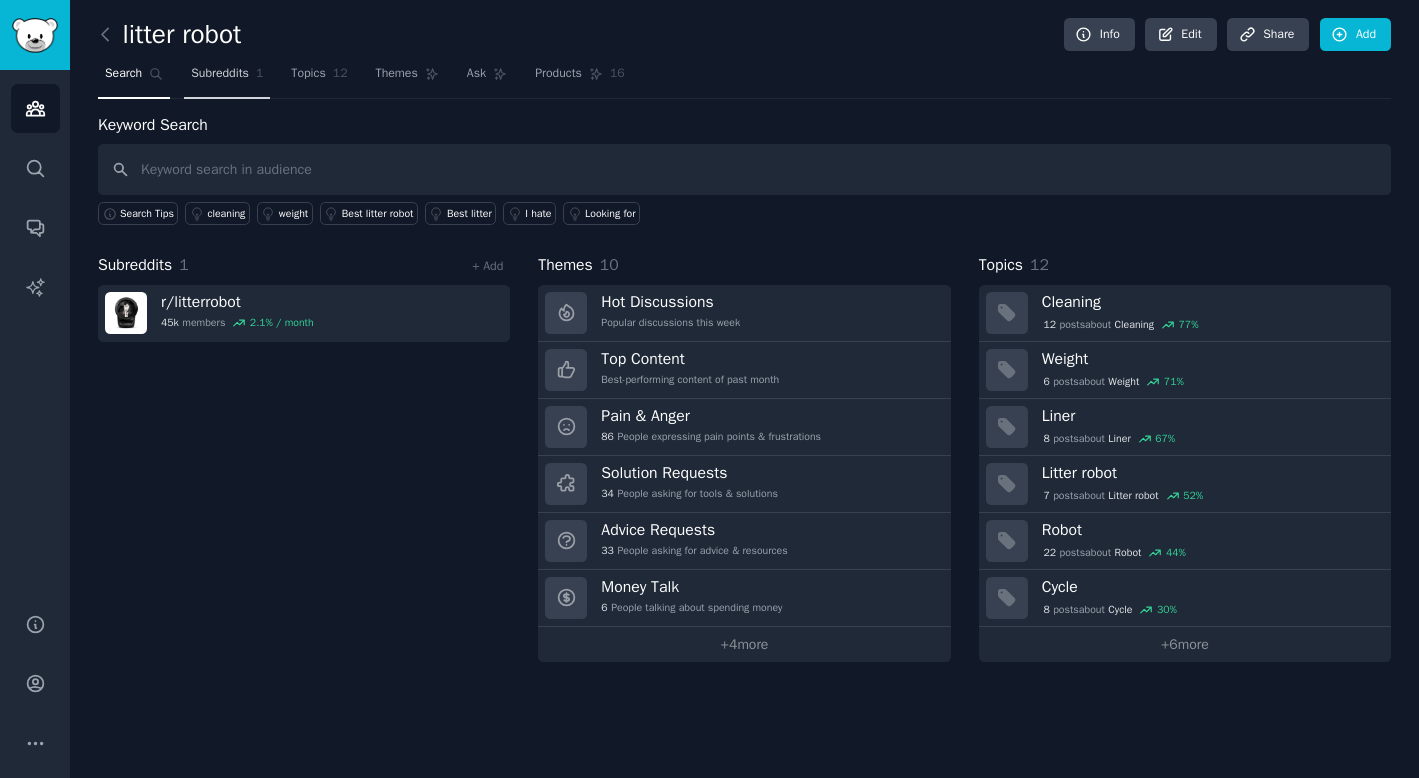 click on "Search Subreddits 1 Topics 12 Themes Ask Products 16" at bounding box center (744, 78) 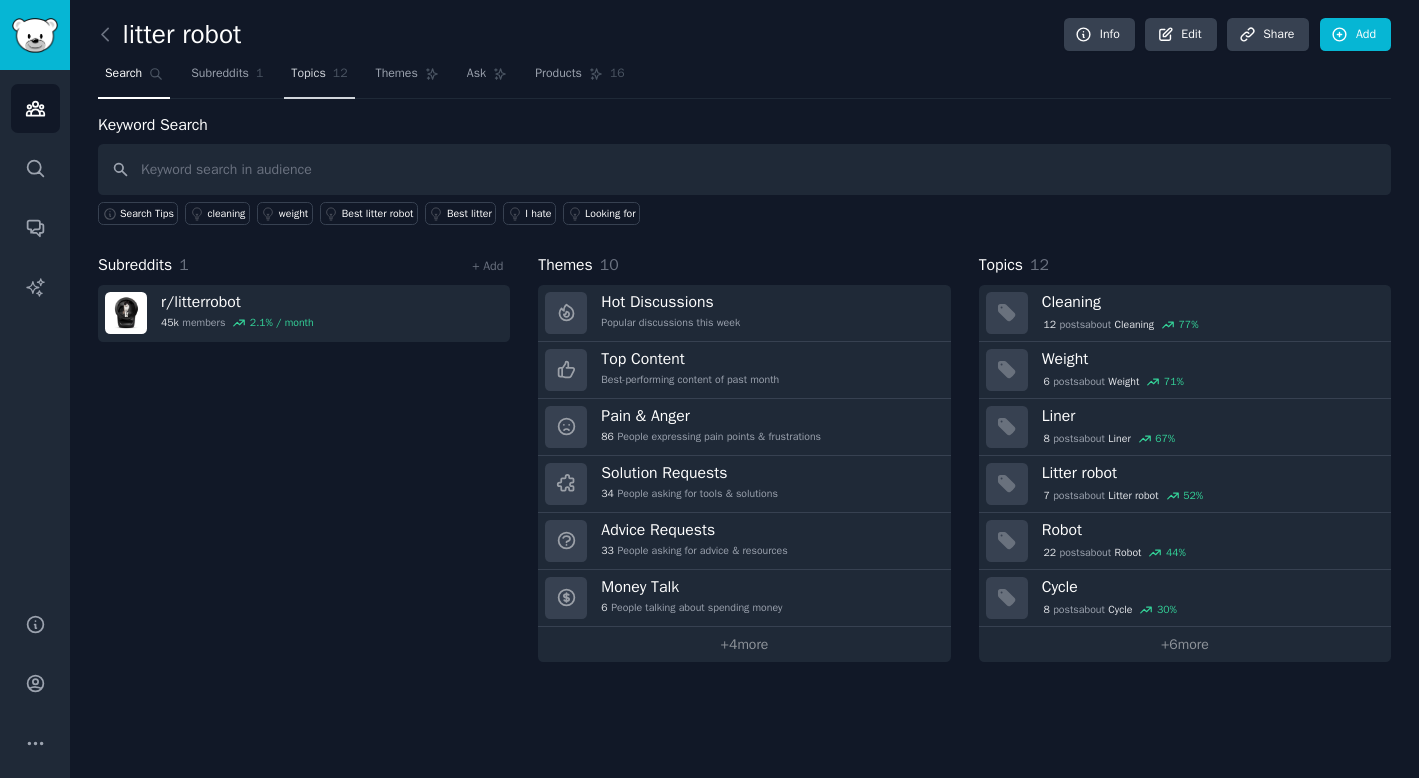 click on "Topics" at bounding box center [308, 74] 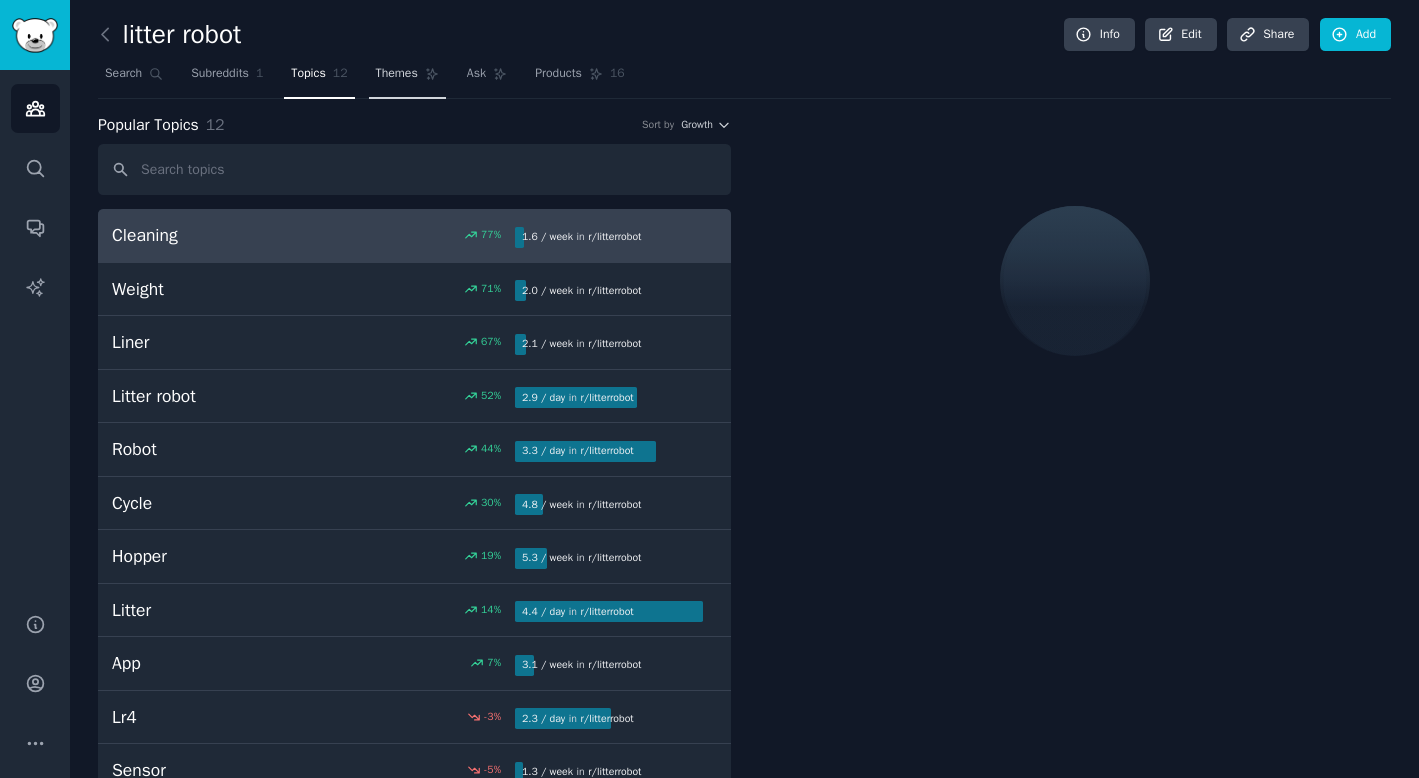 click on "Themes" at bounding box center [407, 78] 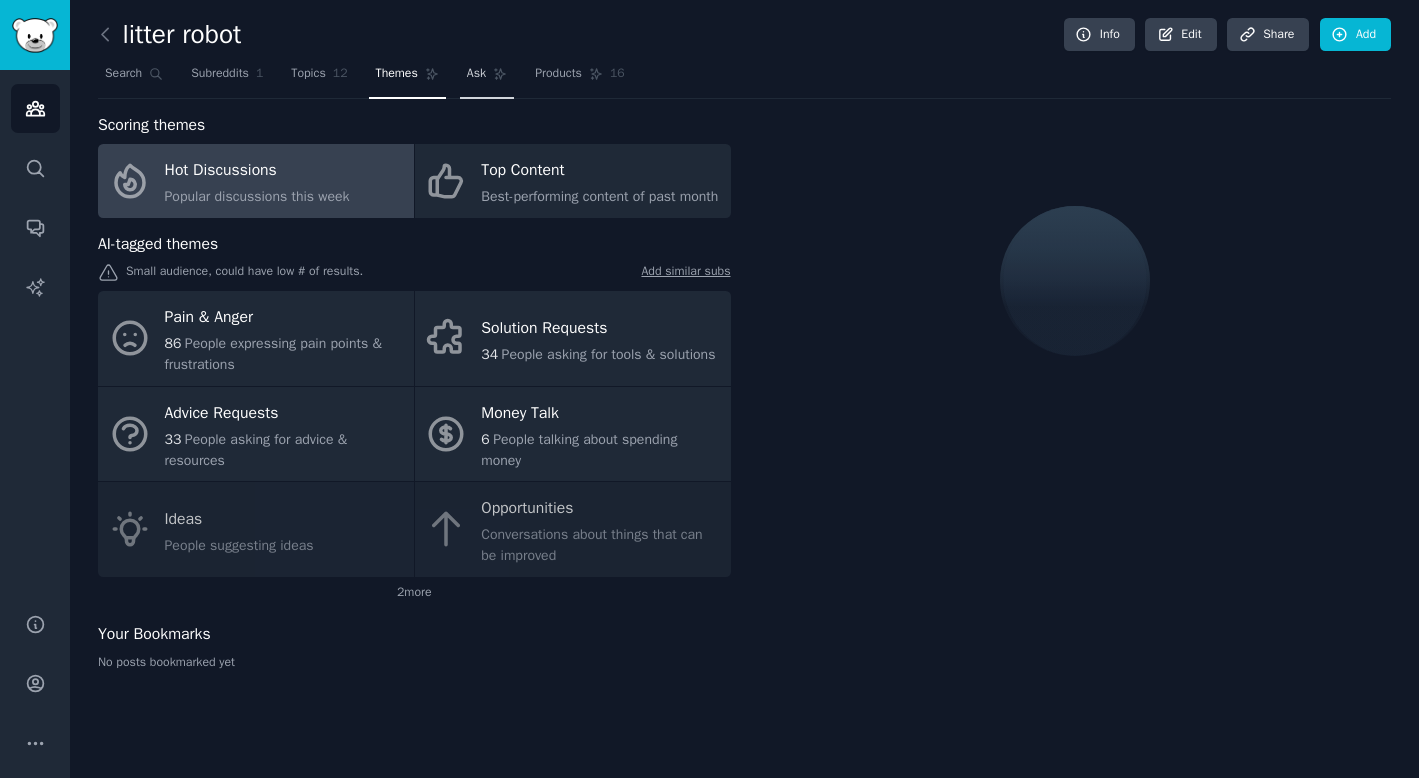 click 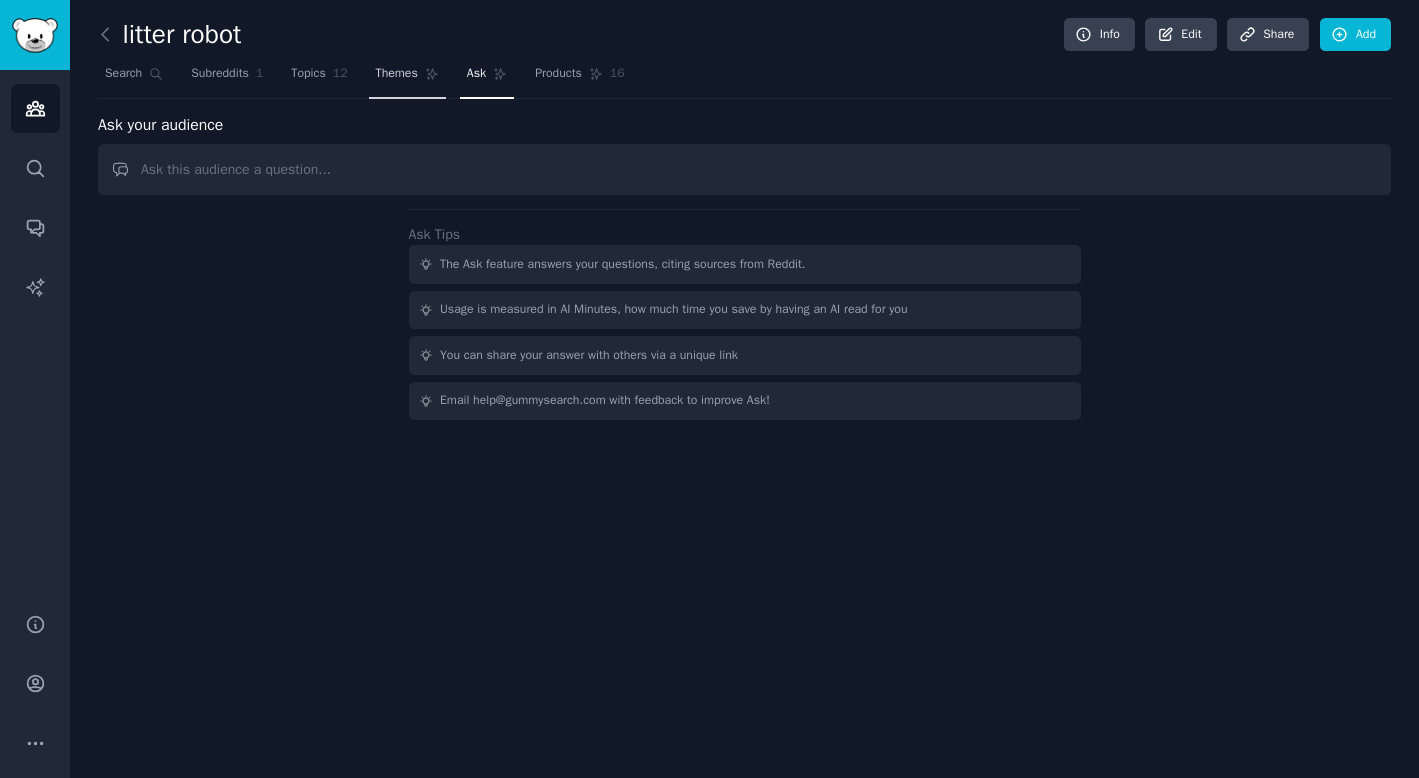 click on "Themes" at bounding box center (407, 78) 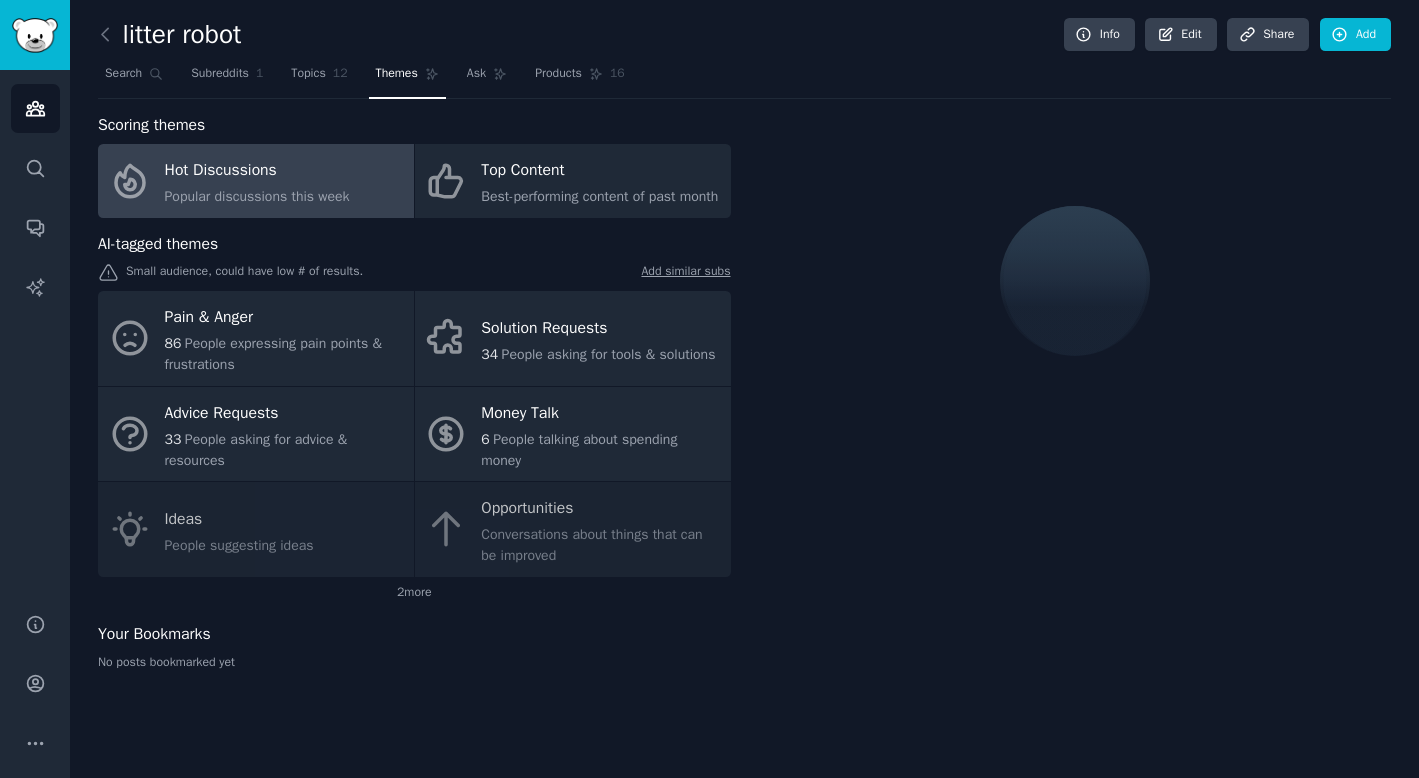 click on "Popular discussions this week" 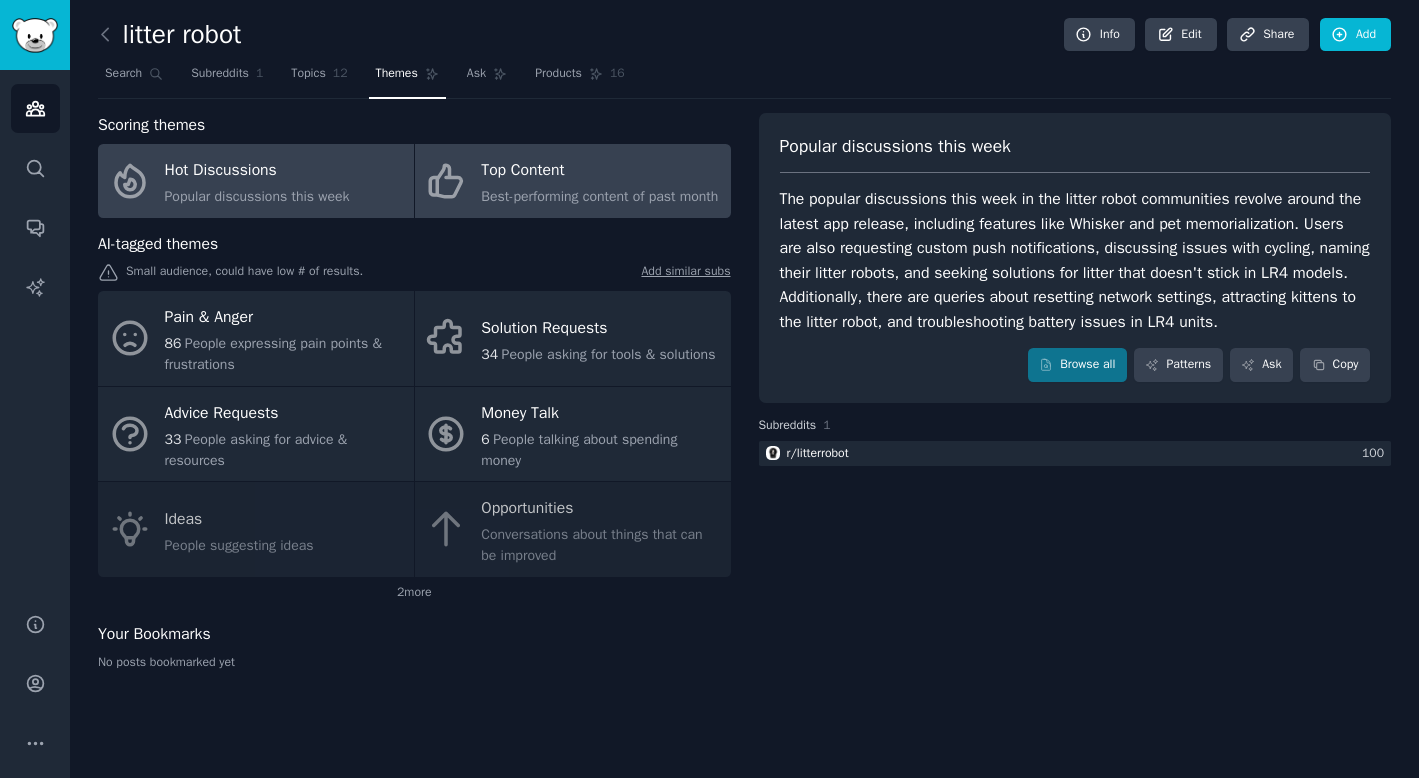 click on "Best-performing content of past month" at bounding box center [599, 196] 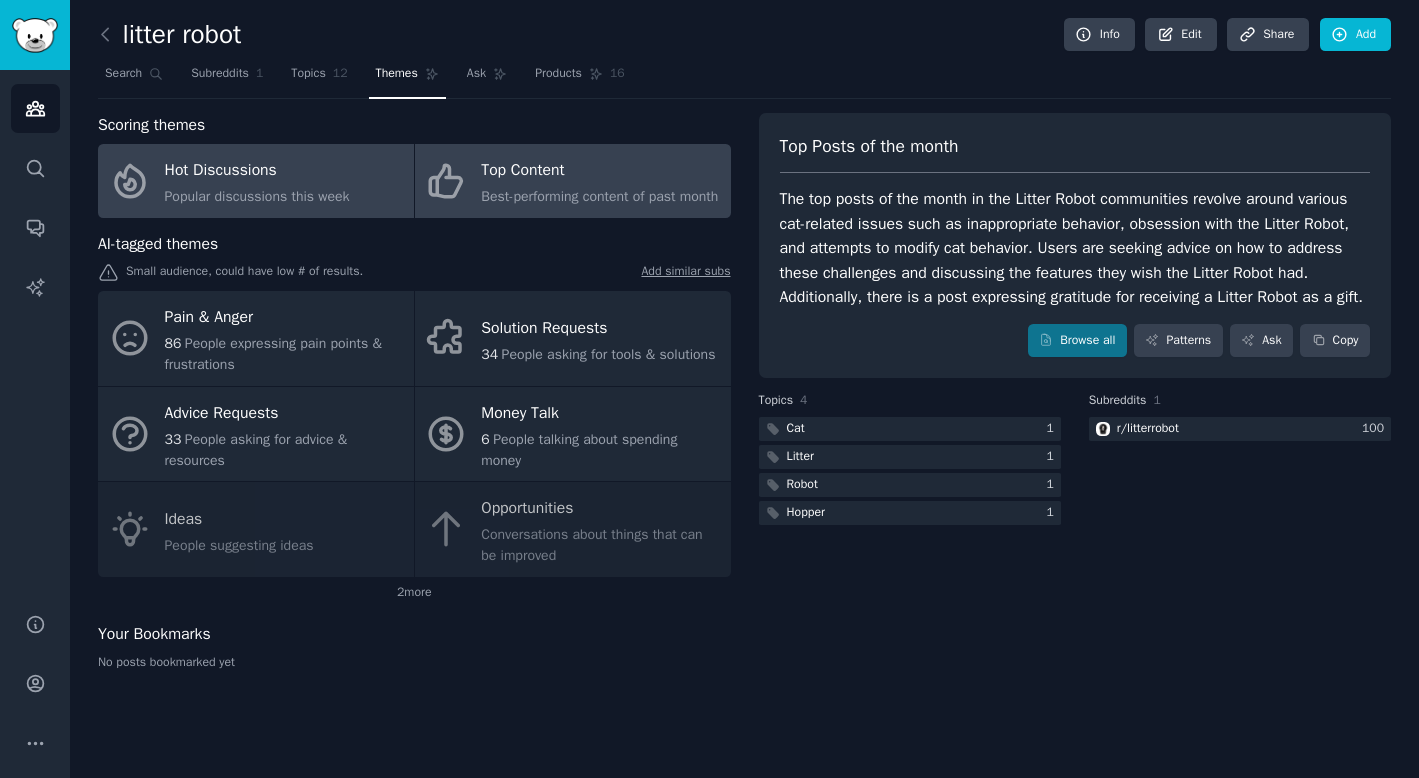 click on "Hot Discussions" at bounding box center [257, 171] 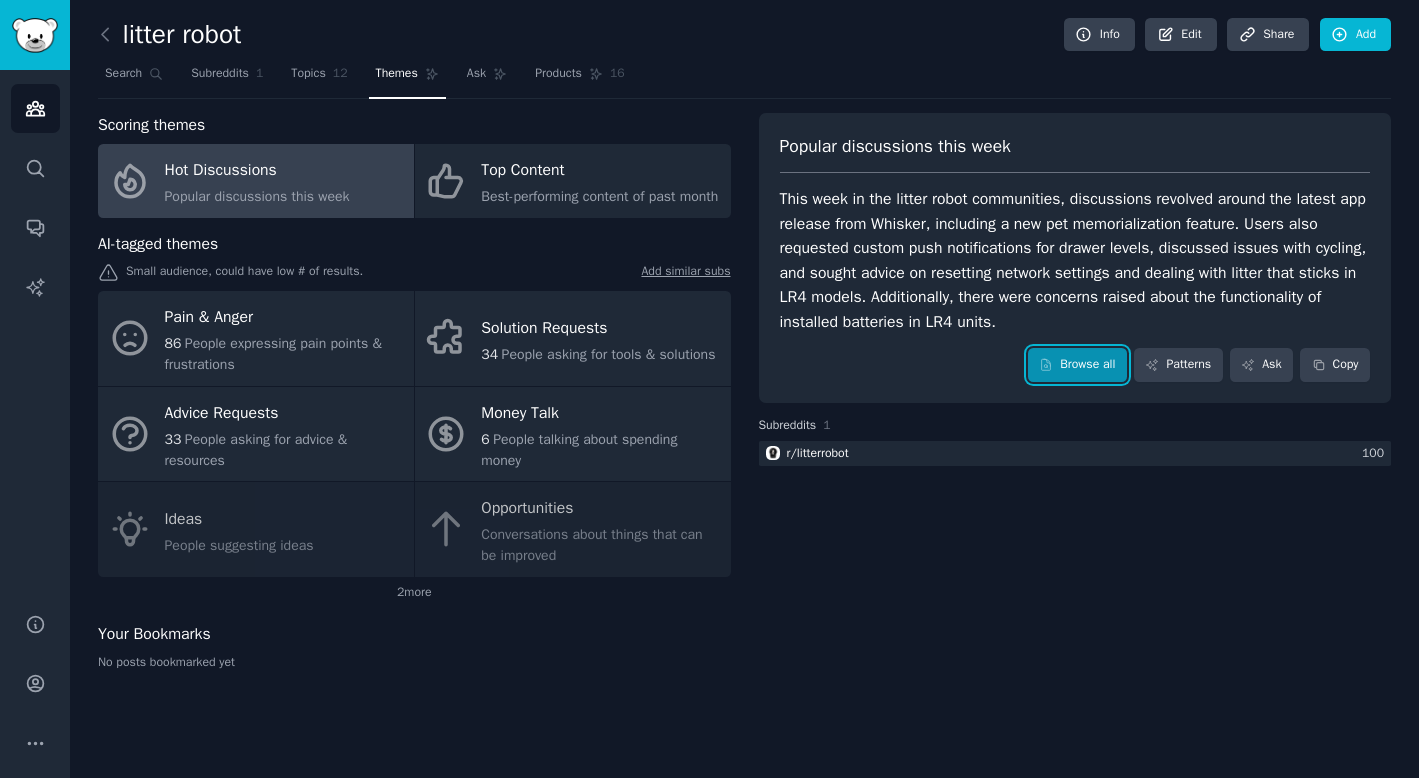 click on "Browse all" at bounding box center [1077, 365] 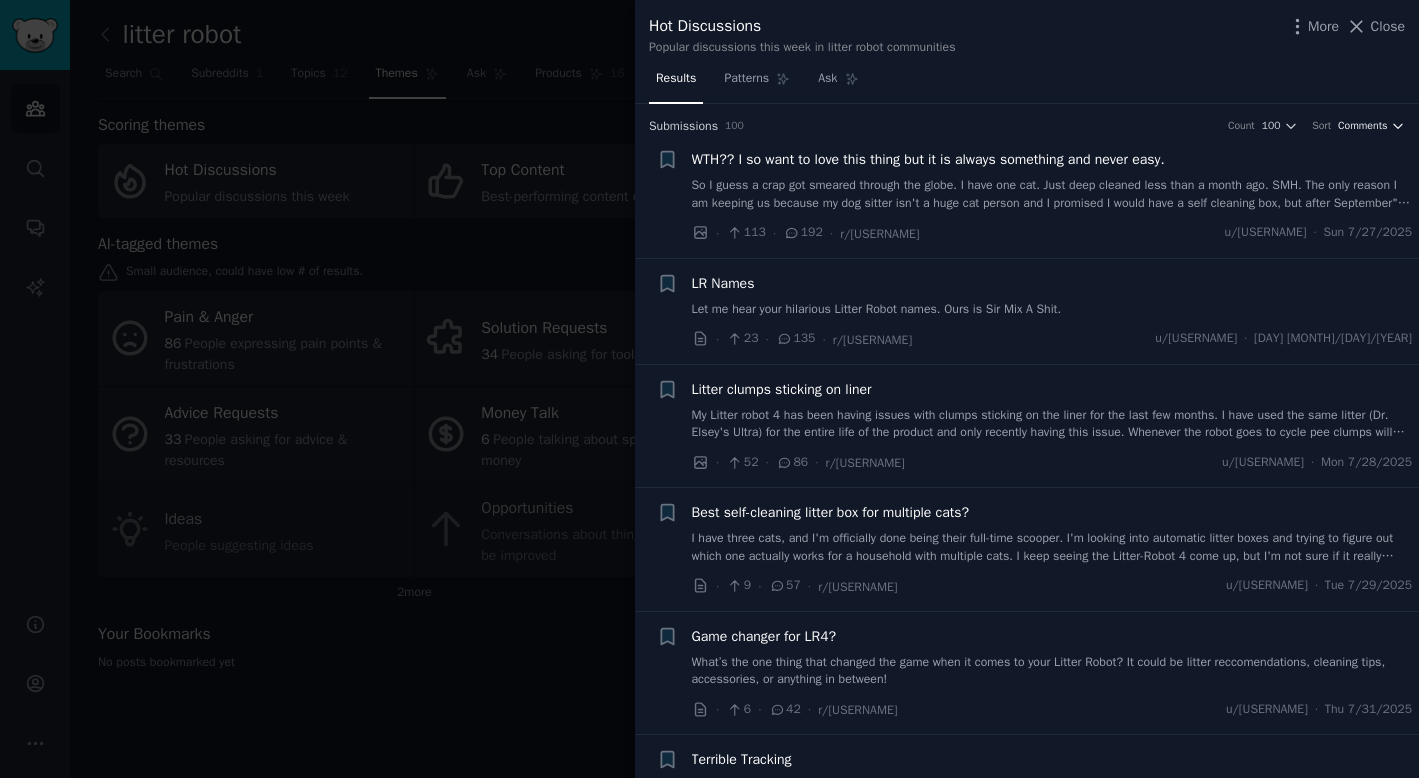 click 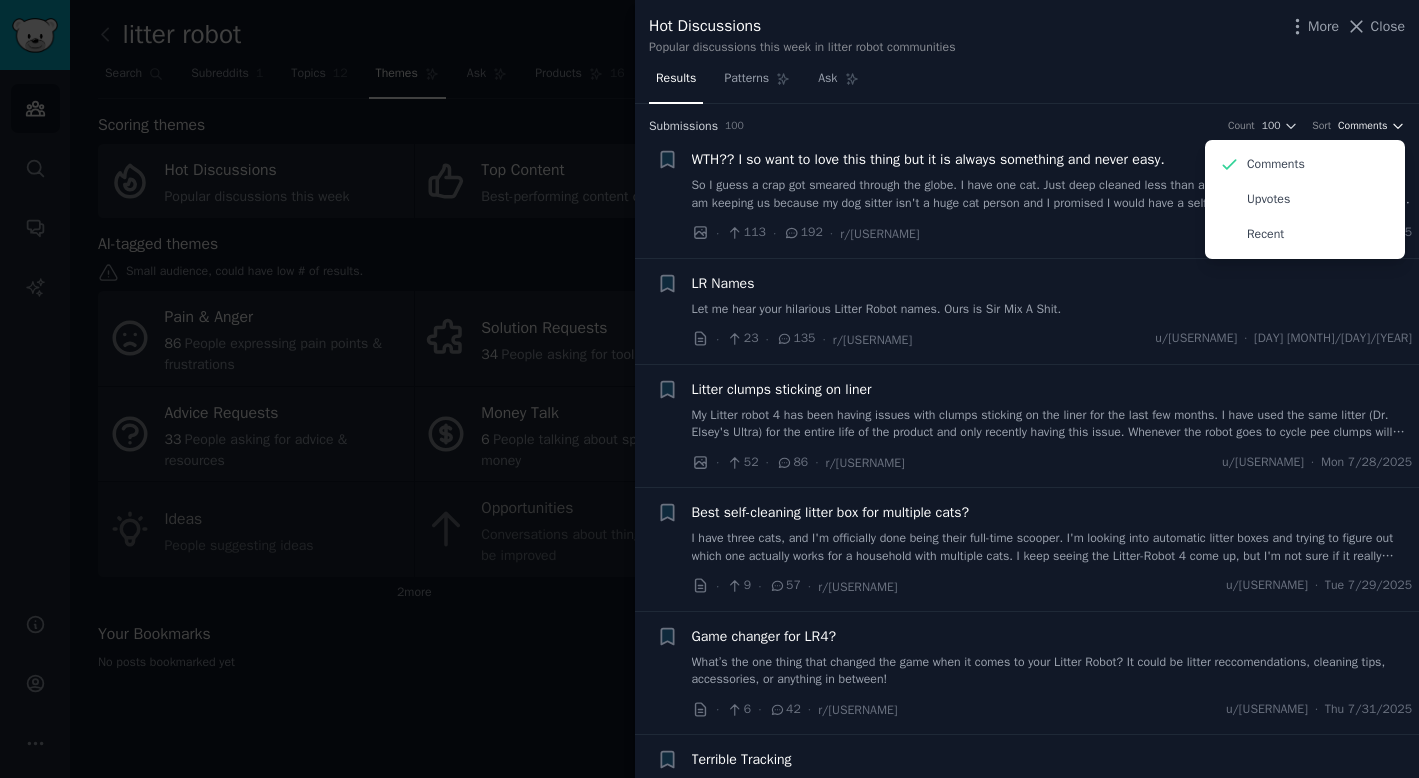 click 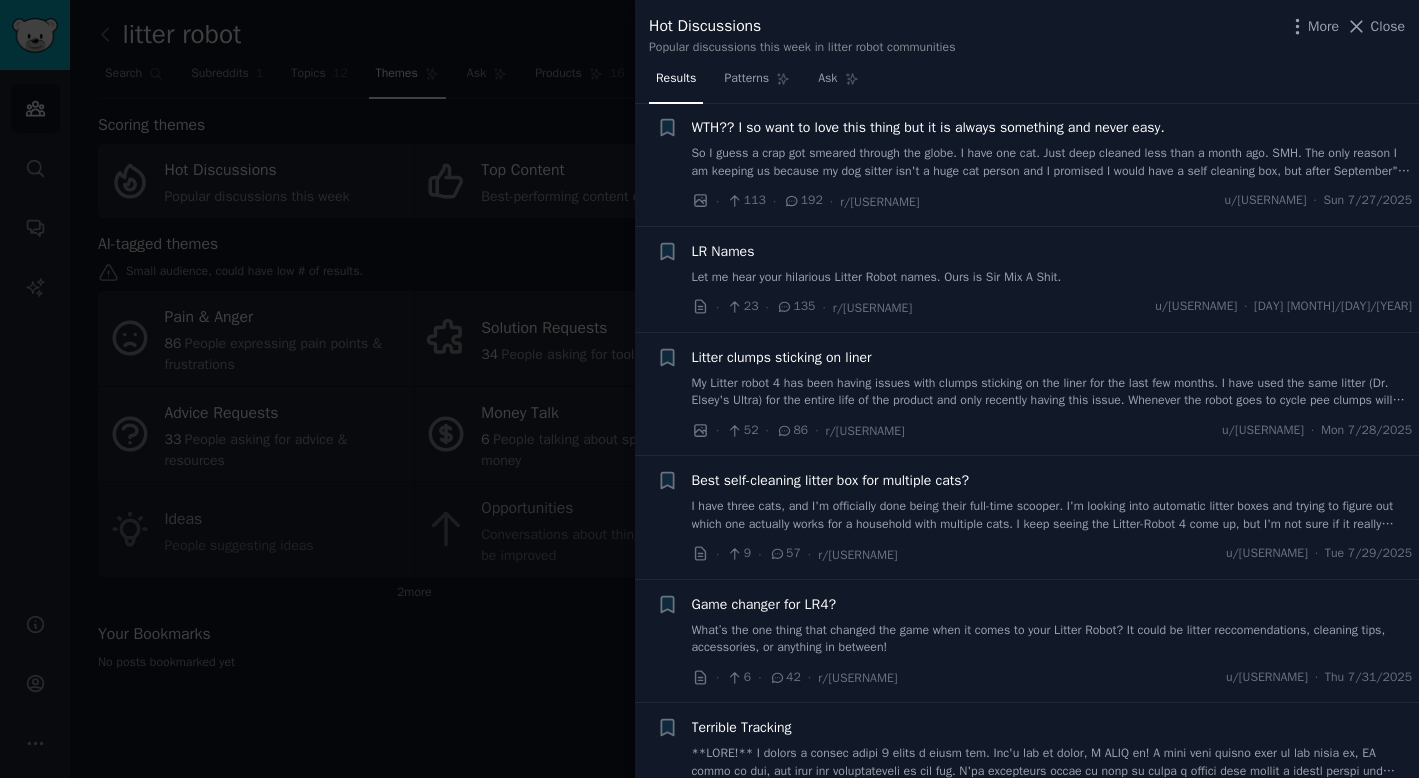 scroll, scrollTop: 0, scrollLeft: 0, axis: both 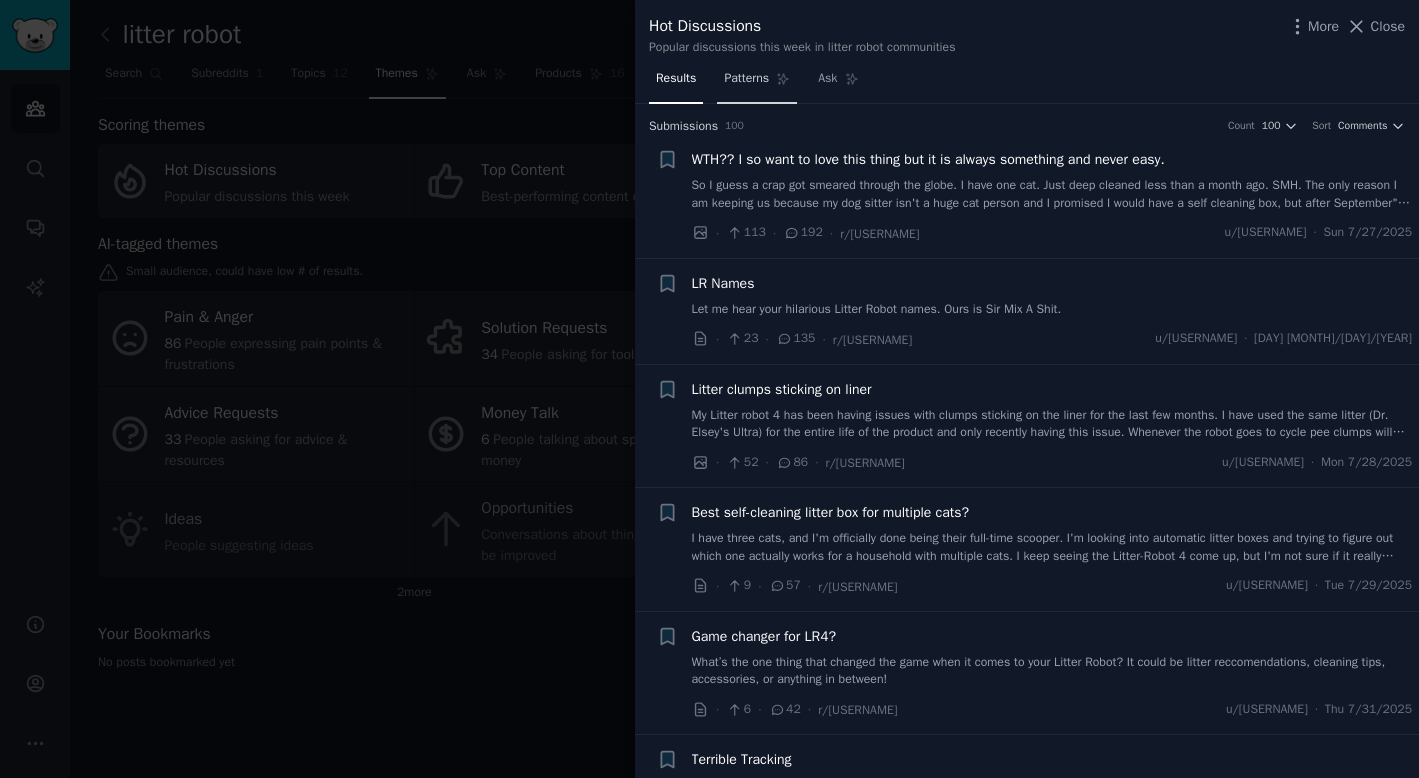 click on "Patterns" at bounding box center [746, 79] 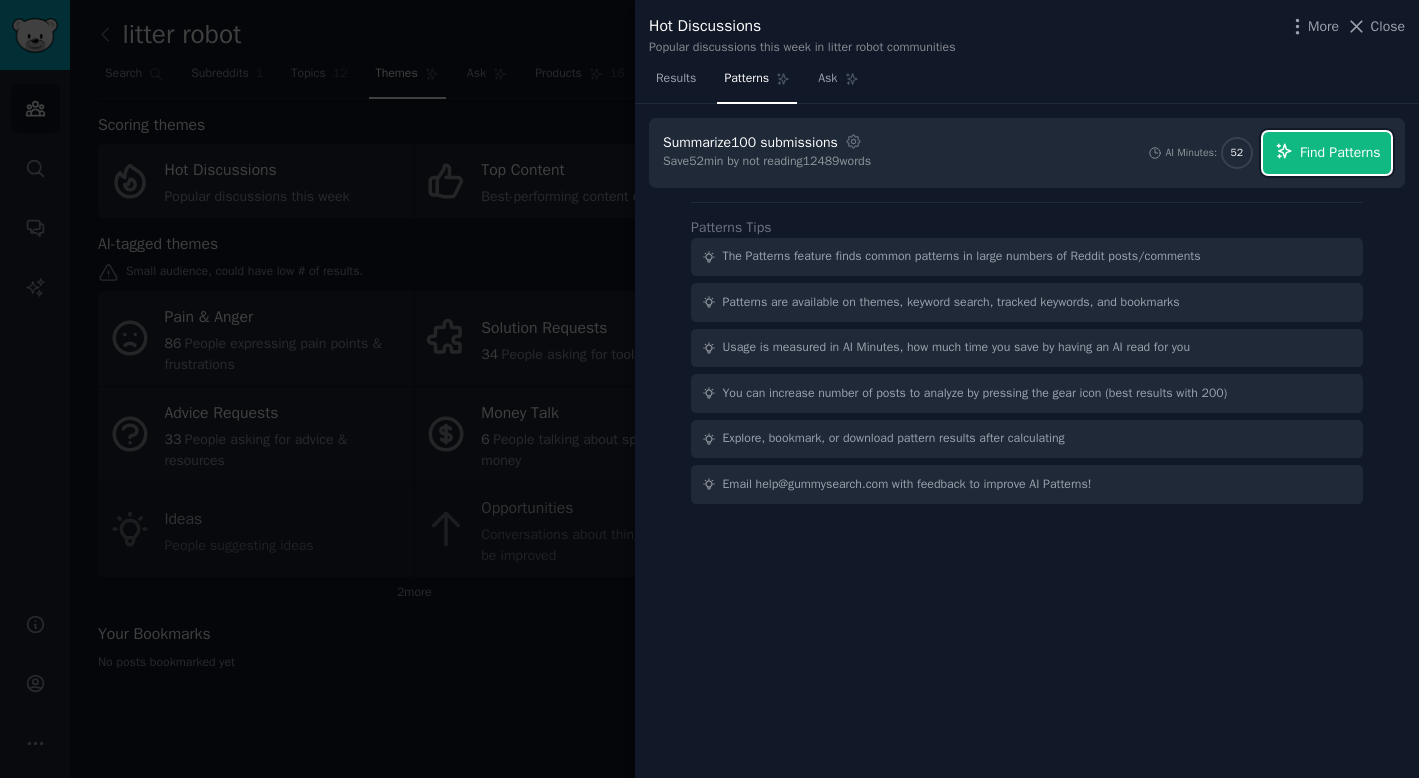 click on "Find Patterns" at bounding box center (1340, 152) 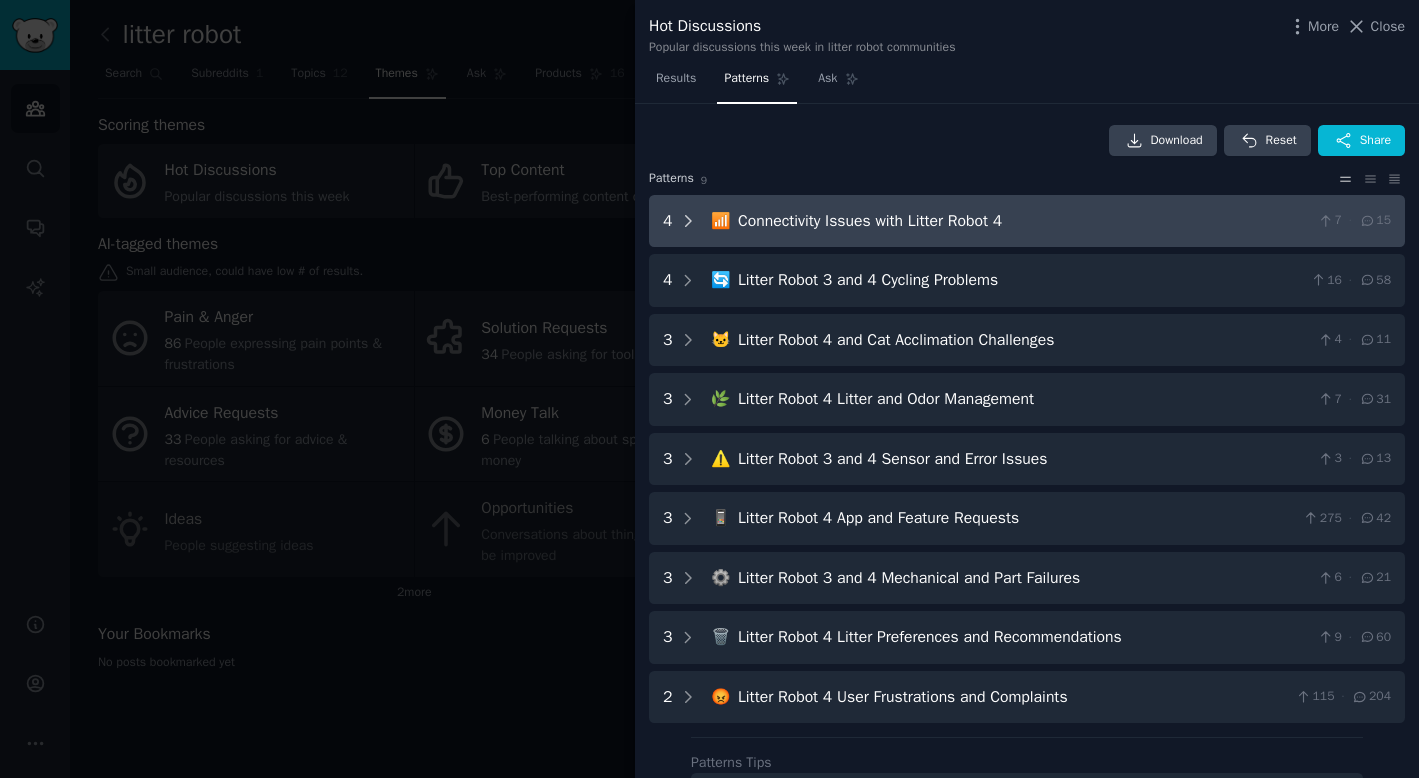 click 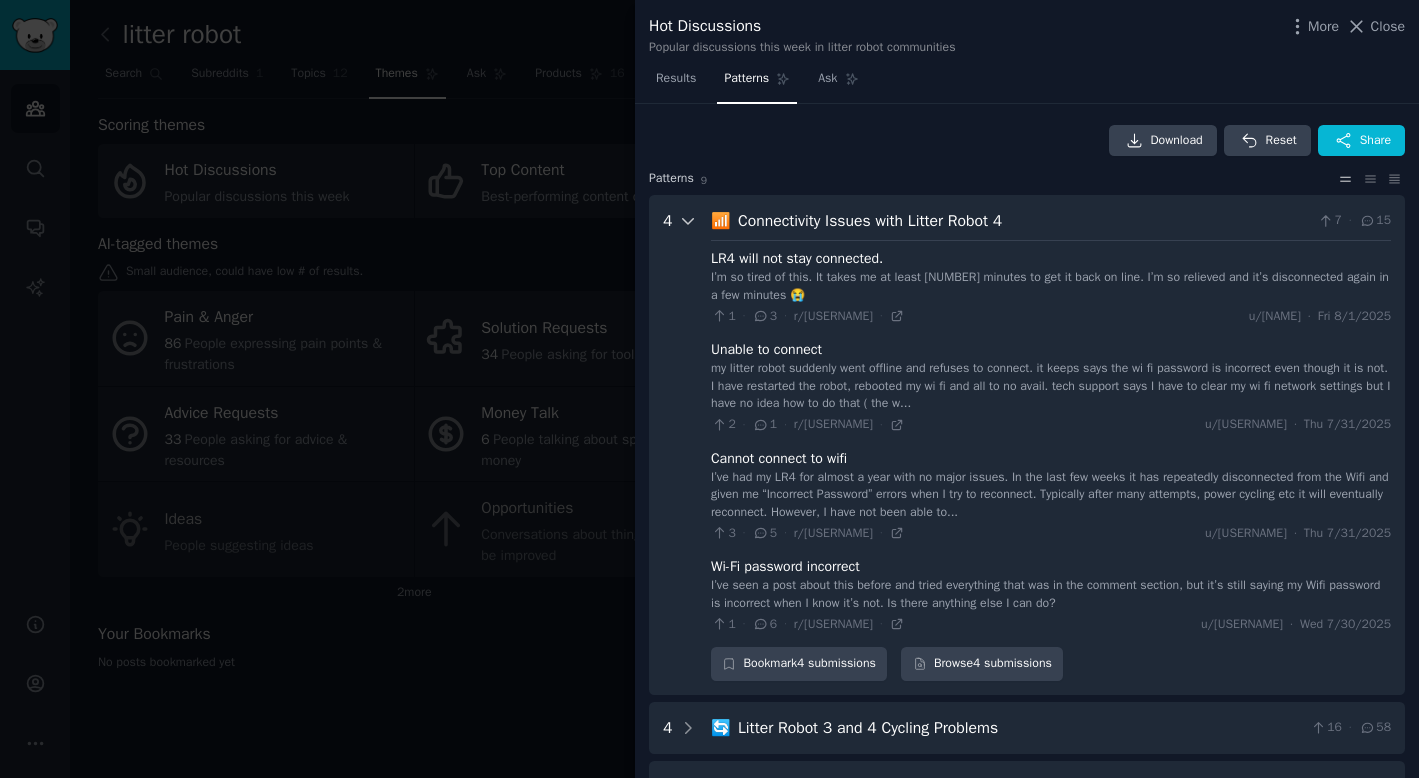scroll, scrollTop: 91, scrollLeft: 0, axis: vertical 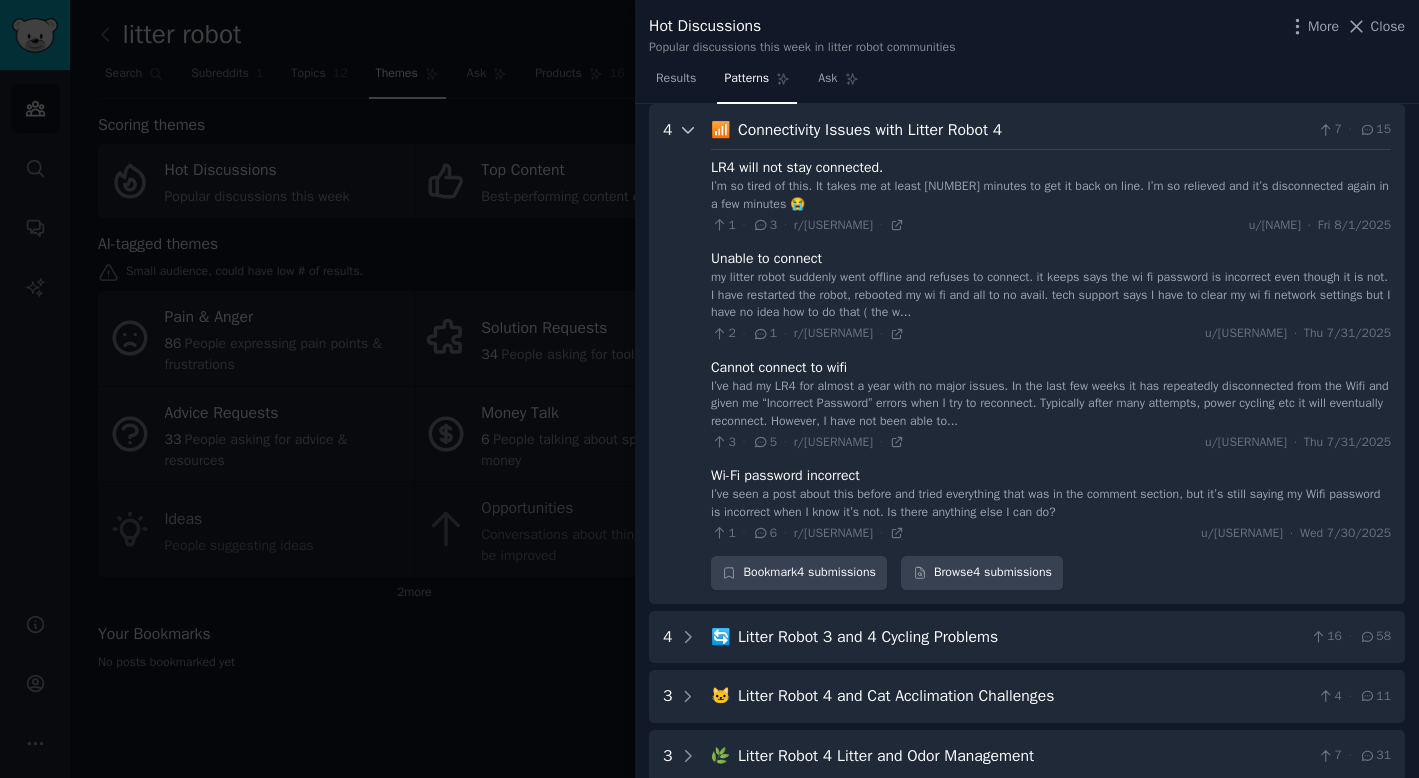 click 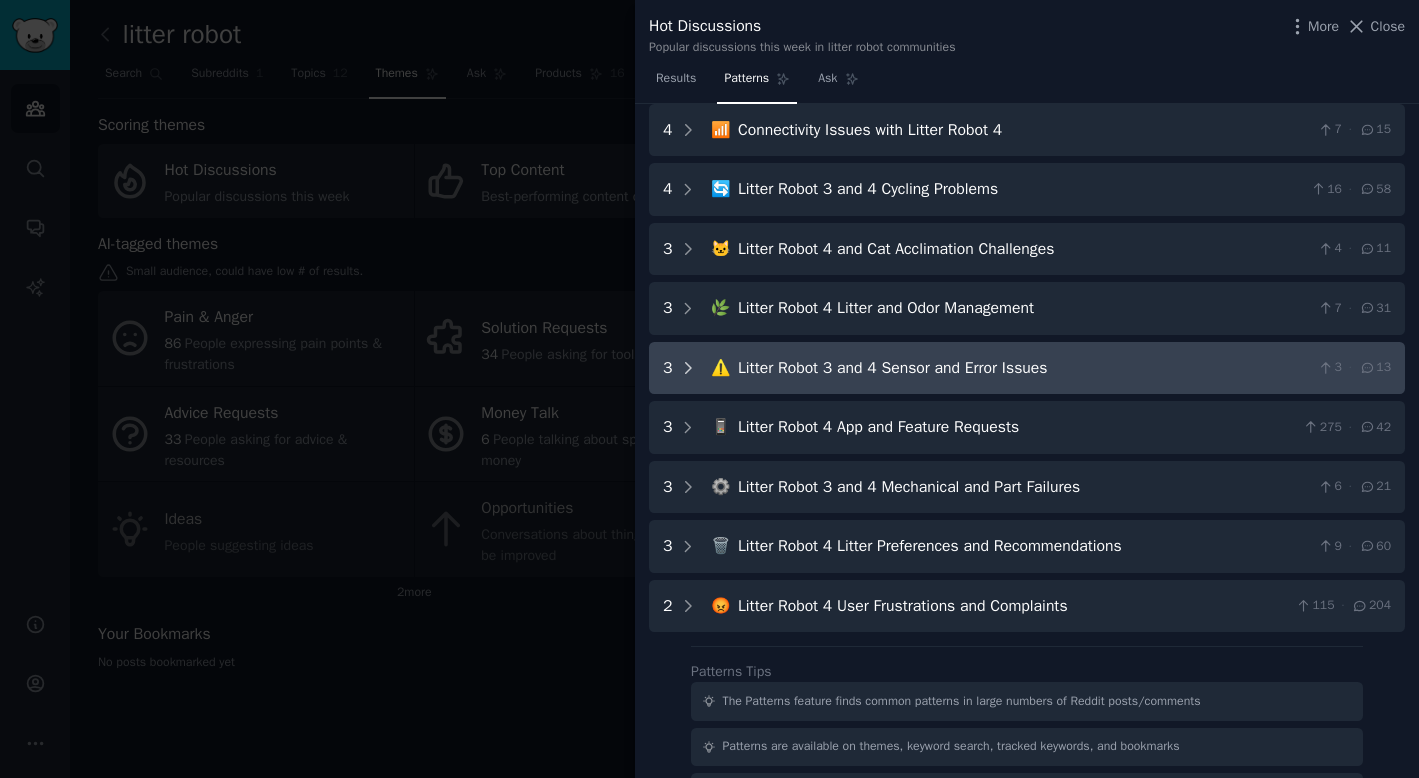 click at bounding box center (688, 368) 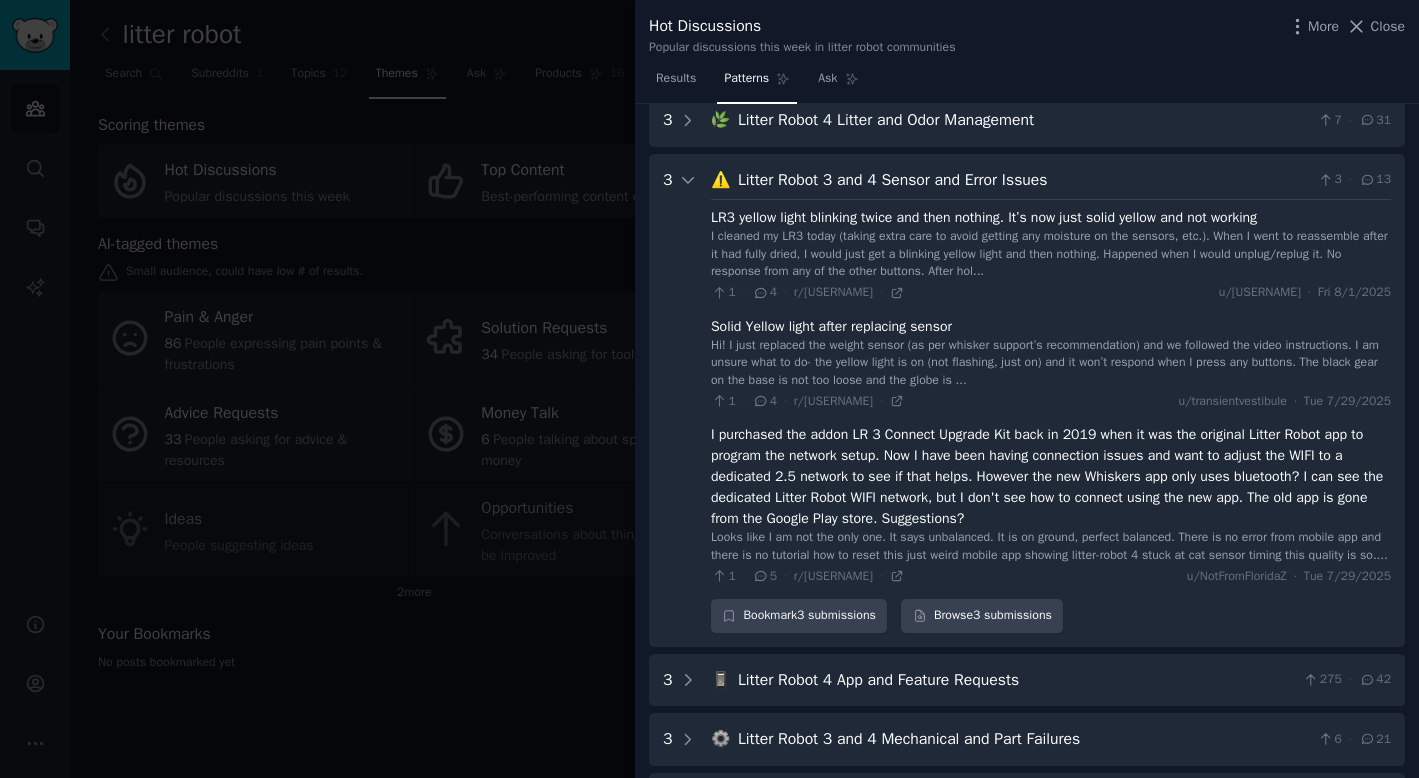 scroll, scrollTop: 272, scrollLeft: 0, axis: vertical 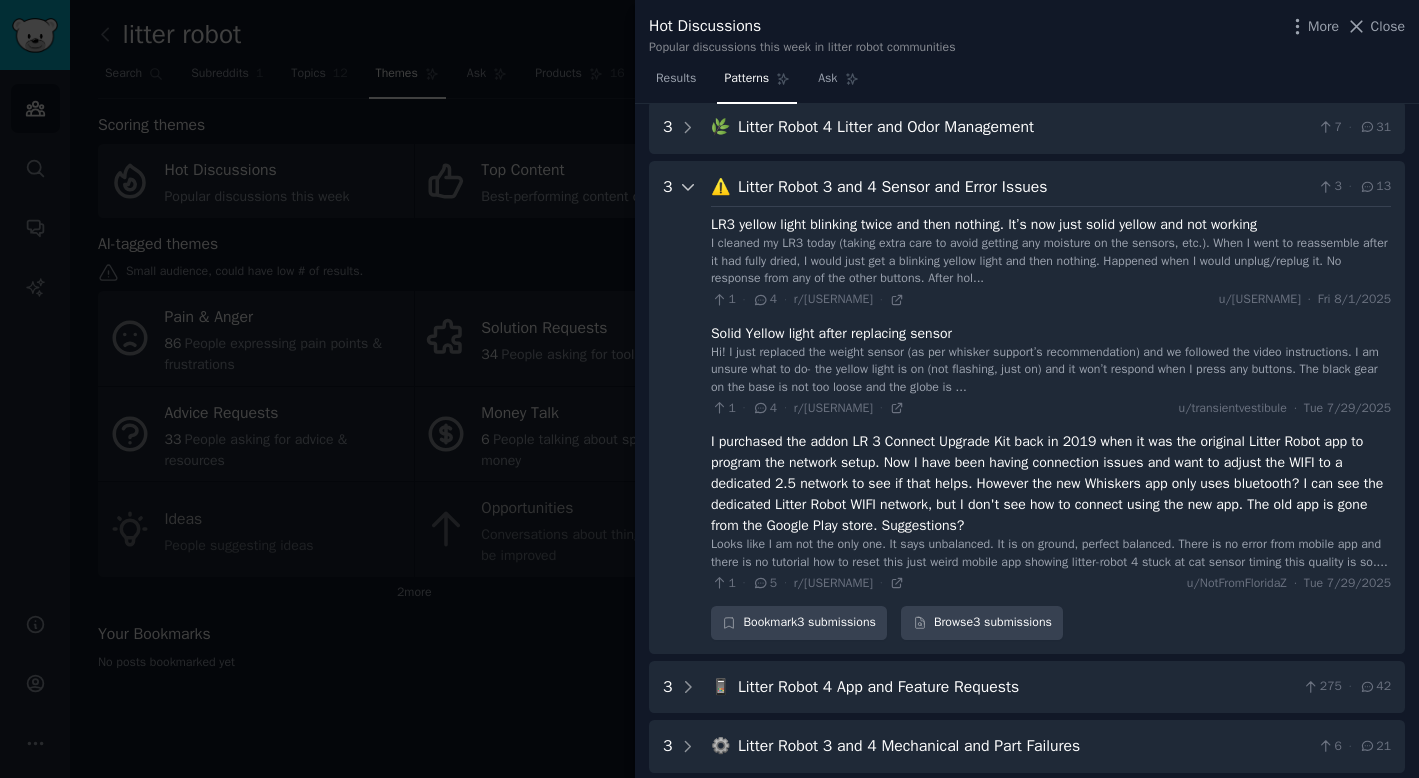 click 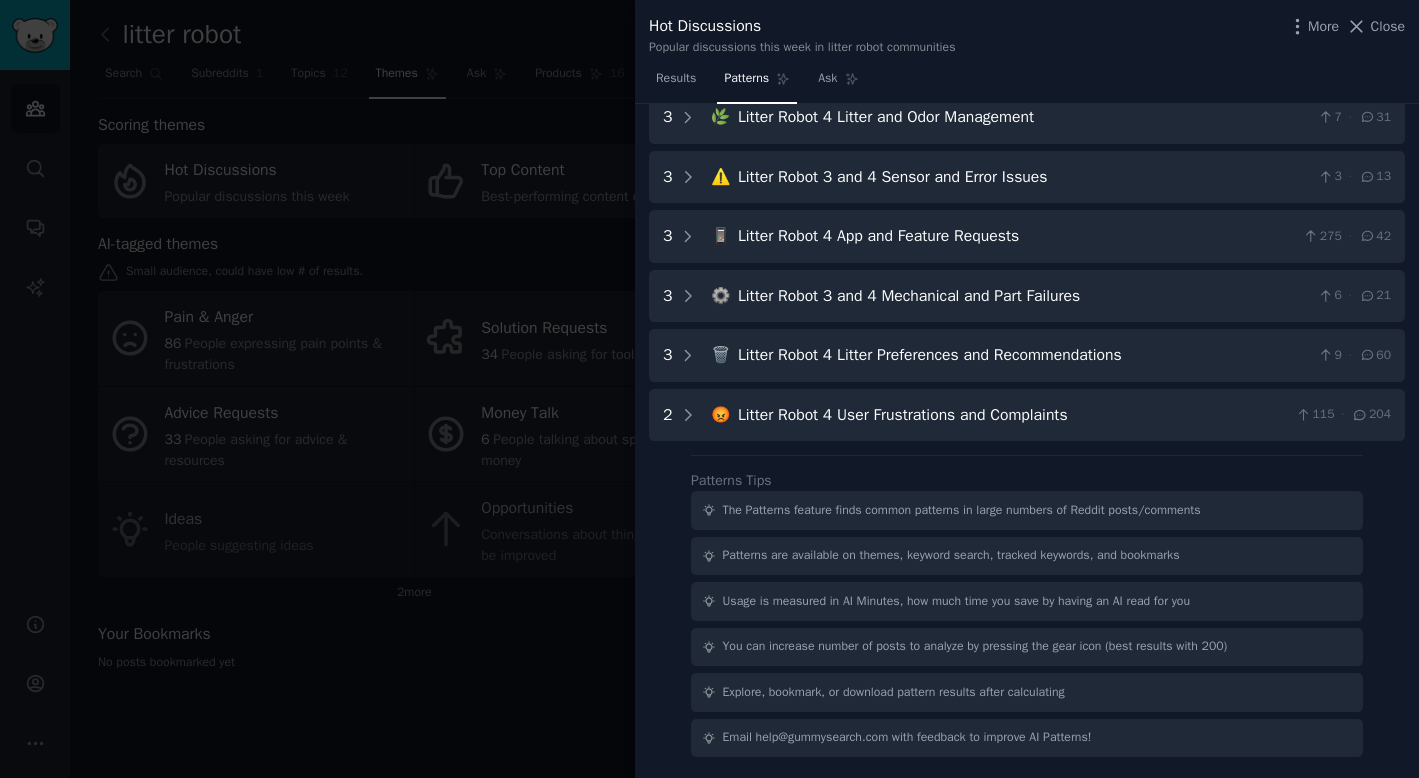 scroll, scrollTop: 0, scrollLeft: 0, axis: both 